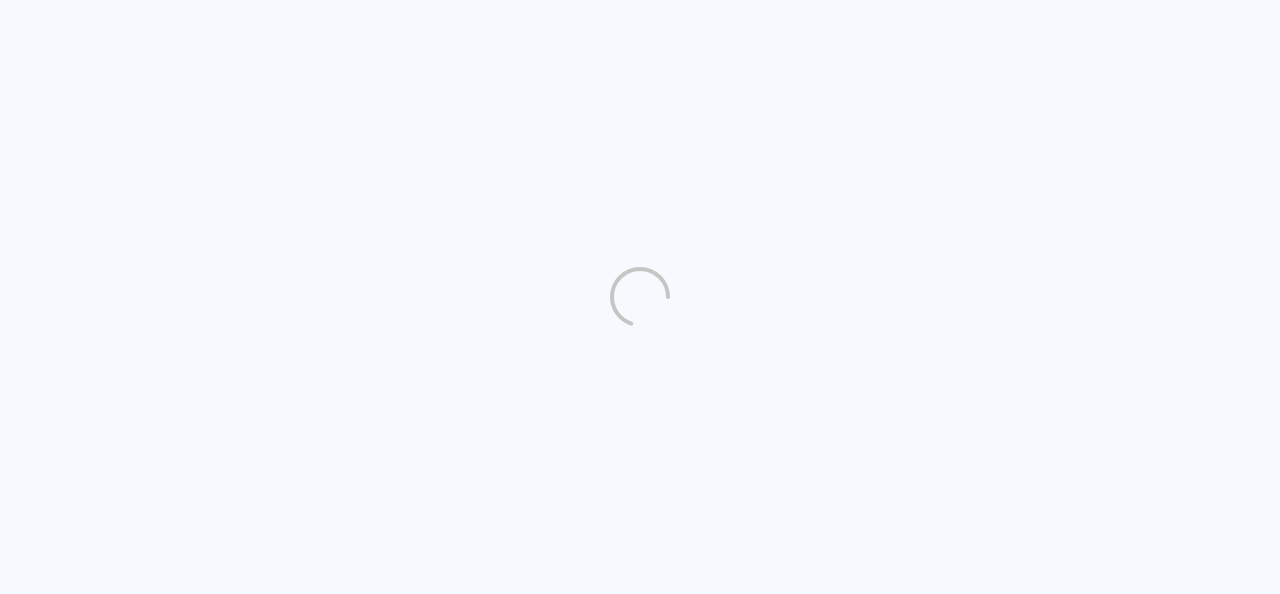 scroll, scrollTop: 0, scrollLeft: 0, axis: both 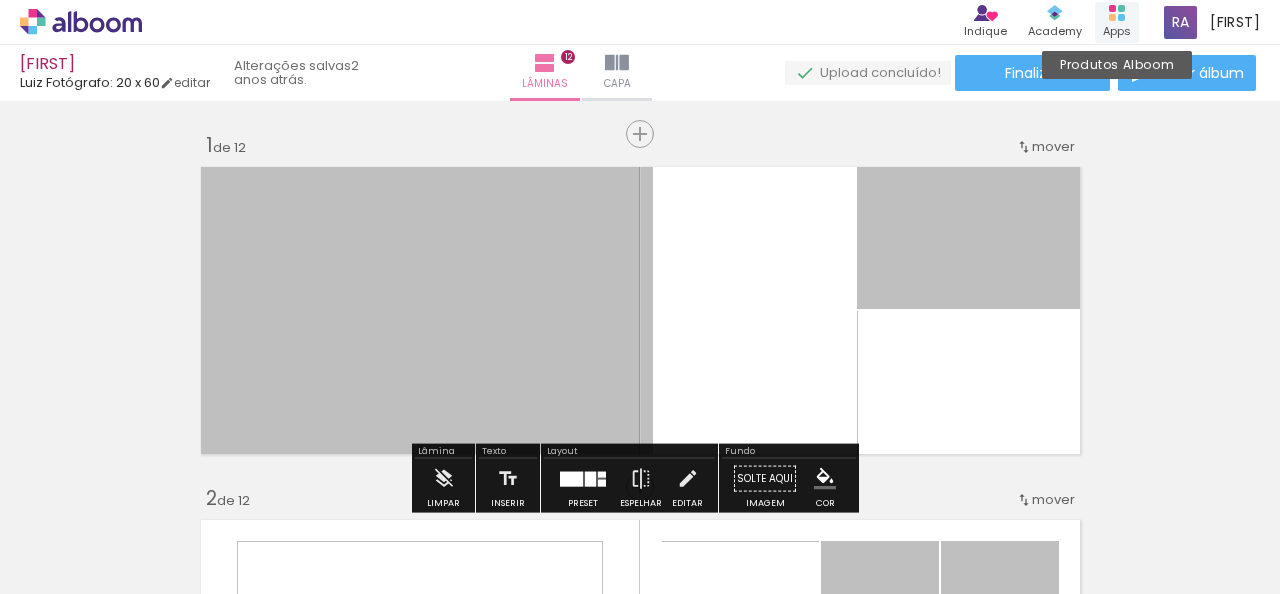 click 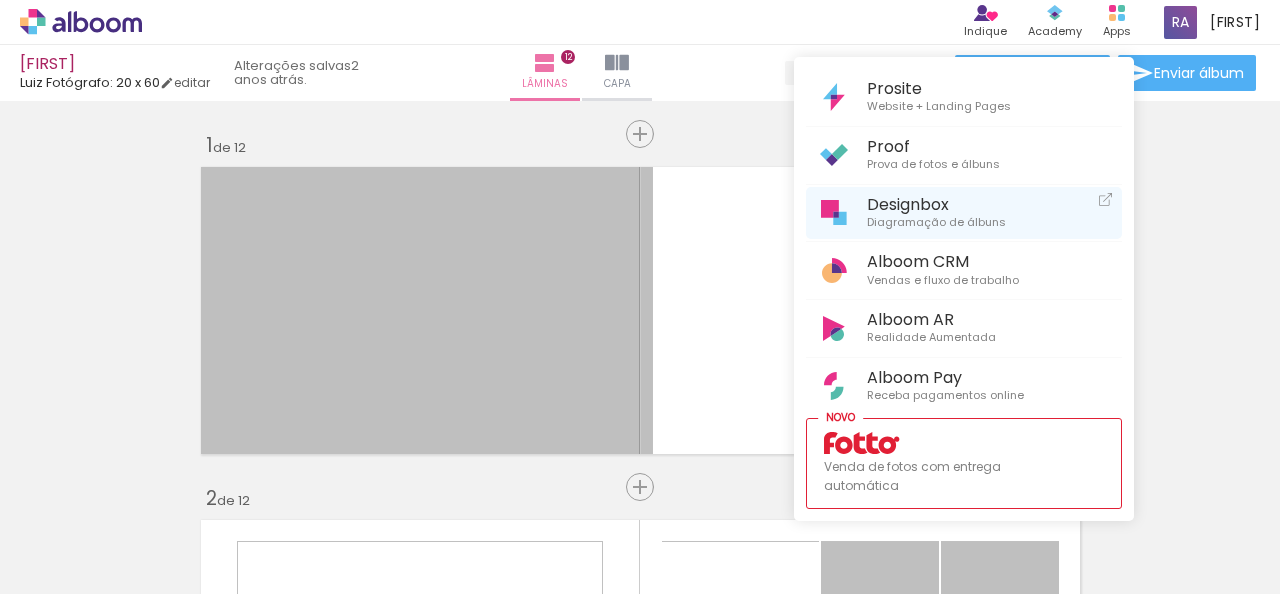 click on "Diagramação de álbuns" at bounding box center (936, 223) 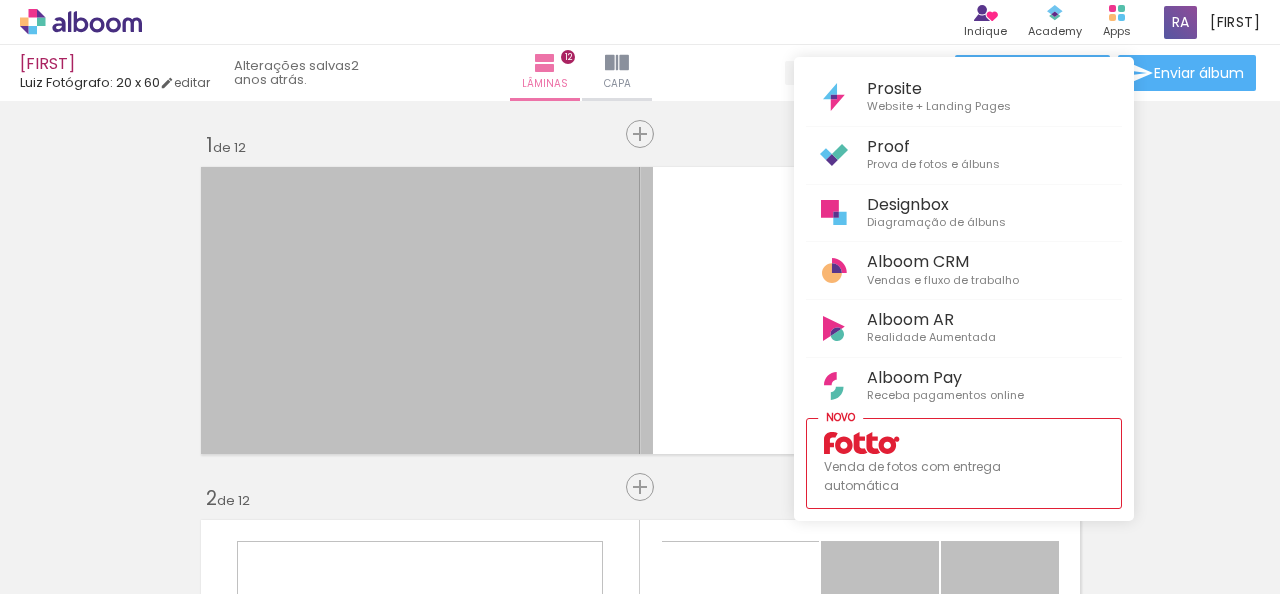 click at bounding box center (640, 297) 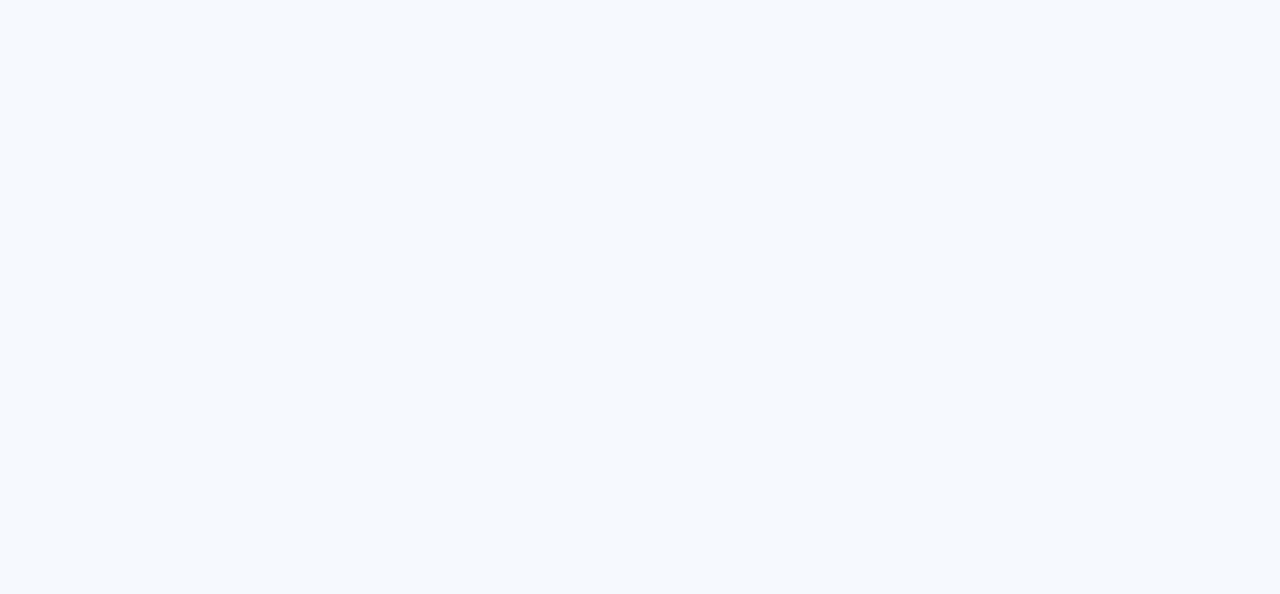 scroll, scrollTop: 0, scrollLeft: 0, axis: both 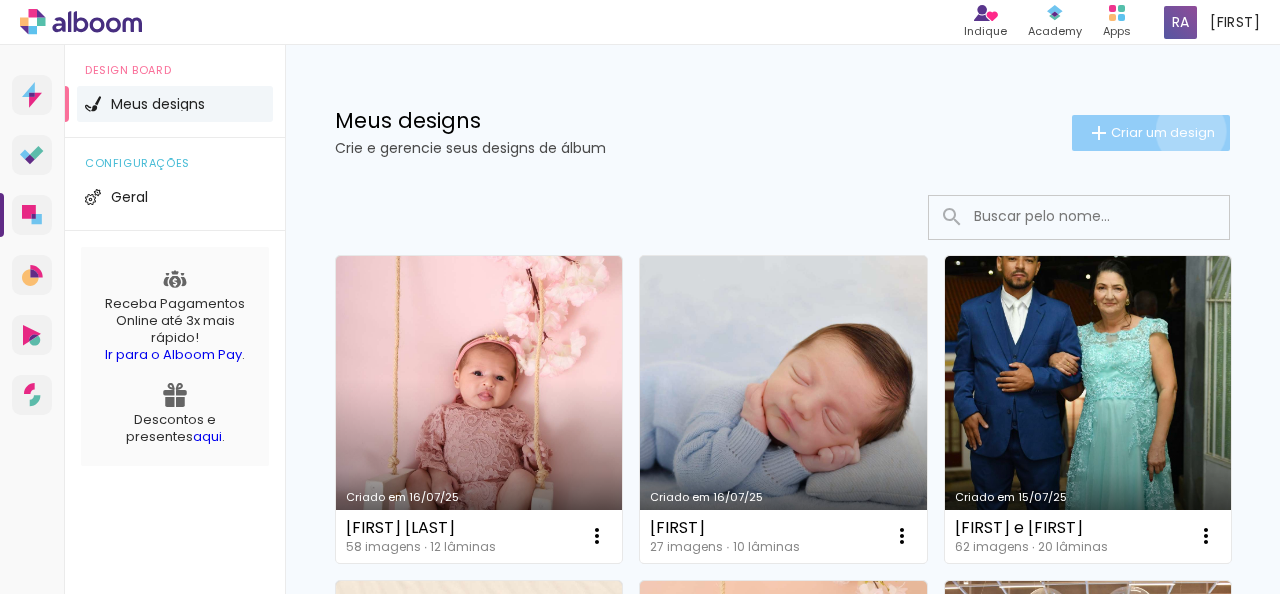 click on "Criar um design" 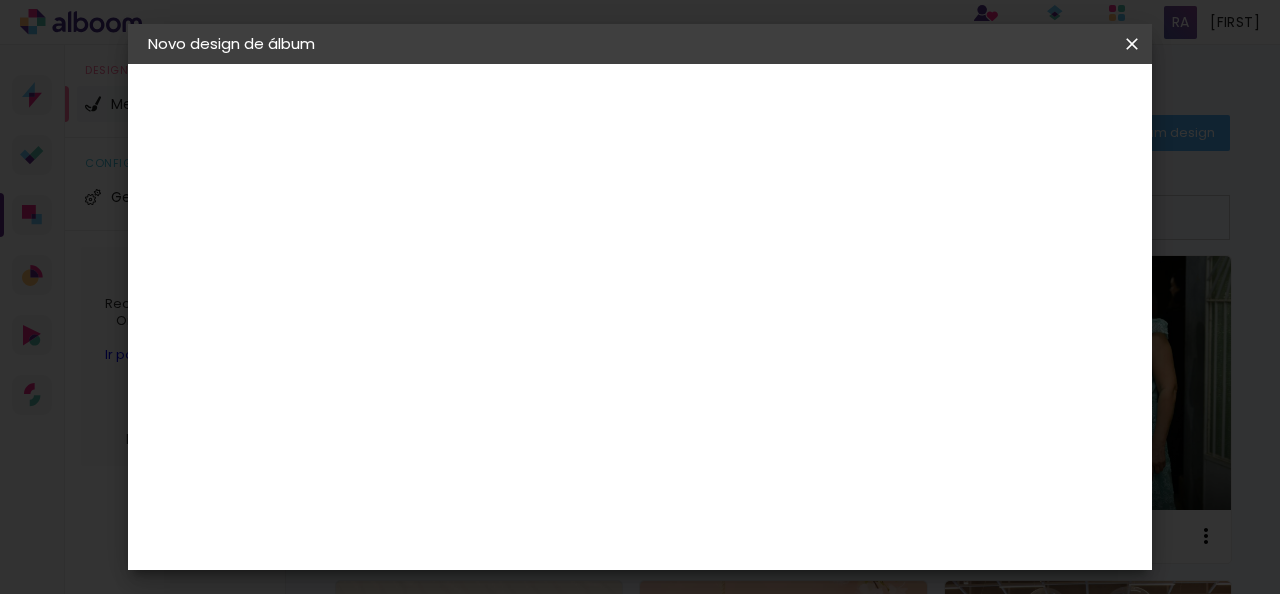 click at bounding box center (475, 268) 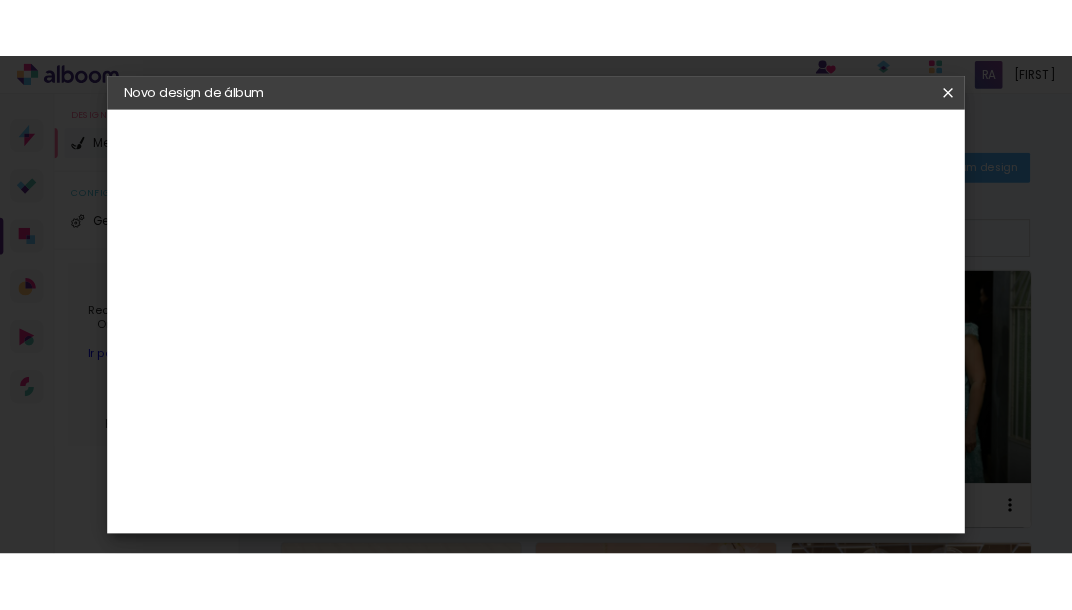 scroll, scrollTop: 300, scrollLeft: 0, axis: vertical 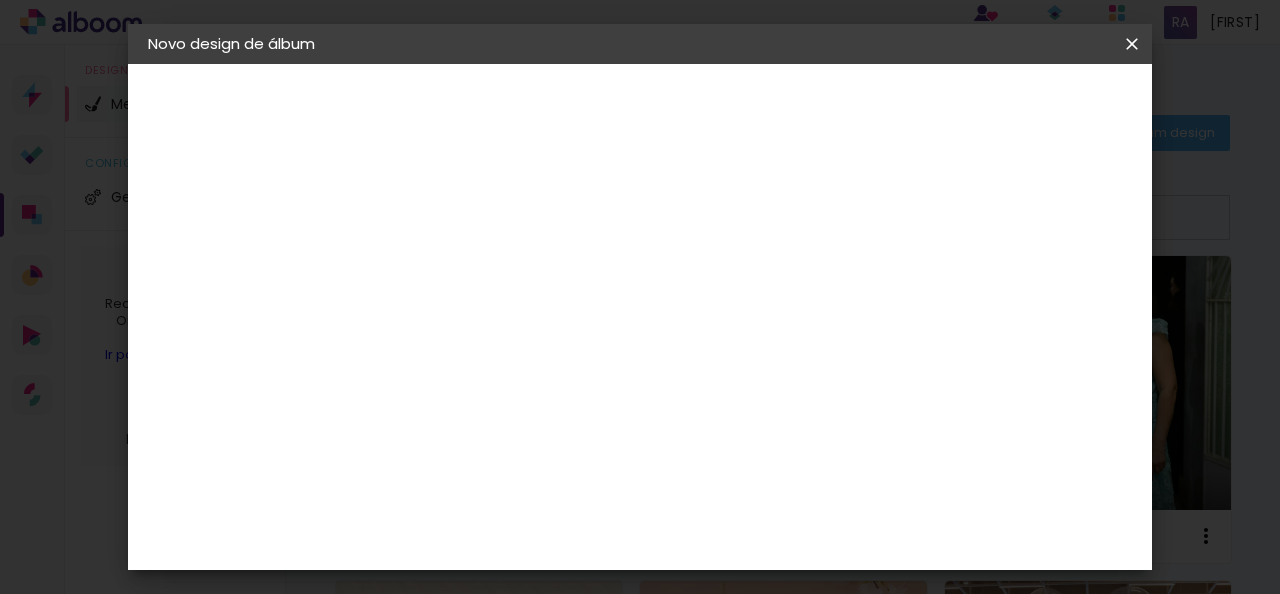 click on "20 × 20" 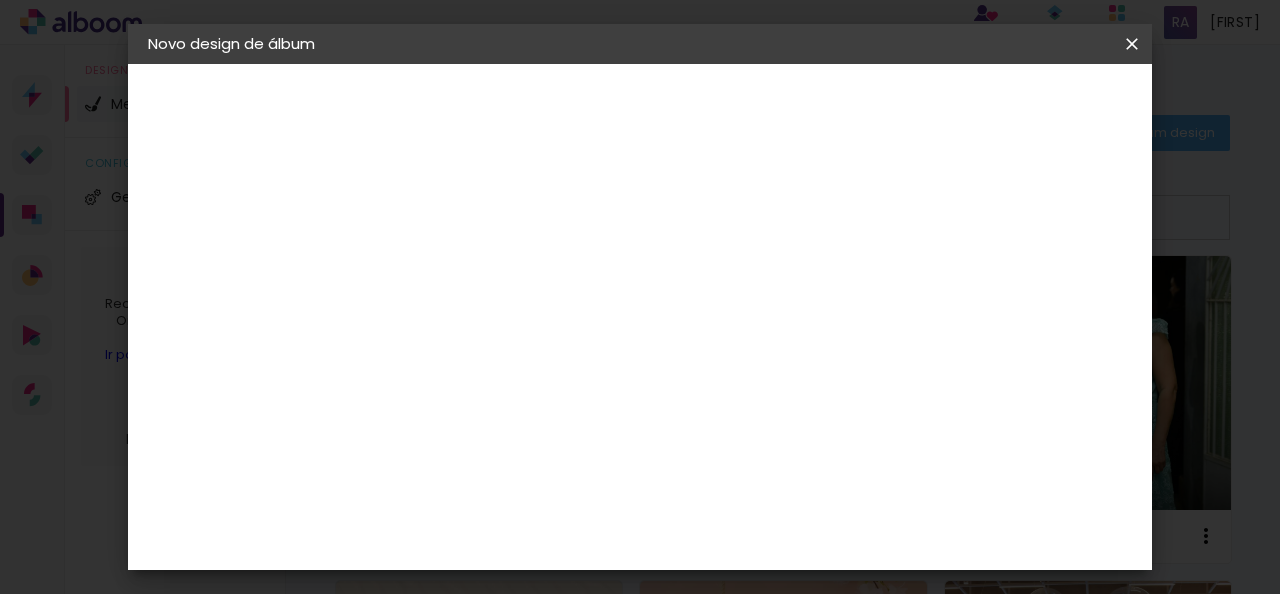 click on "Avançar" at bounding box center (0, 0) 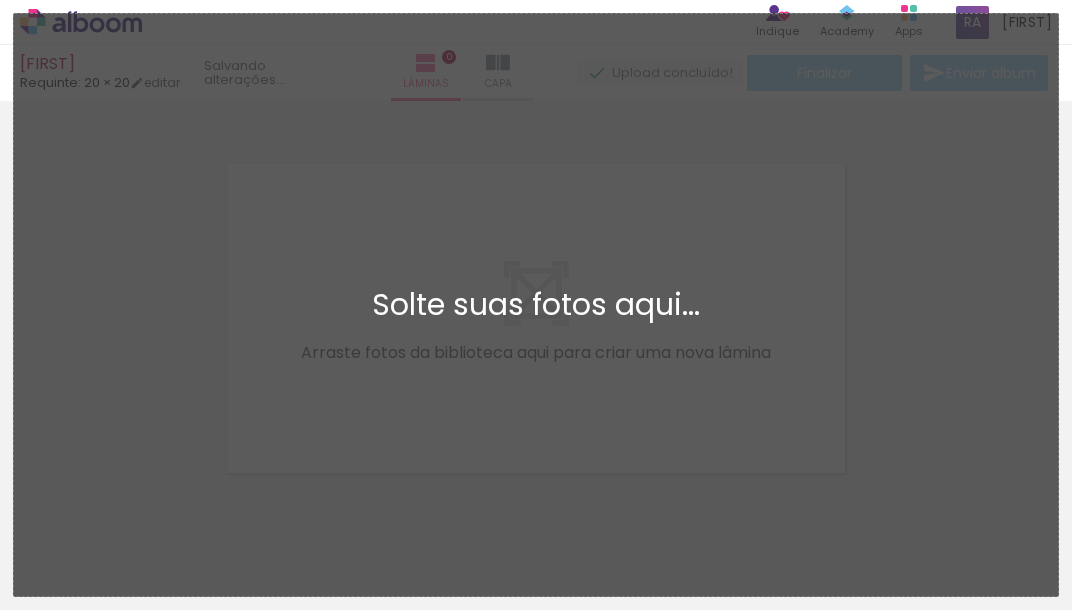 scroll, scrollTop: 25, scrollLeft: 0, axis: vertical 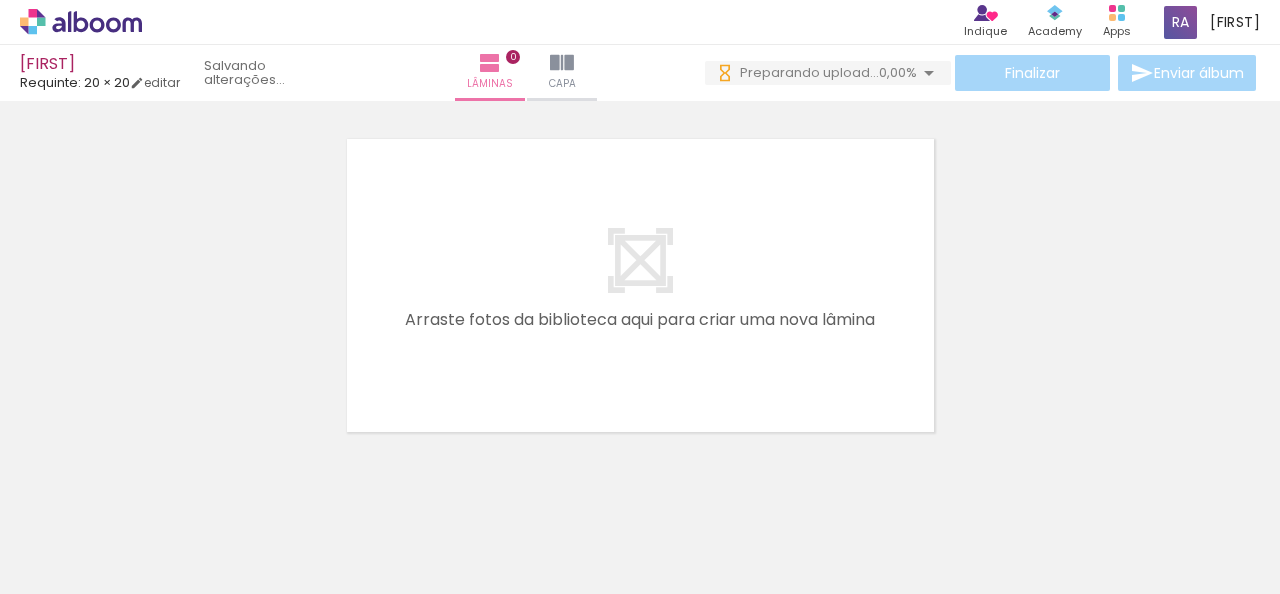 click at bounding box center [200, 527] 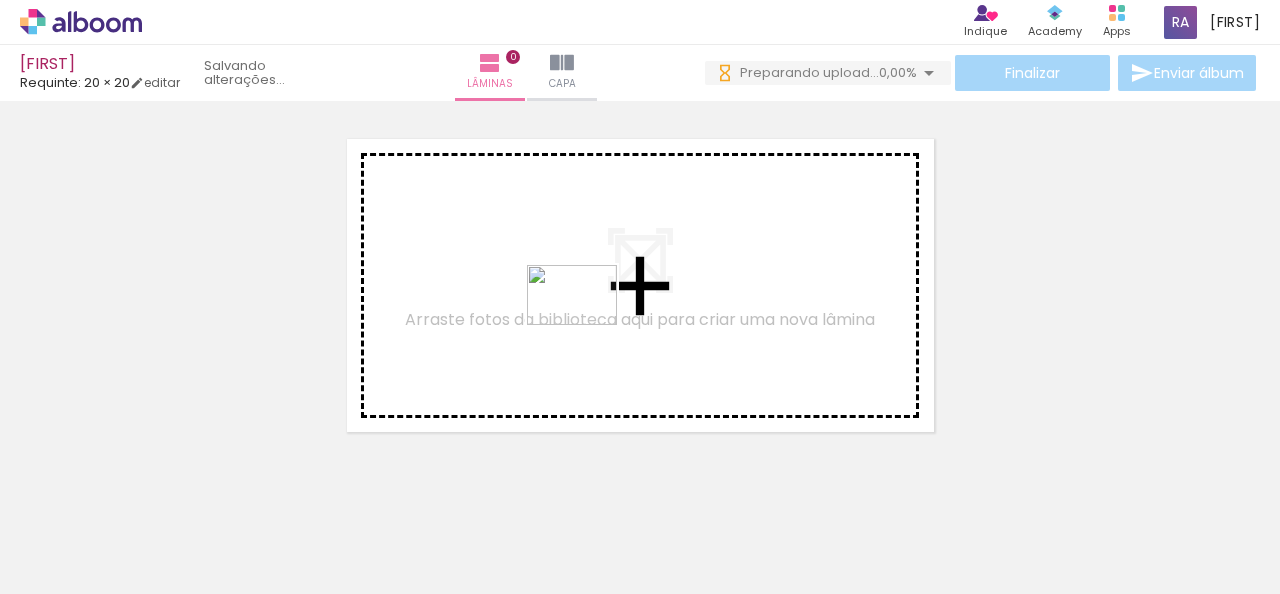 drag, startPoint x: 767, startPoint y: 540, endPoint x: 578, endPoint y: 315, distance: 293.8469 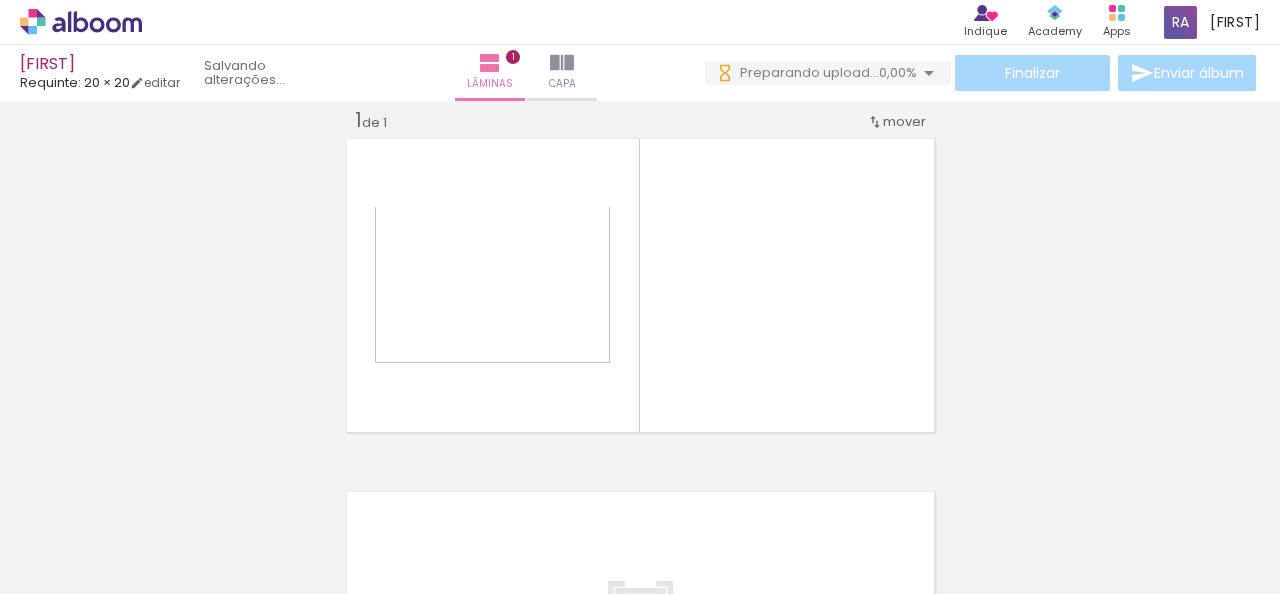 scroll, scrollTop: 25, scrollLeft: 0, axis: vertical 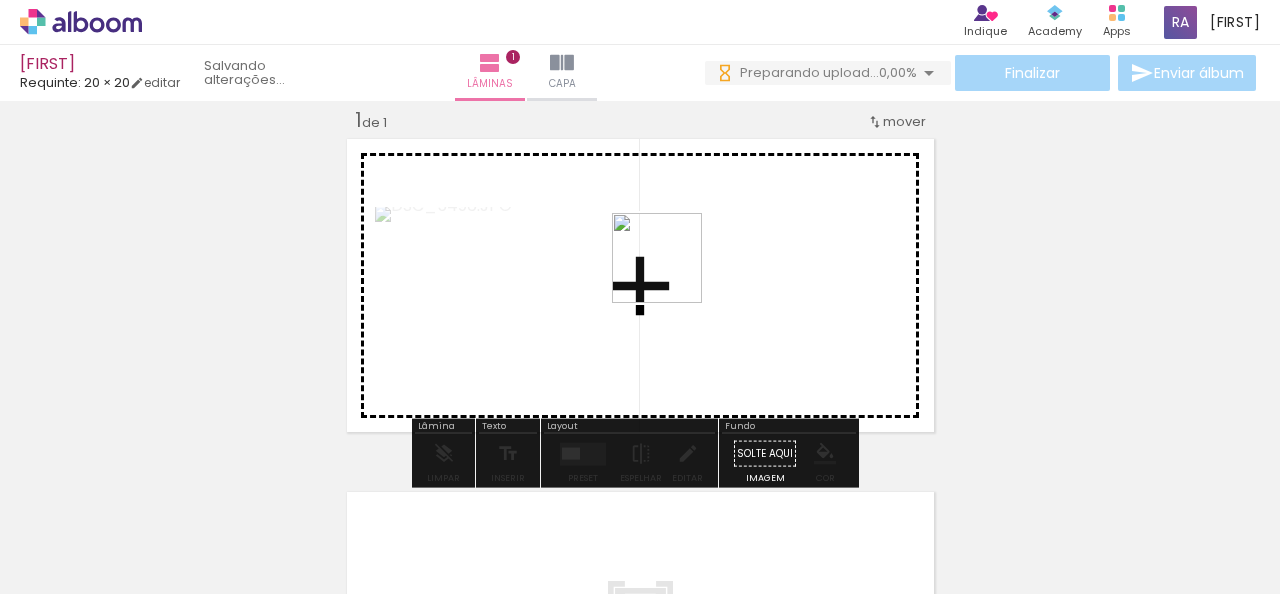 drag, startPoint x: 326, startPoint y: 529, endPoint x: 522, endPoint y: 453, distance: 210.21893 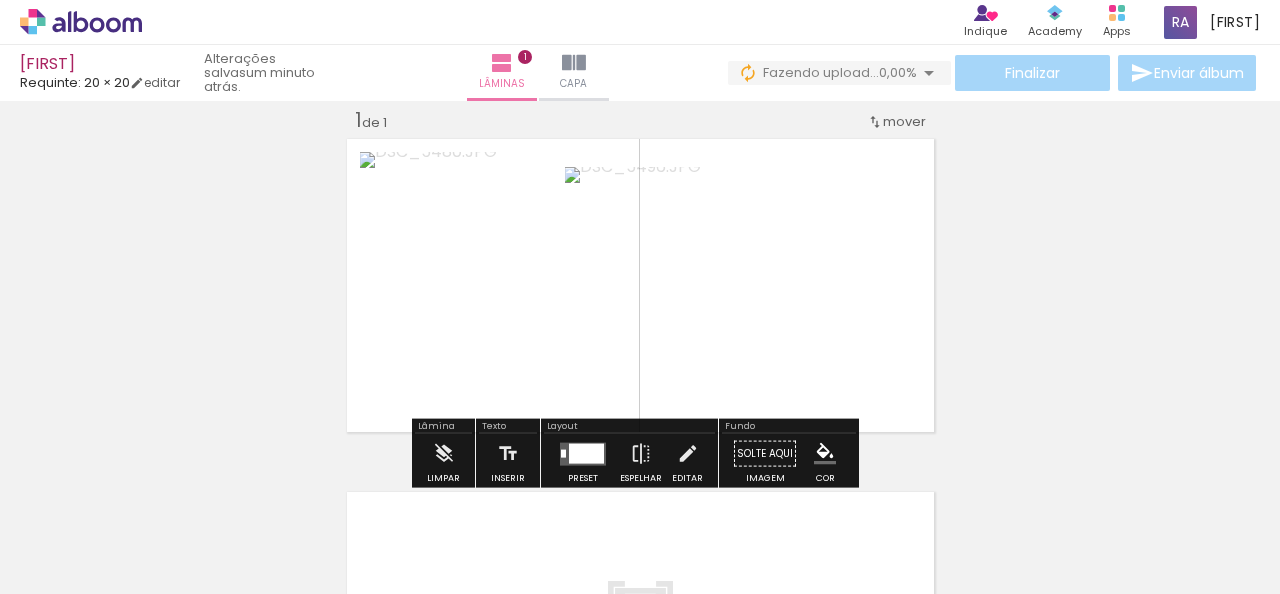 click at bounding box center (312, 527) 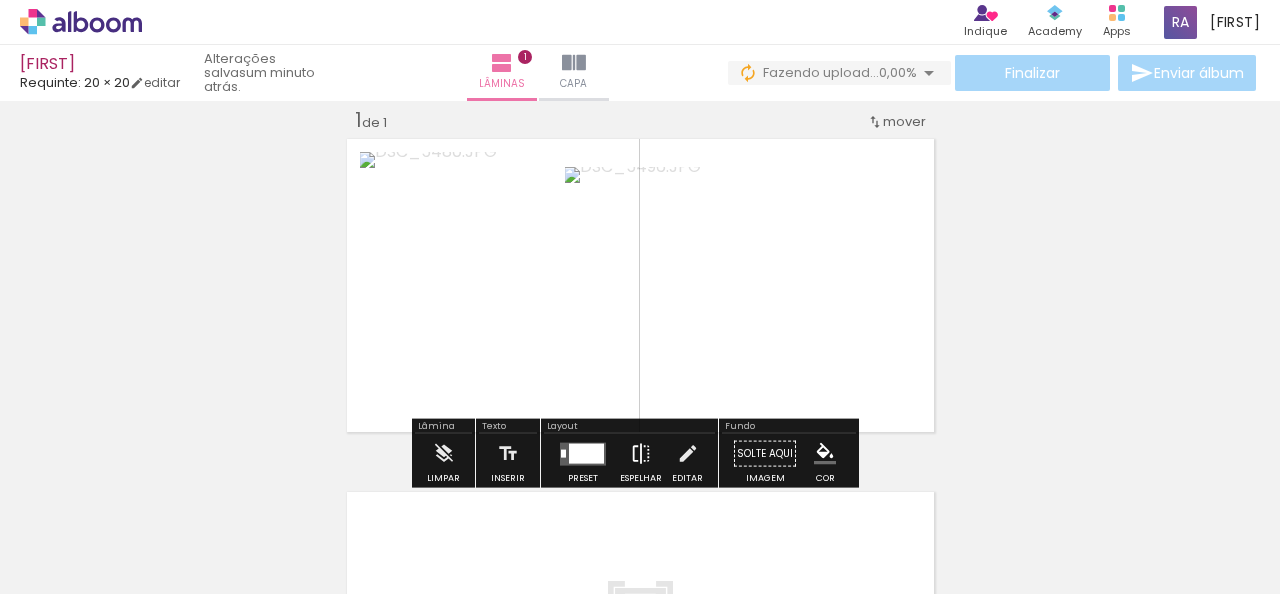 click at bounding box center [641, 454] 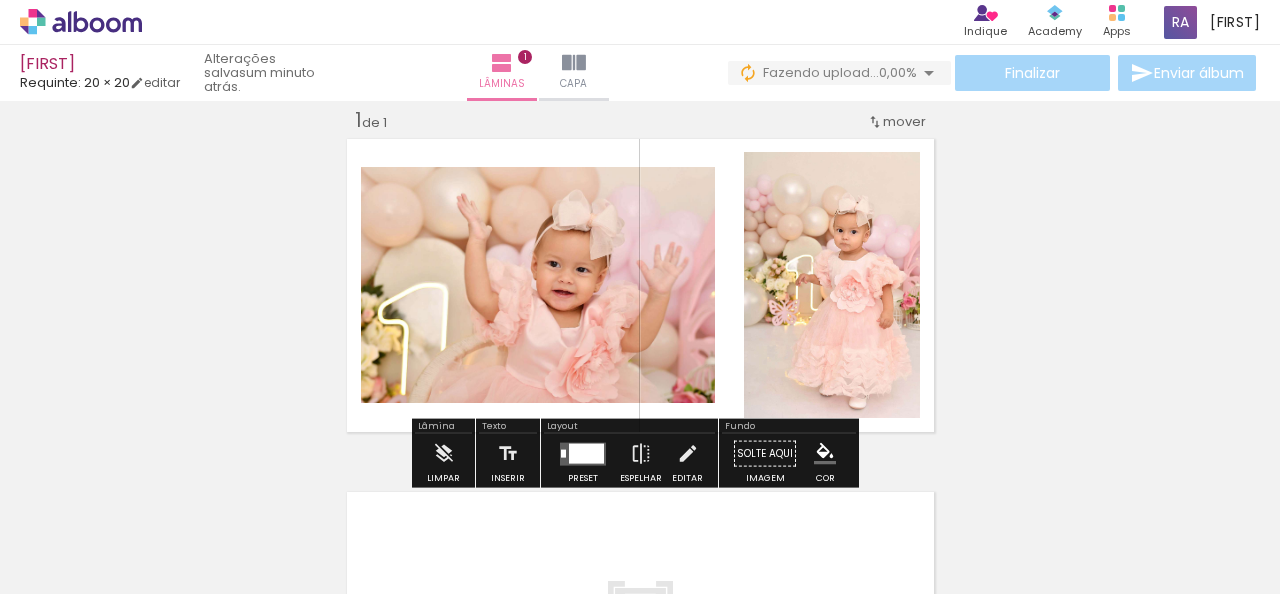 click at bounding box center [586, 453] 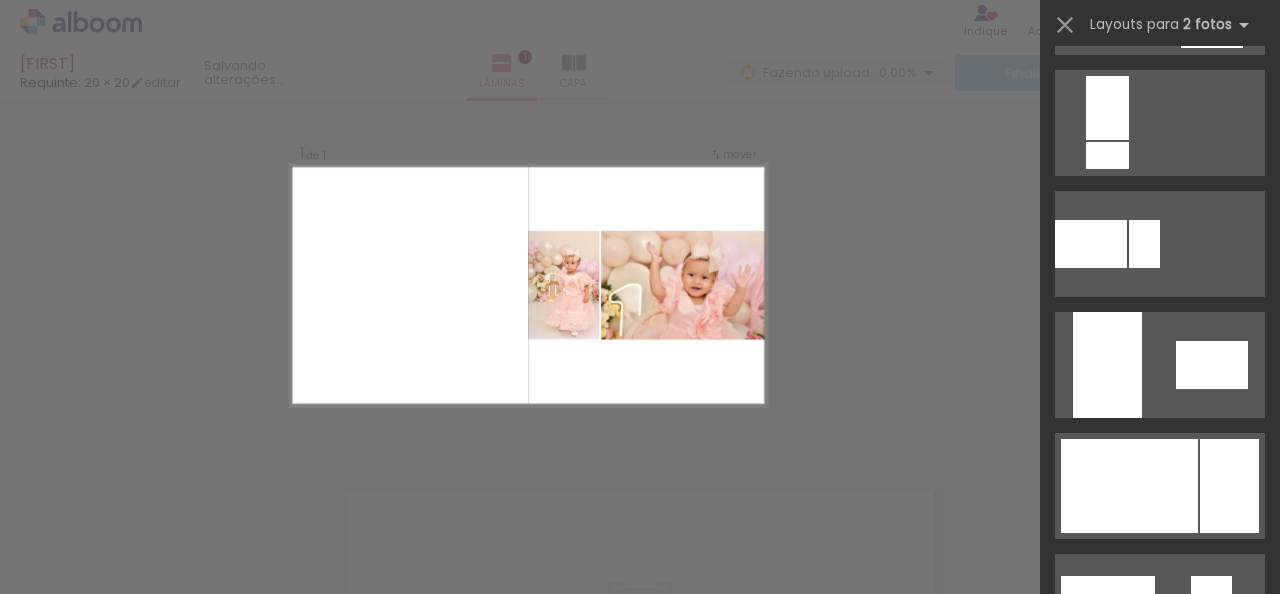 scroll, scrollTop: 800, scrollLeft: 0, axis: vertical 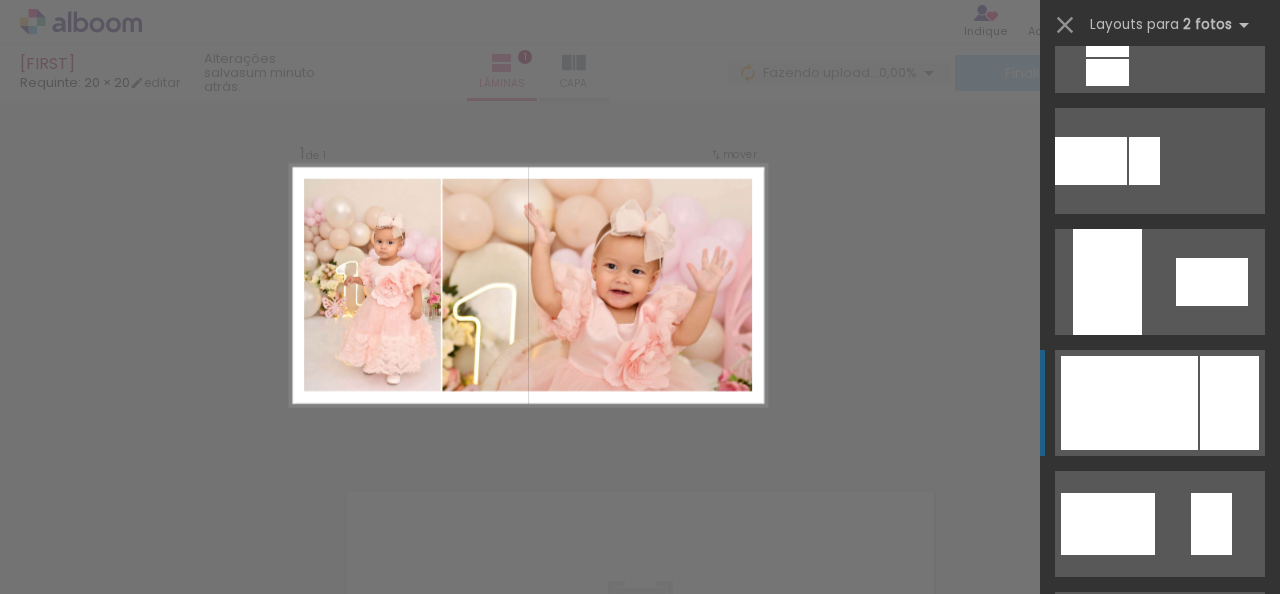 click at bounding box center [1129, 403] 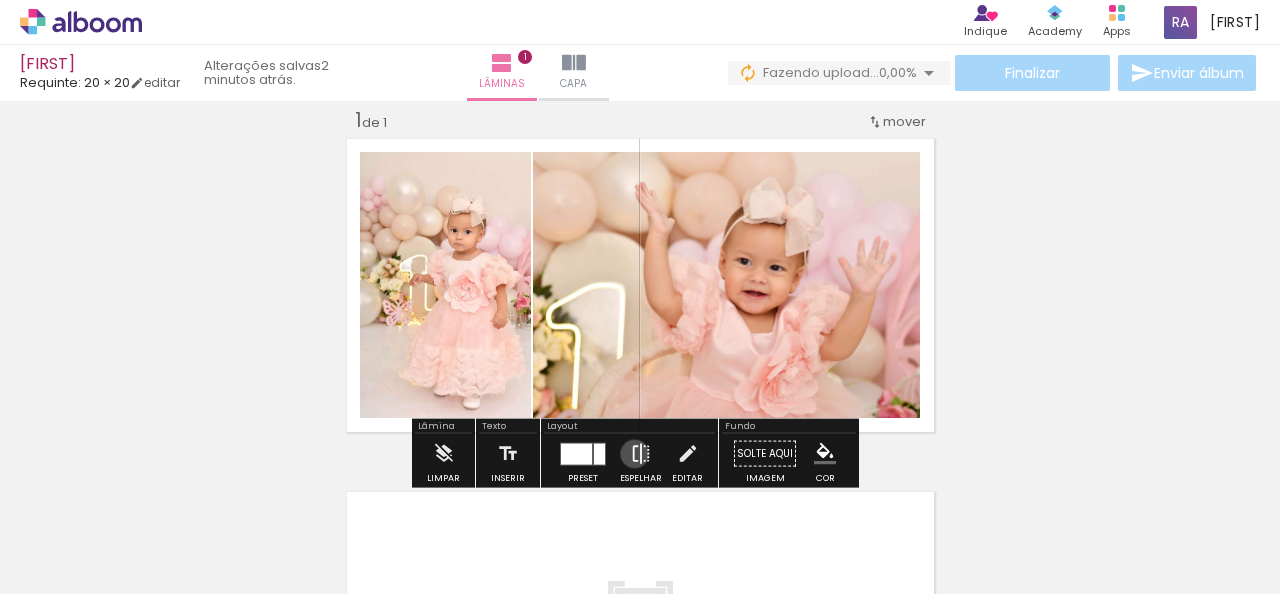 click at bounding box center [641, 454] 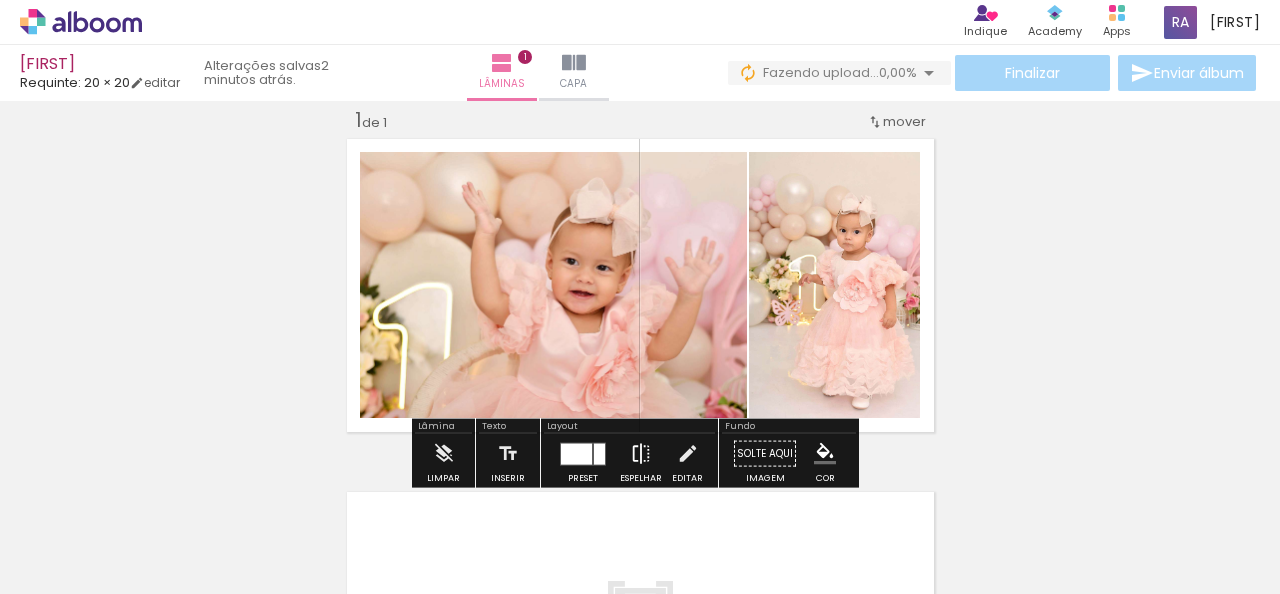 click at bounding box center (641, 454) 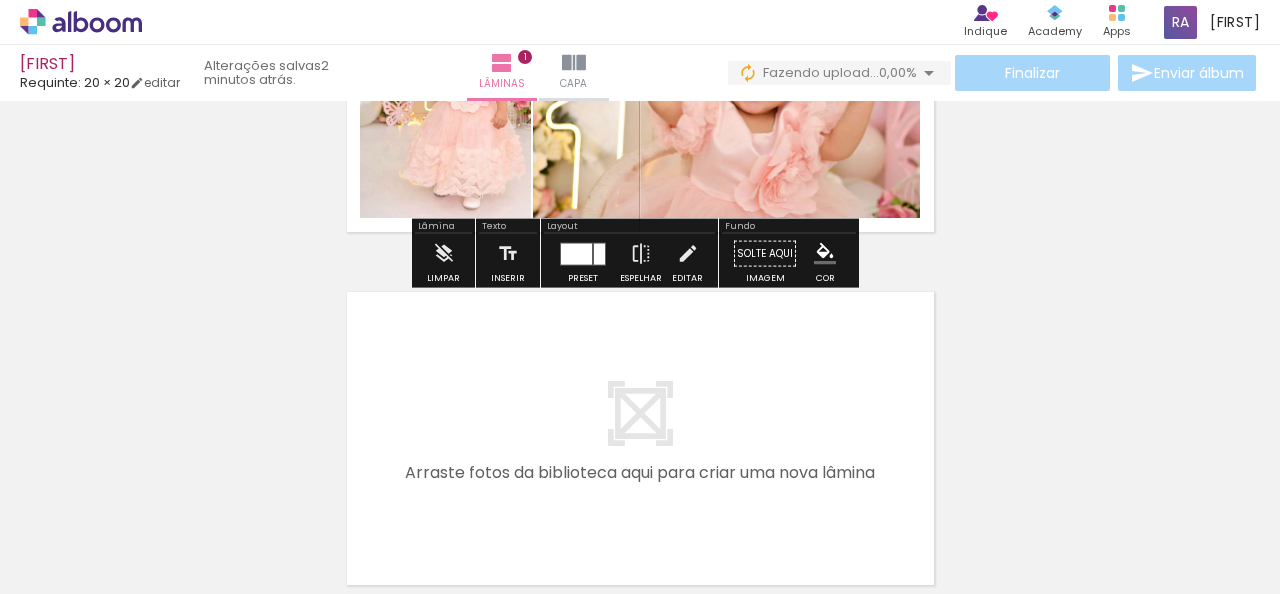scroll, scrollTop: 416, scrollLeft: 0, axis: vertical 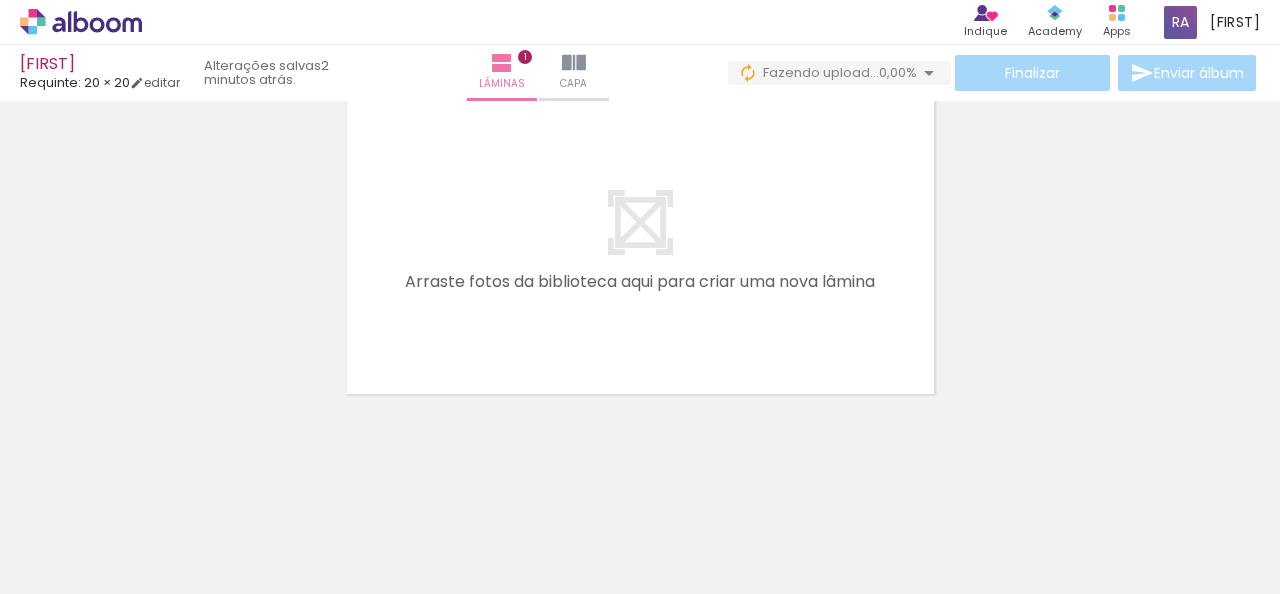 click 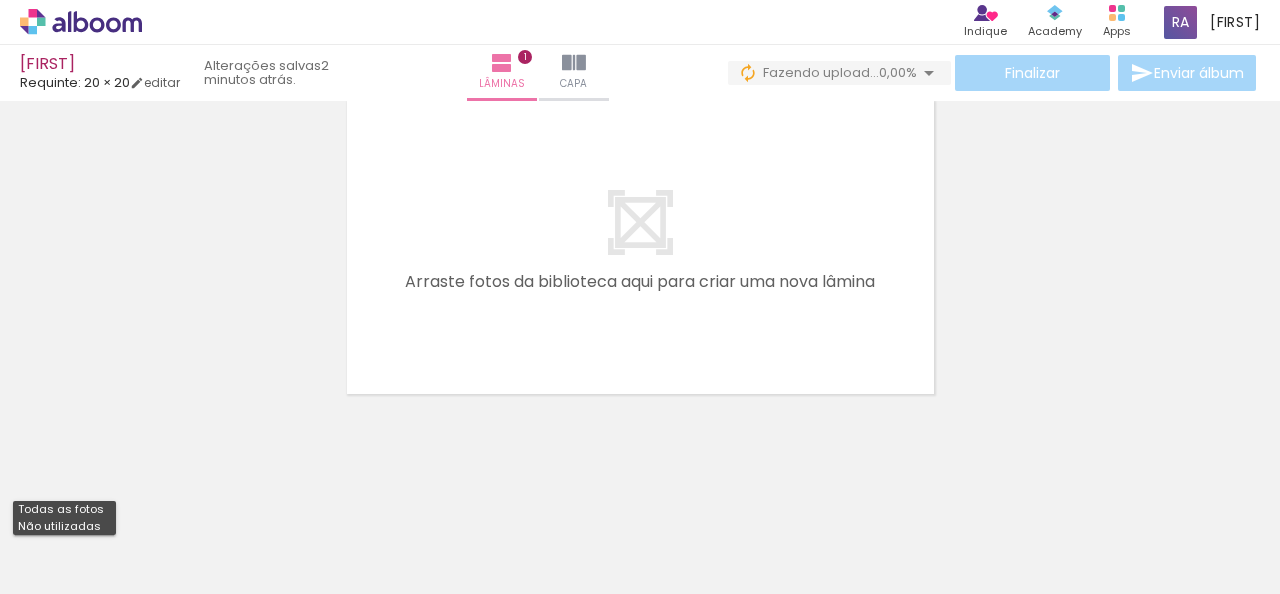 click on "Não utilizadas" at bounding box center (0, 0) 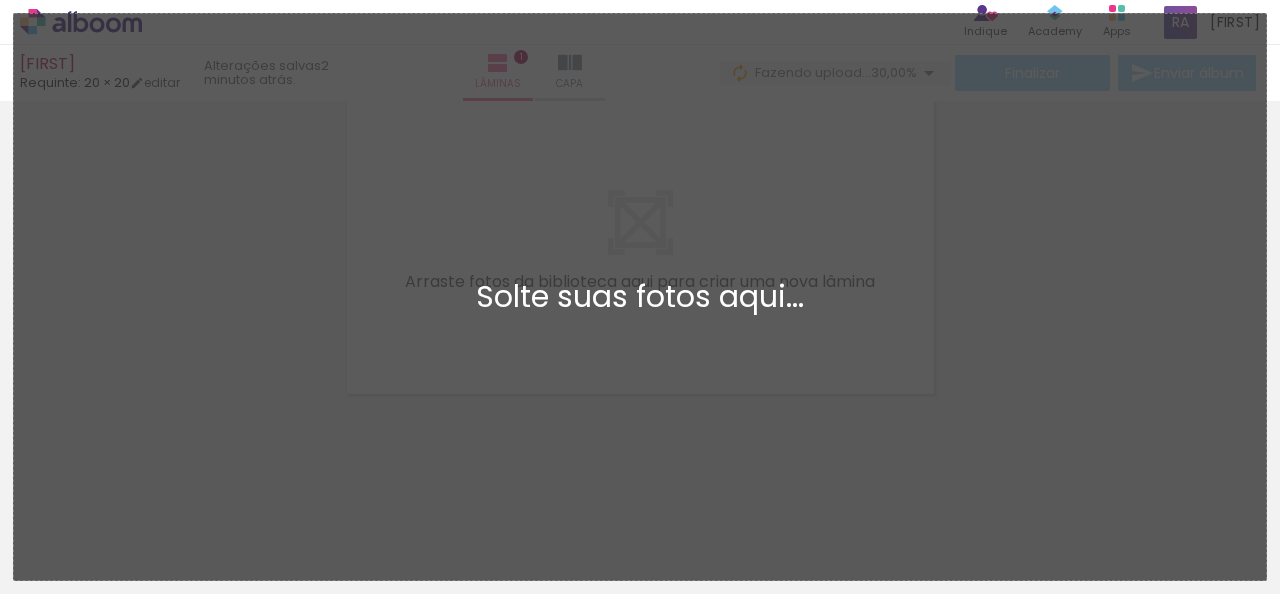 scroll, scrollTop: 0, scrollLeft: 0, axis: both 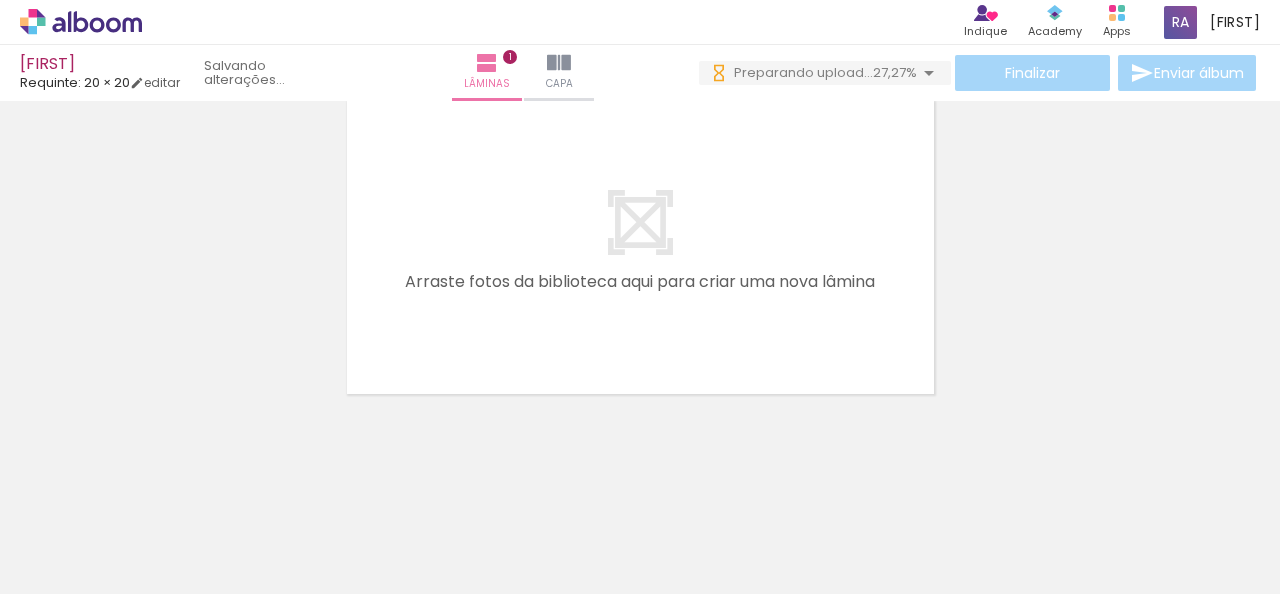 click at bounding box center [380, 486] 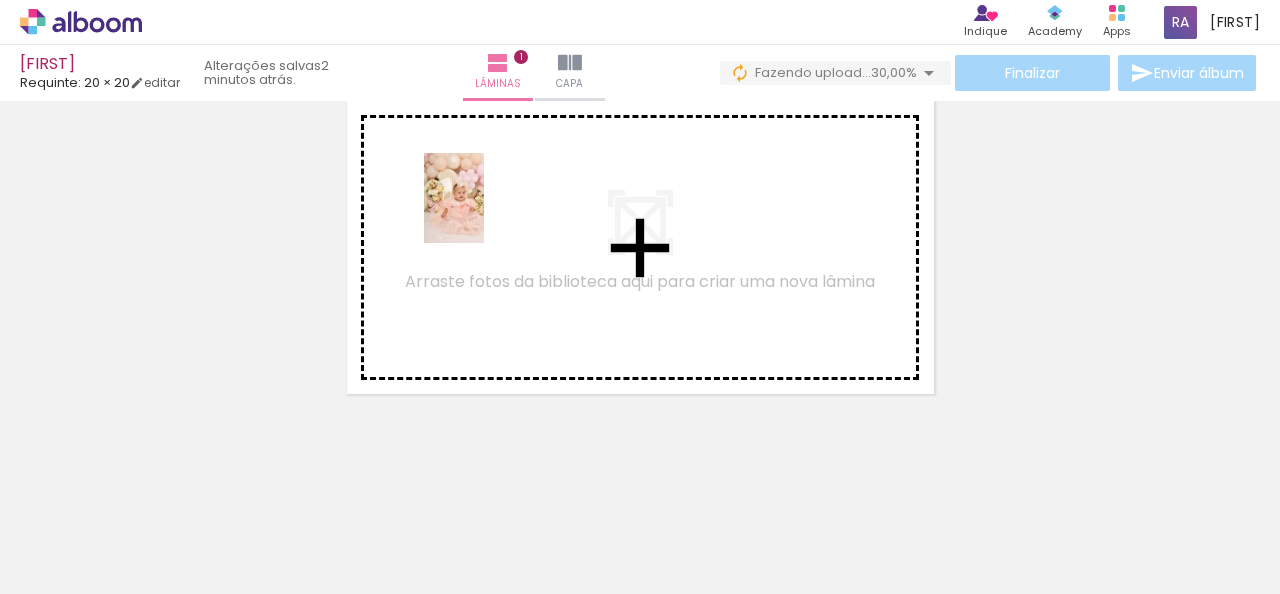 drag, startPoint x: 216, startPoint y: 539, endPoint x: 484, endPoint y: 213, distance: 422.01895 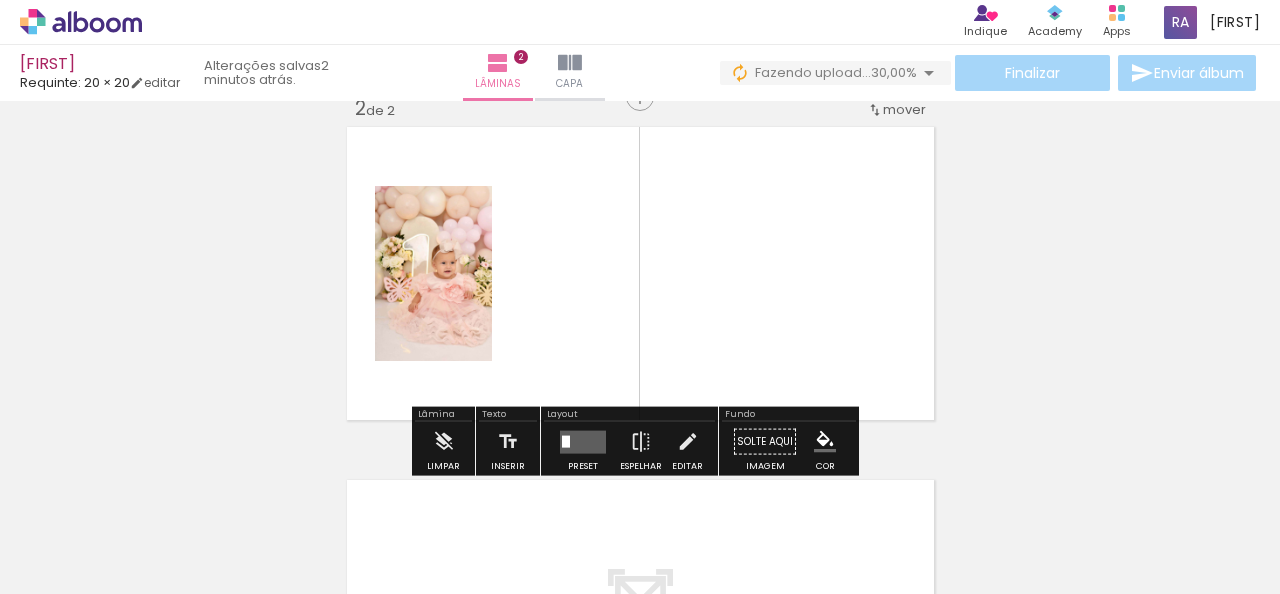 scroll, scrollTop: 378, scrollLeft: 0, axis: vertical 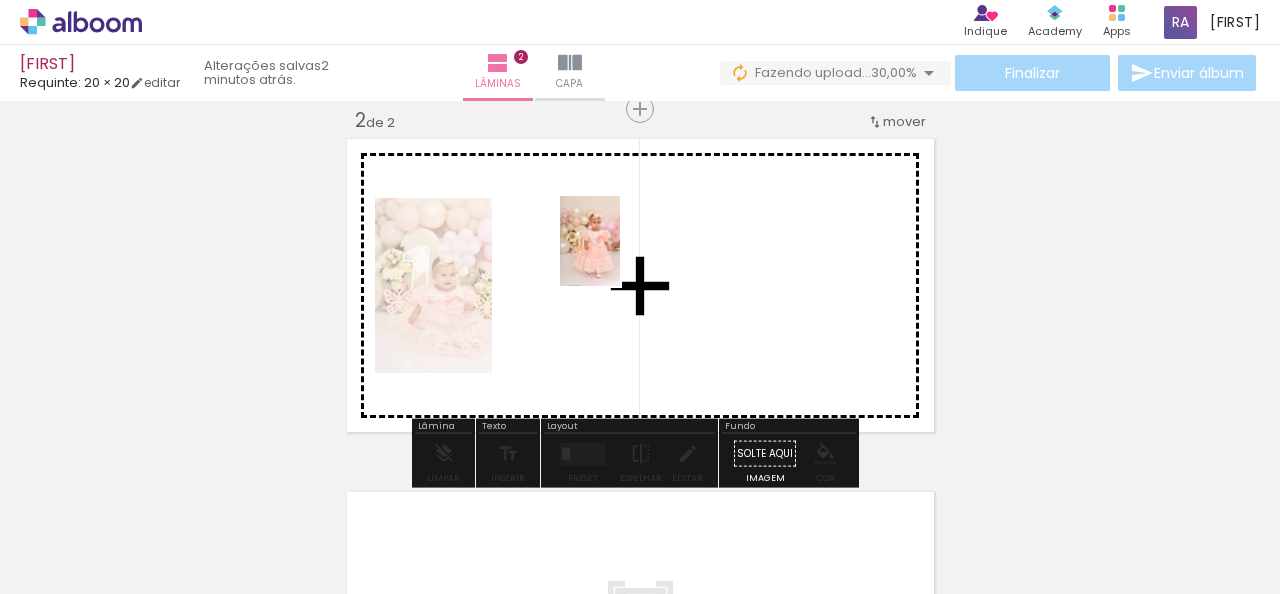drag, startPoint x: 211, startPoint y: 544, endPoint x: 620, endPoint y: 256, distance: 500.22495 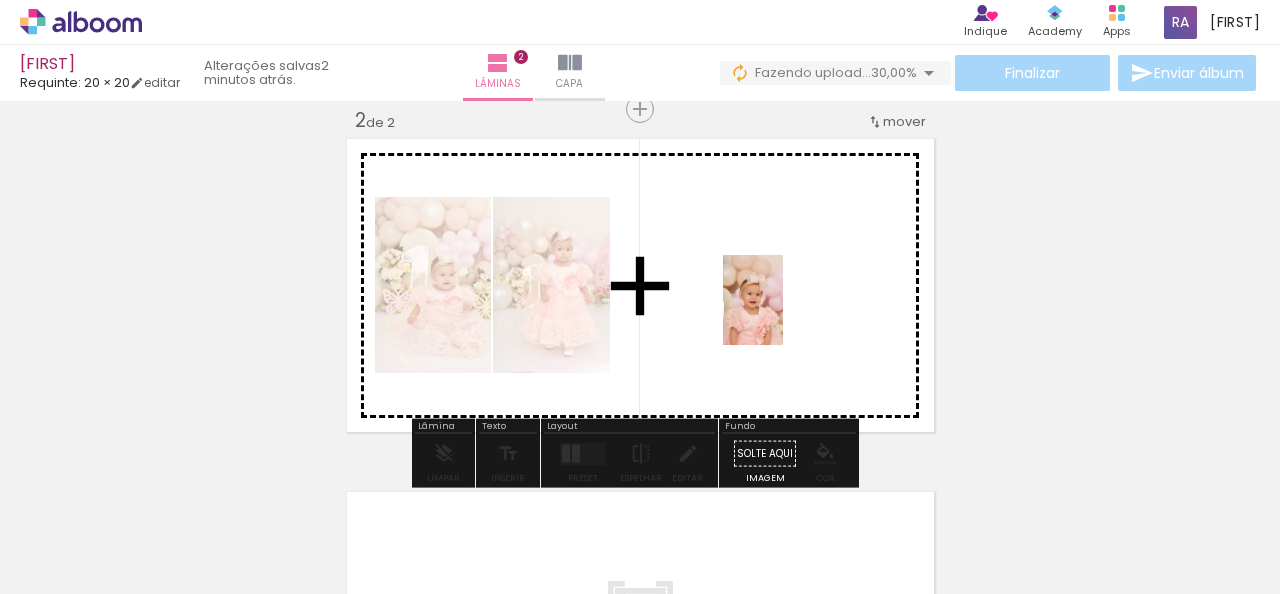 drag, startPoint x: 542, startPoint y: 561, endPoint x: 783, endPoint y: 315, distance: 344.37915 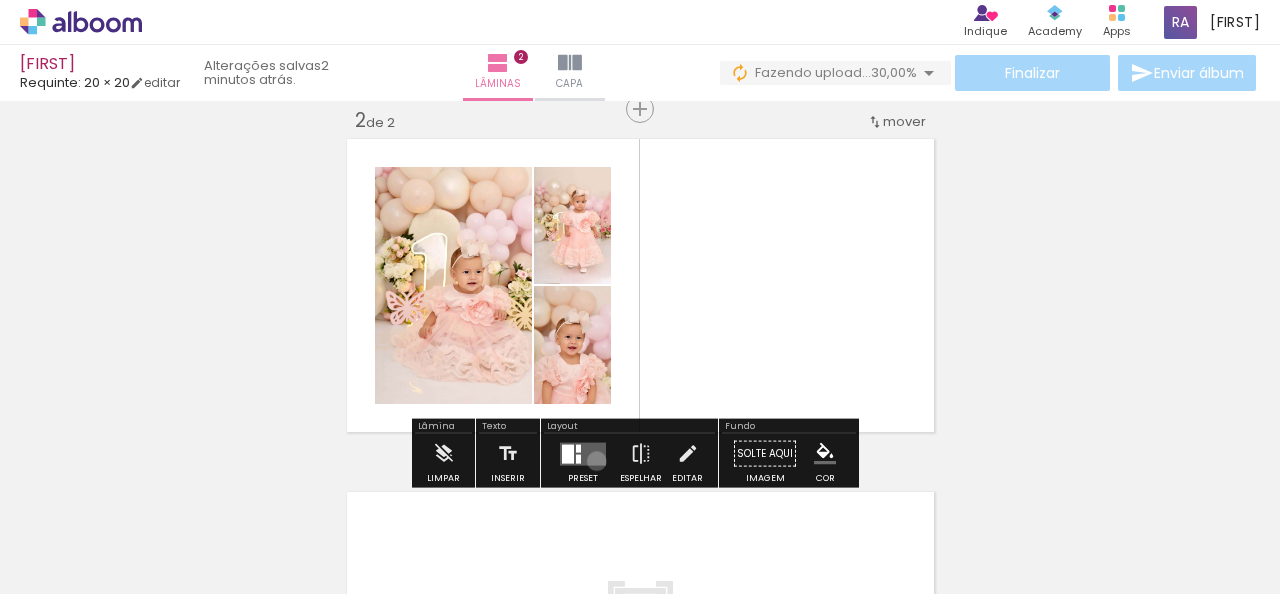 click at bounding box center (583, 453) 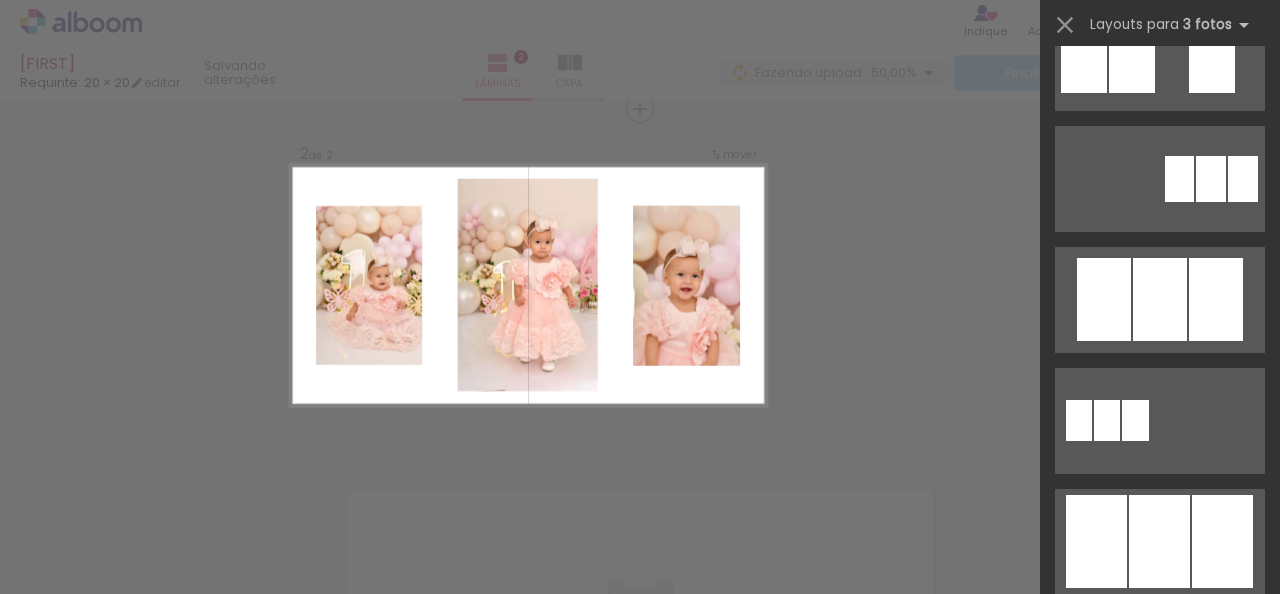 scroll, scrollTop: 1100, scrollLeft: 0, axis: vertical 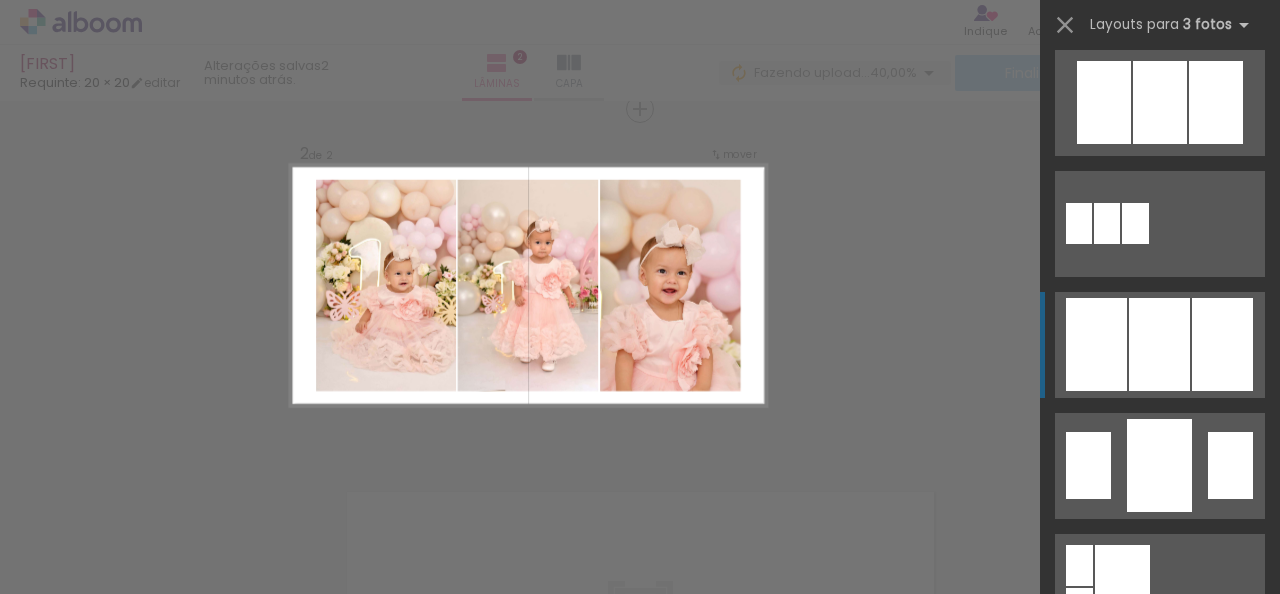 click at bounding box center [1160, 587] 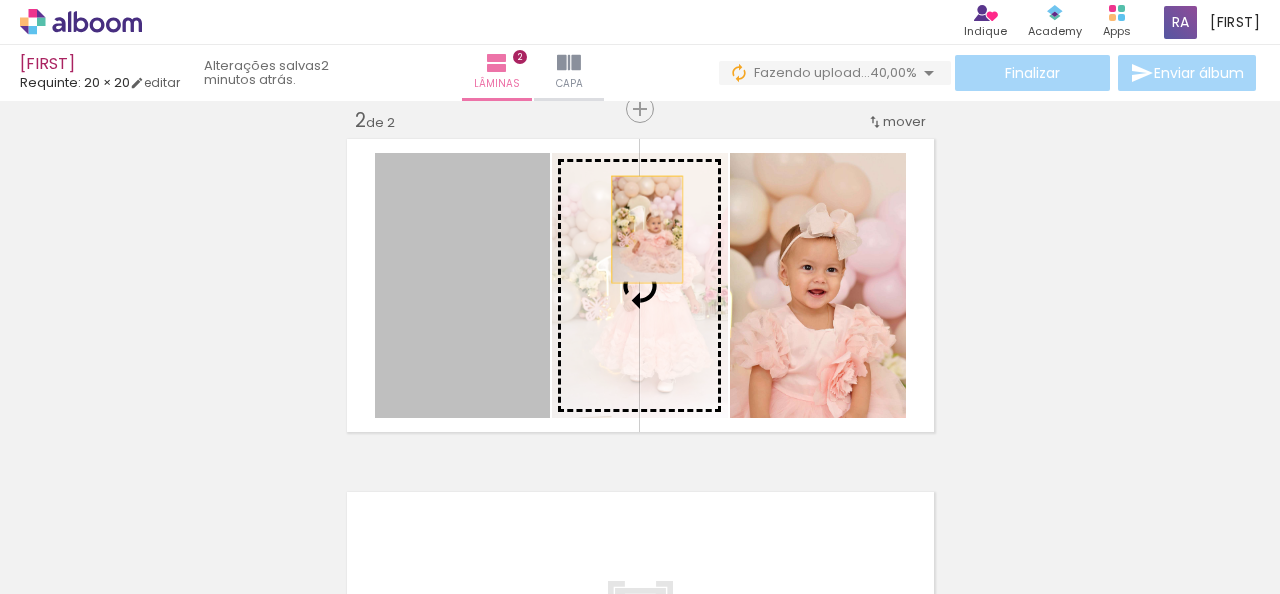 drag, startPoint x: 477, startPoint y: 271, endPoint x: 651, endPoint y: 228, distance: 179.23448 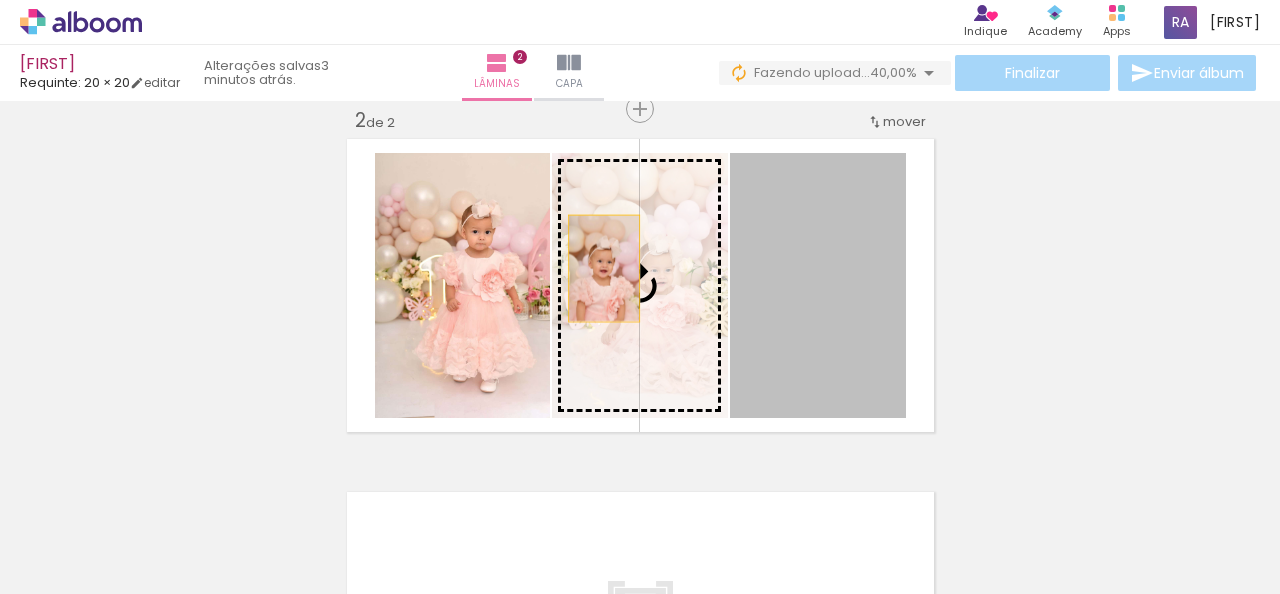 drag, startPoint x: 768, startPoint y: 267, endPoint x: 596, endPoint y: 268, distance: 172.00291 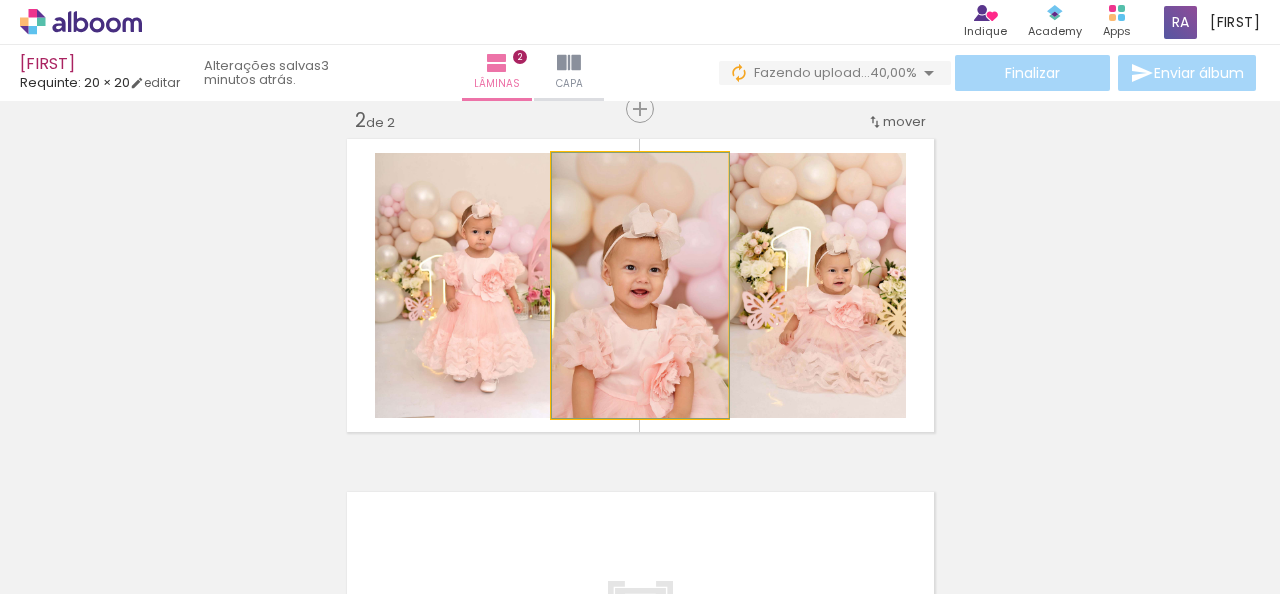 drag, startPoint x: 613, startPoint y: 269, endPoint x: 804, endPoint y: 259, distance: 191.2616 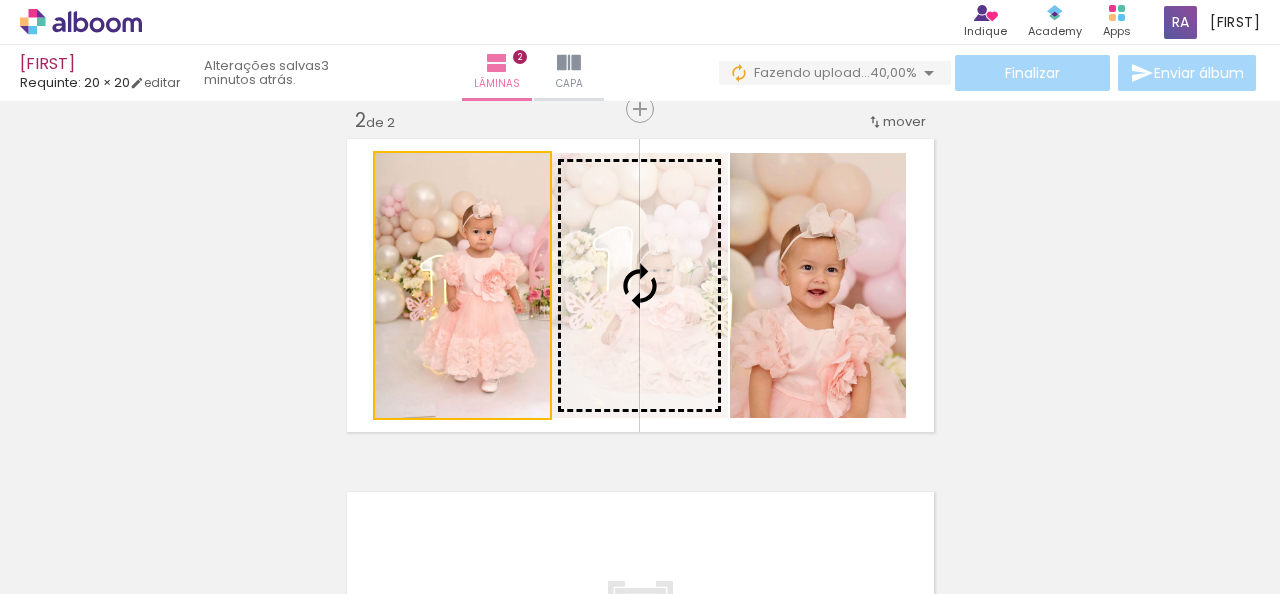 drag, startPoint x: 463, startPoint y: 276, endPoint x: 647, endPoint y: 259, distance: 184.78366 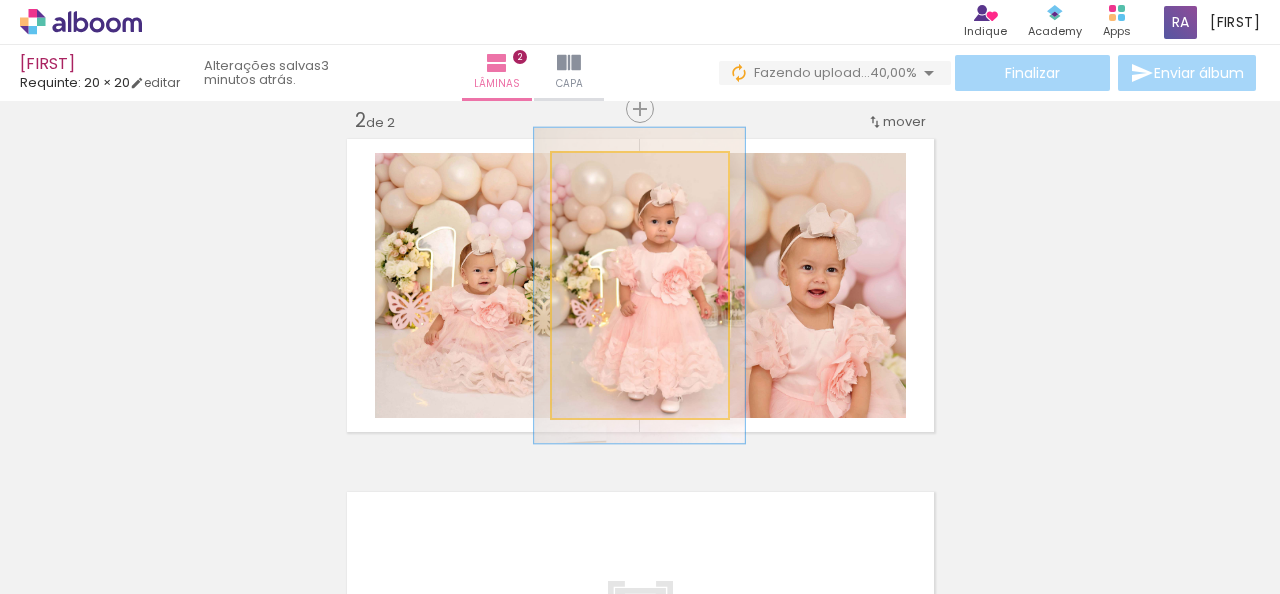 drag, startPoint x: 596, startPoint y: 174, endPoint x: 609, endPoint y: 172, distance: 13.152946 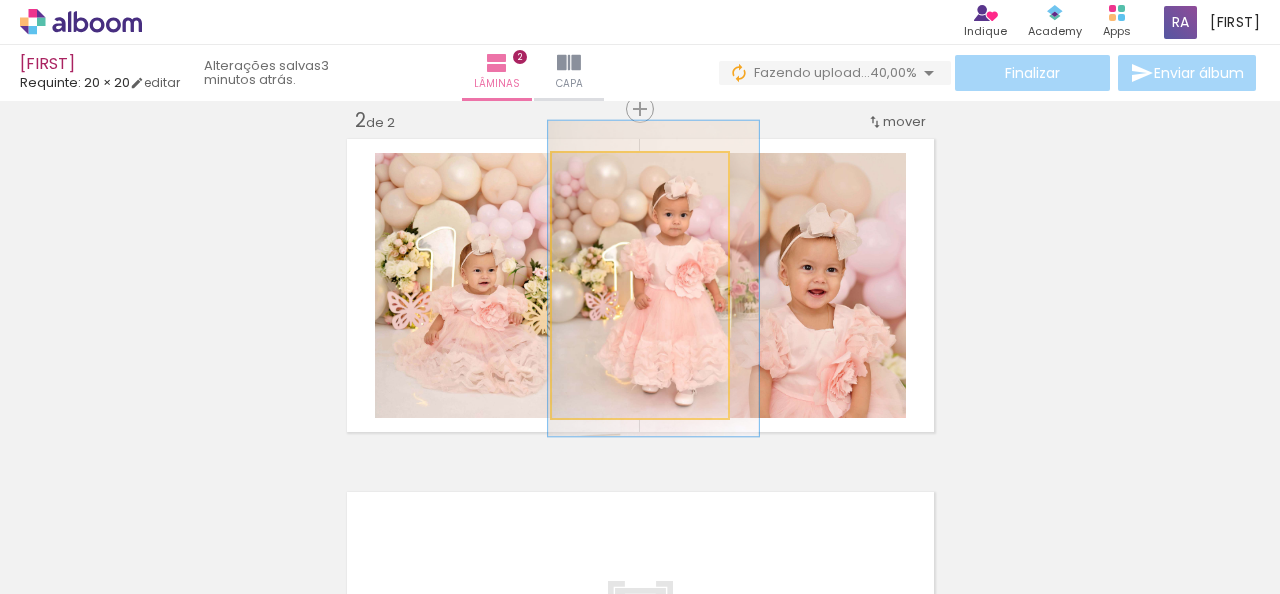drag, startPoint x: 670, startPoint y: 281, endPoint x: 681, endPoint y: 275, distance: 12.529964 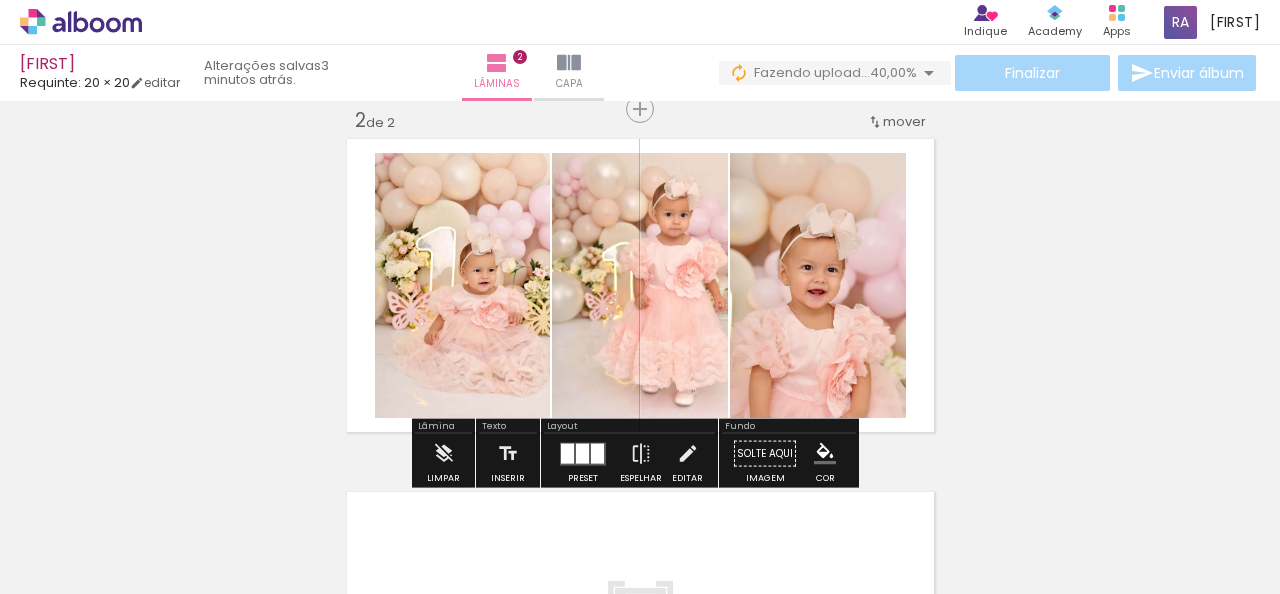 click at bounding box center (597, 453) 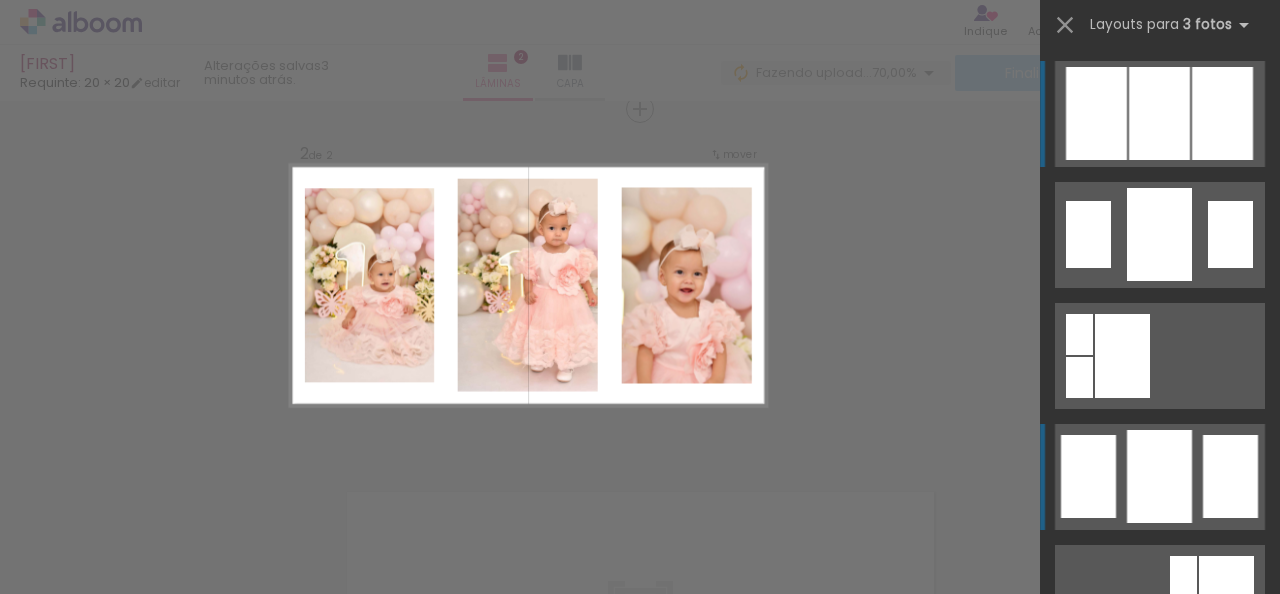 scroll, scrollTop: 1631, scrollLeft: 0, axis: vertical 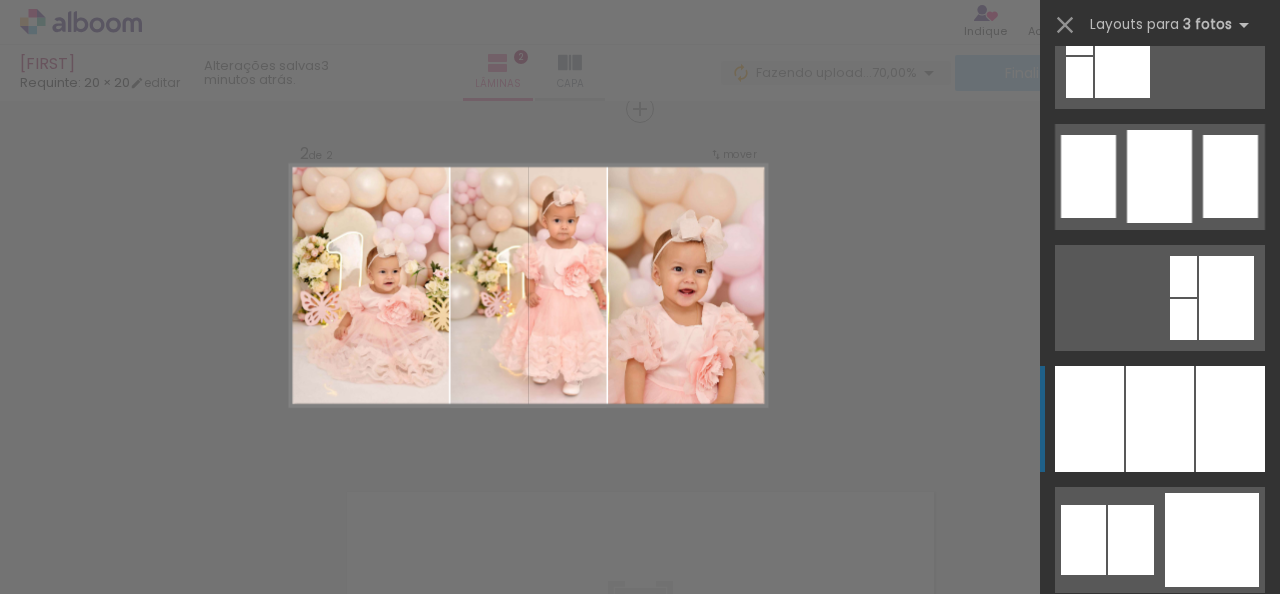 click at bounding box center [1230, 419] 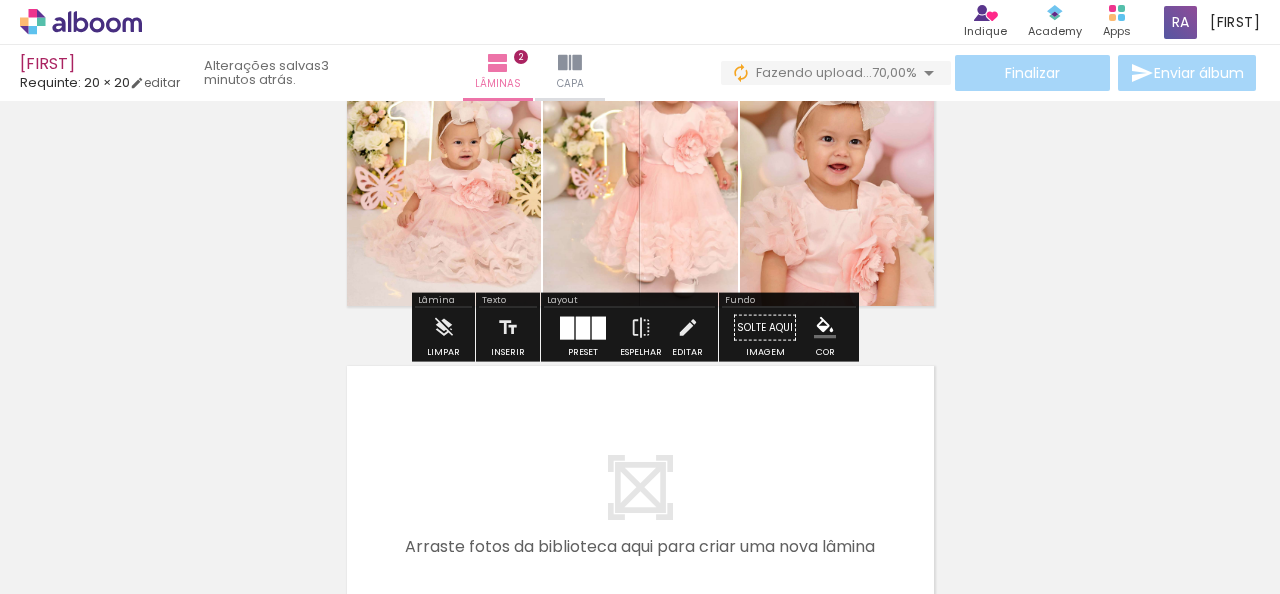 scroll, scrollTop: 769, scrollLeft: 0, axis: vertical 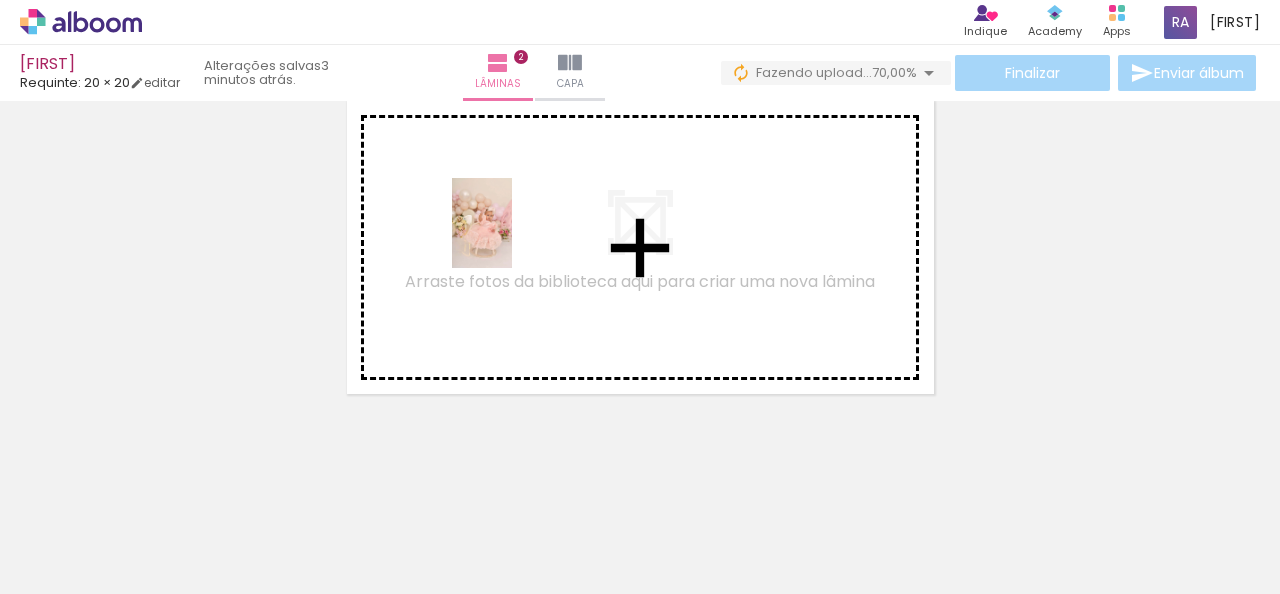 drag, startPoint x: 310, startPoint y: 538, endPoint x: 512, endPoint y: 238, distance: 361.66837 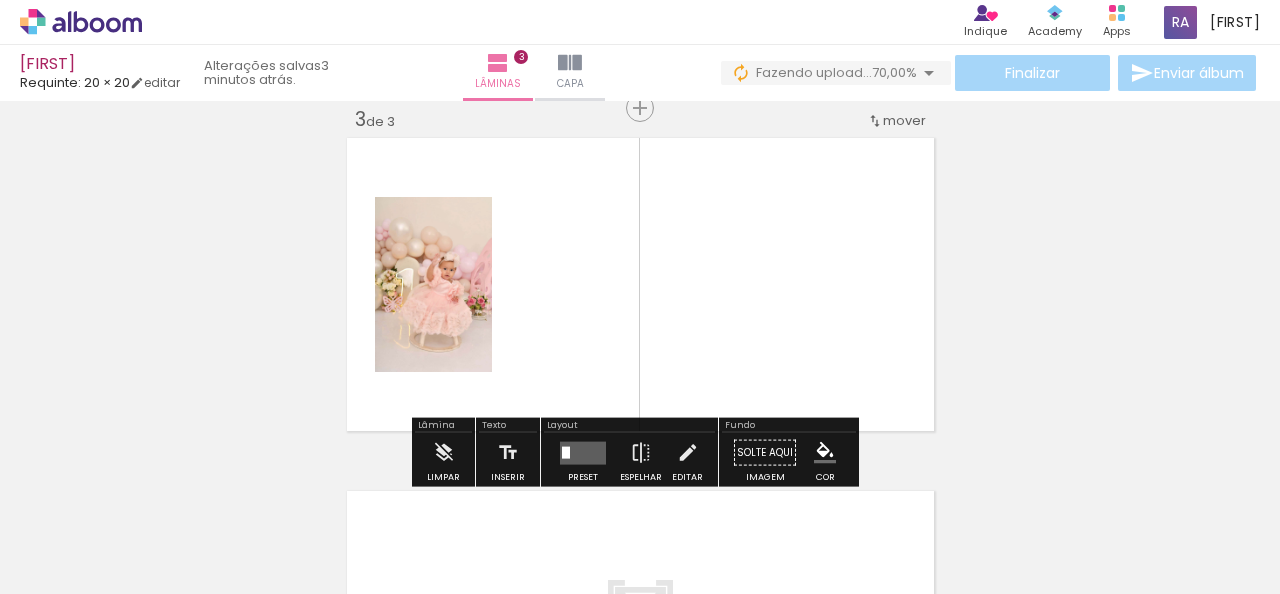 scroll, scrollTop: 732, scrollLeft: 0, axis: vertical 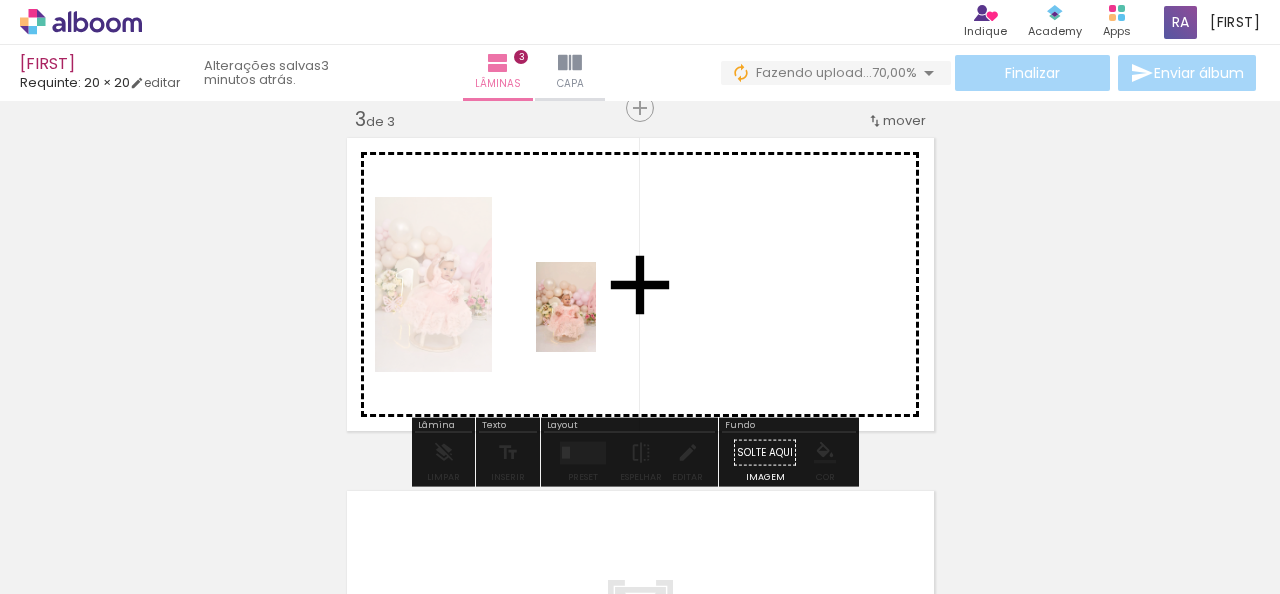 drag, startPoint x: 326, startPoint y: 538, endPoint x: 596, endPoint y: 322, distance: 345.7687 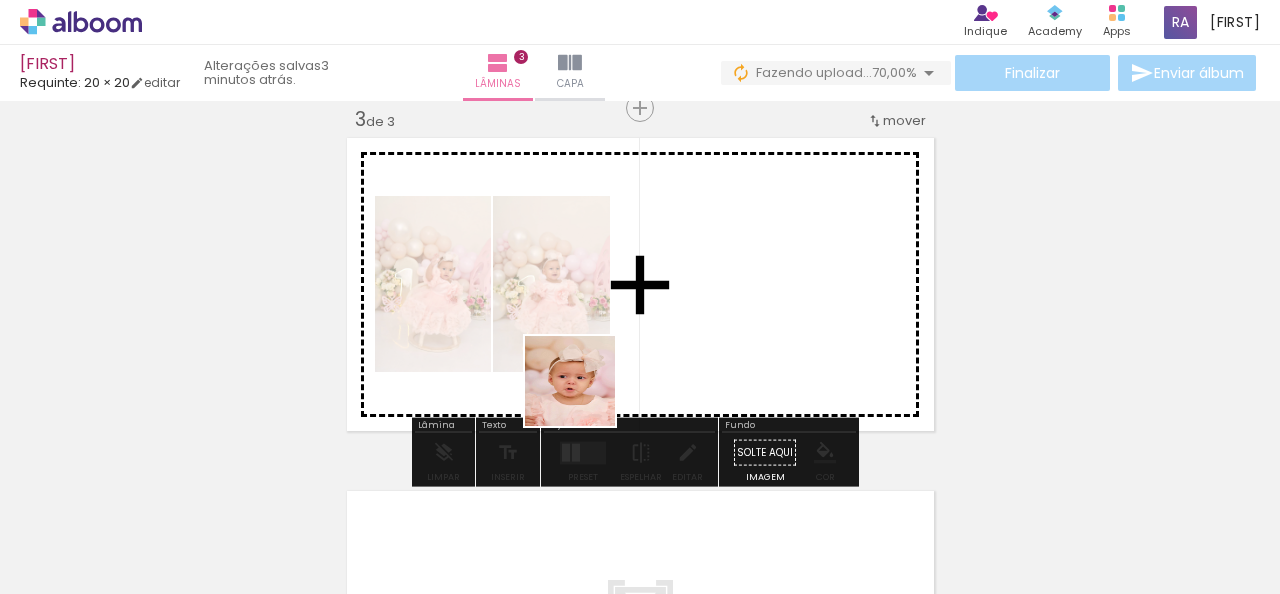 drag, startPoint x: 585, startPoint y: 396, endPoint x: 711, endPoint y: 320, distance: 147.14618 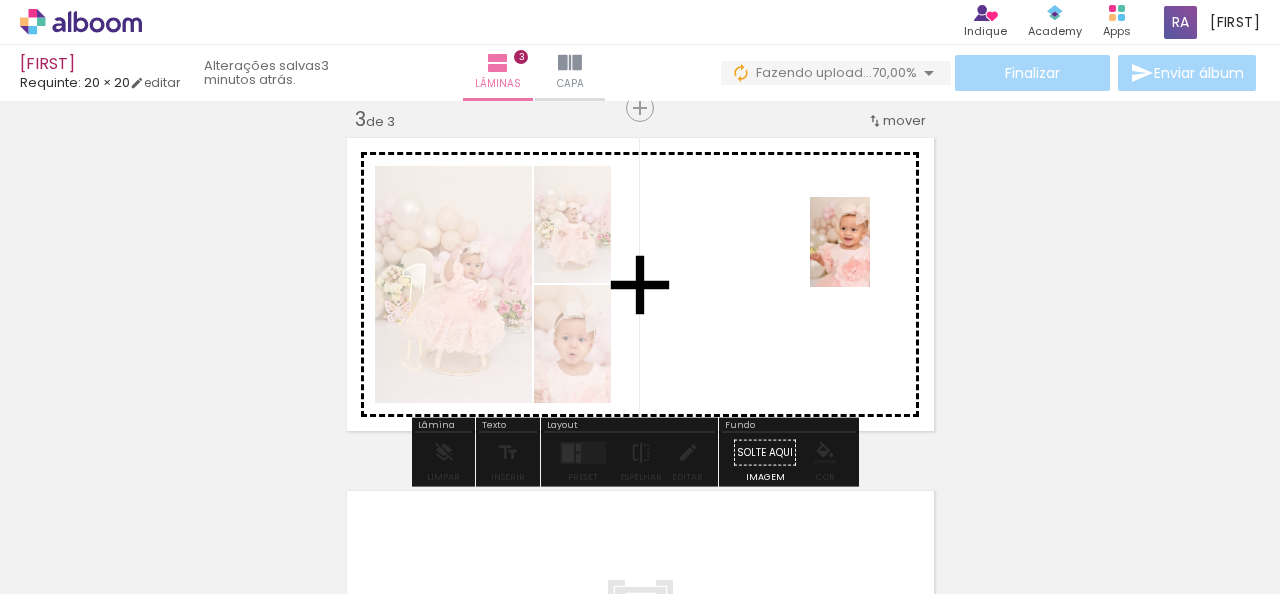 drag, startPoint x: 205, startPoint y: 534, endPoint x: 870, endPoint y: 257, distance: 720.38464 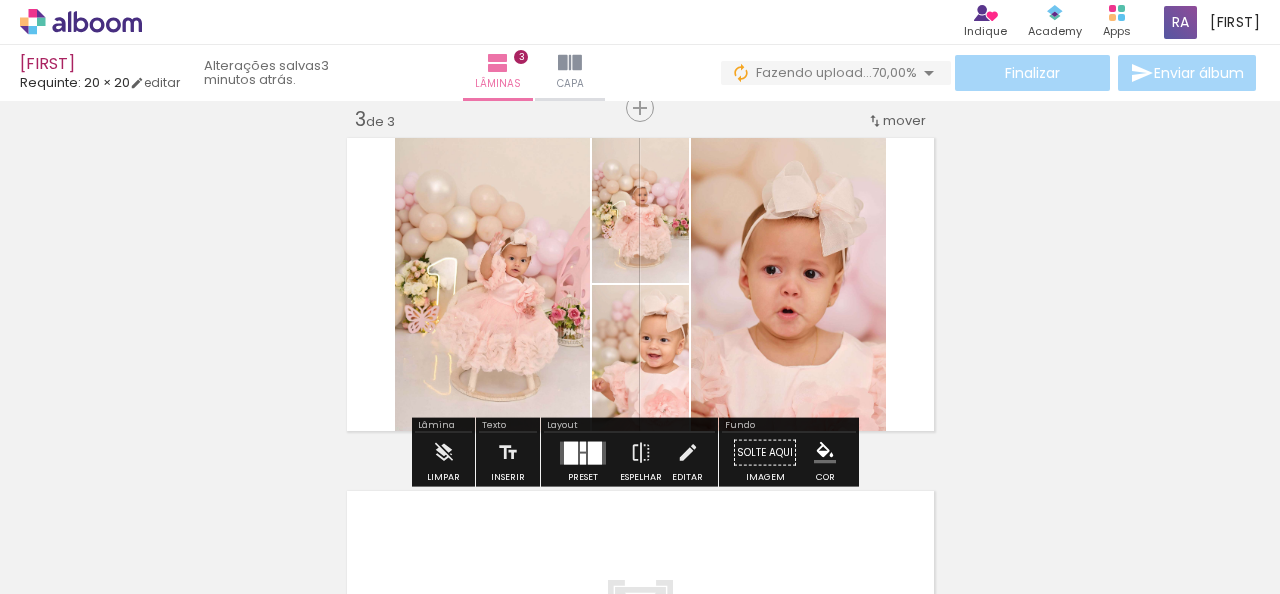 click at bounding box center (595, 452) 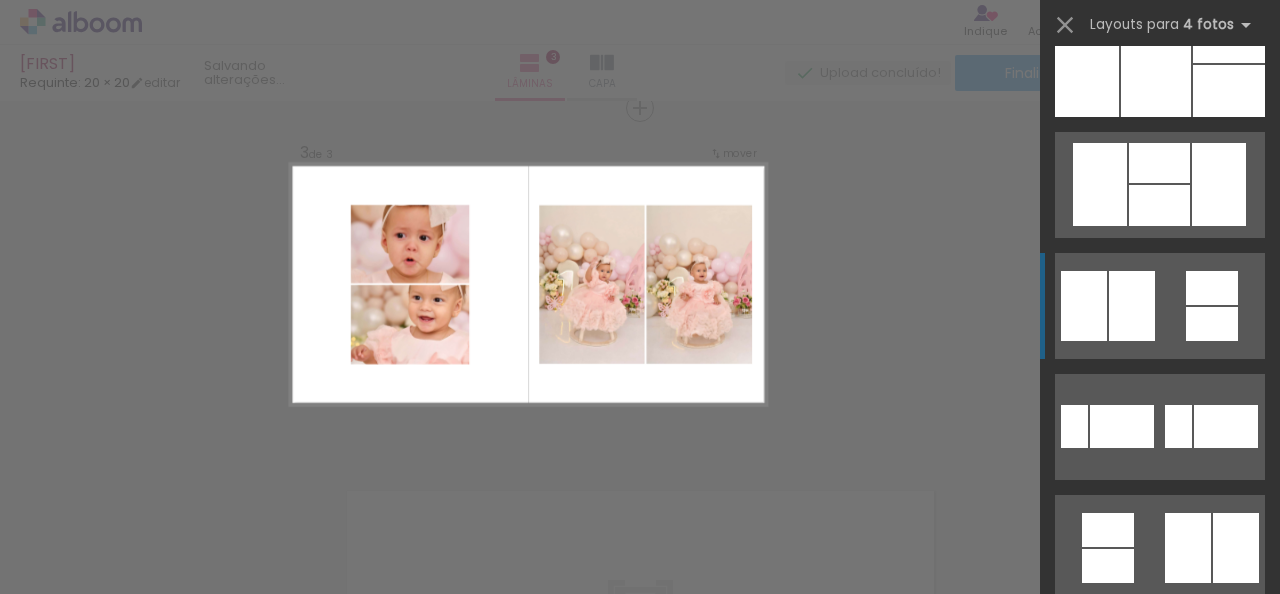 scroll, scrollTop: 17400, scrollLeft: 0, axis: vertical 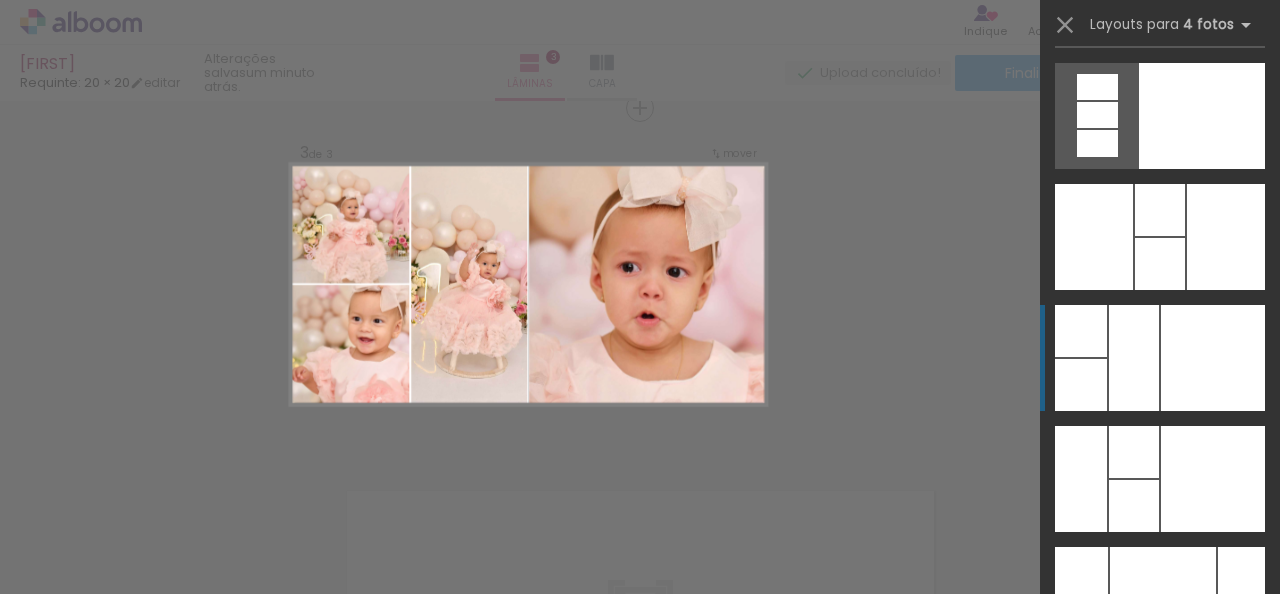 click at bounding box center (1244, -369) 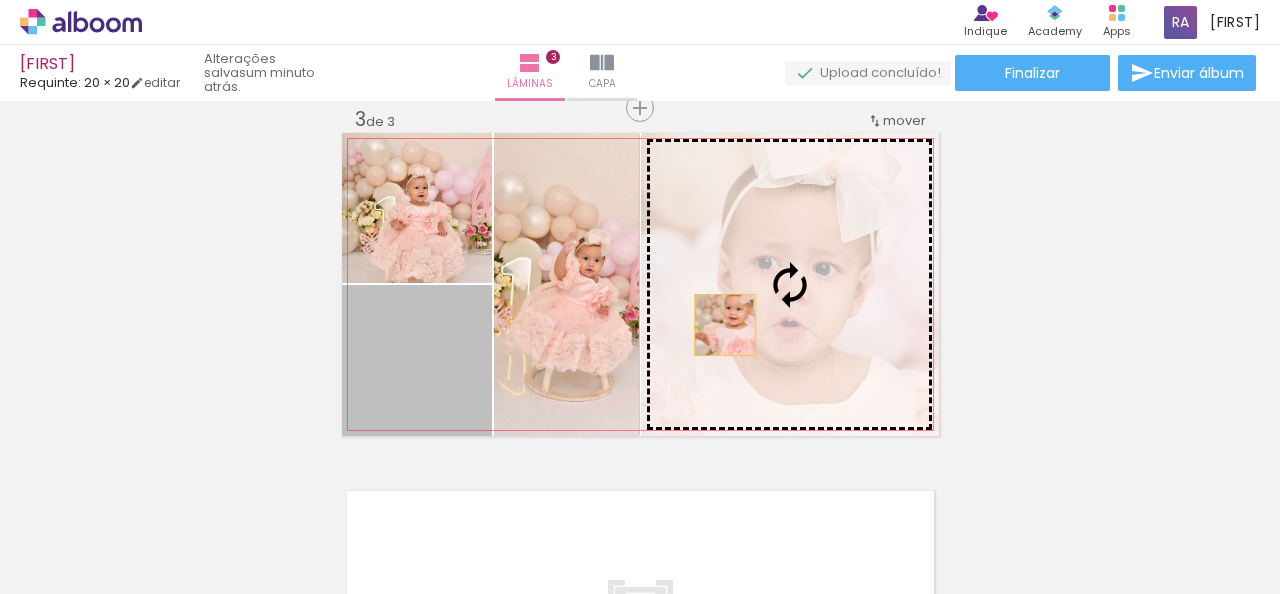 drag, startPoint x: 413, startPoint y: 389, endPoint x: 717, endPoint y: 325, distance: 310.66382 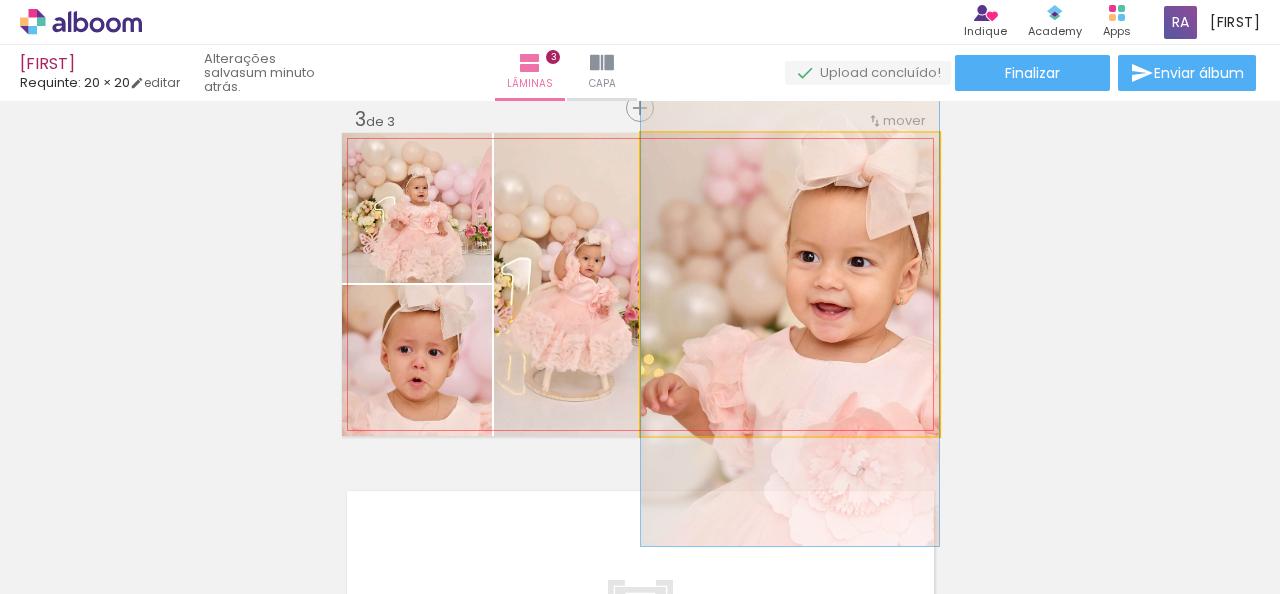 drag, startPoint x: 835, startPoint y: 267, endPoint x: 827, endPoint y: 305, distance: 38.832977 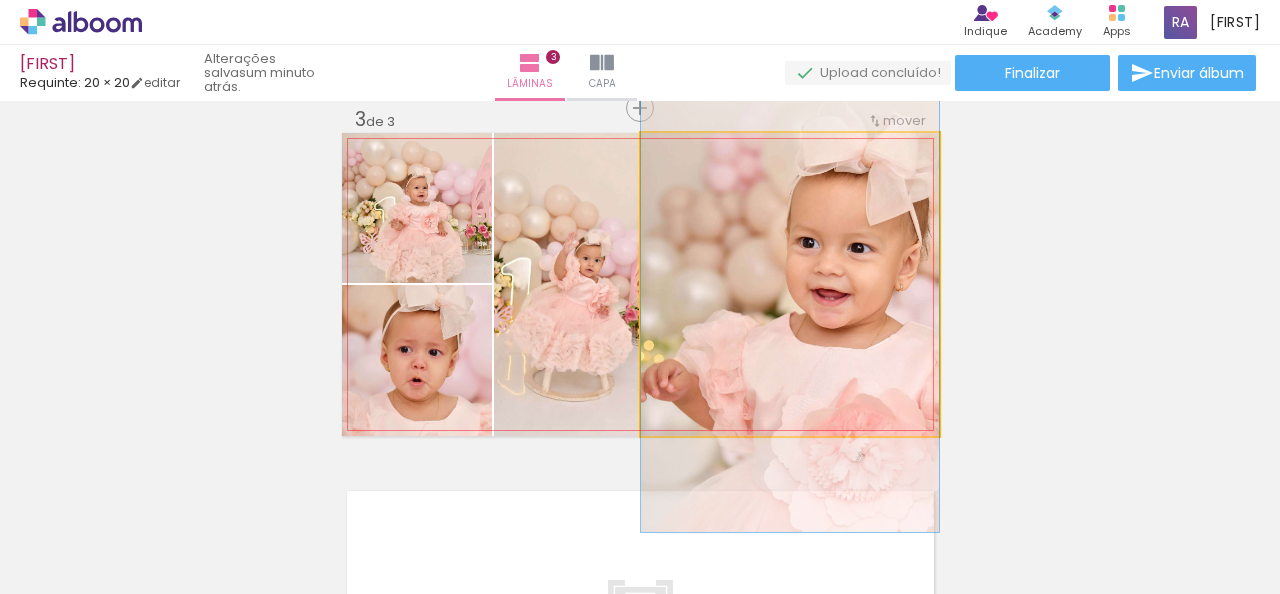 drag, startPoint x: 846, startPoint y: 324, endPoint x: 828, endPoint y: 320, distance: 18.439089 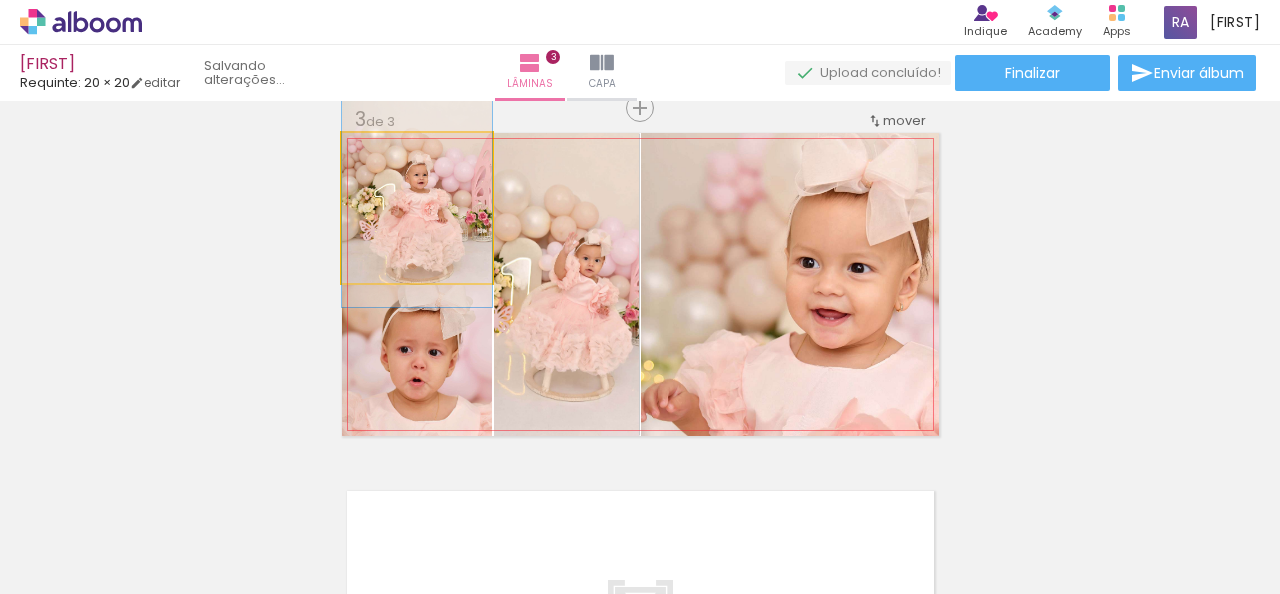 drag, startPoint x: 435, startPoint y: 245, endPoint x: 434, endPoint y: 232, distance: 13.038404 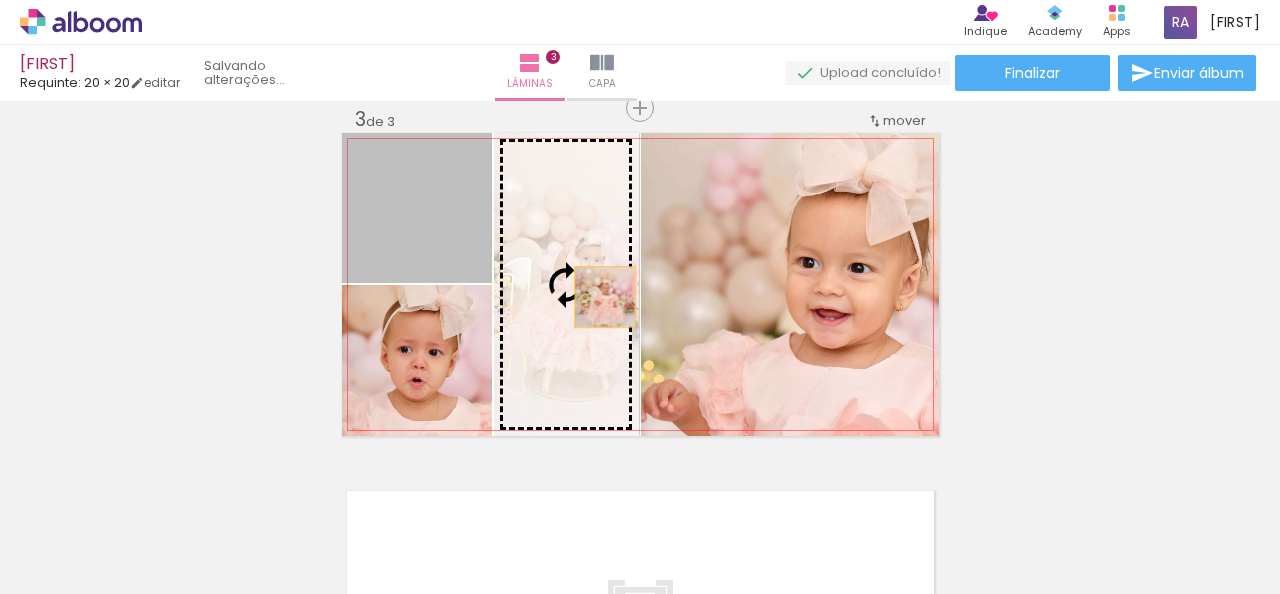 drag, startPoint x: 426, startPoint y: 234, endPoint x: 597, endPoint y: 297, distance: 182.23611 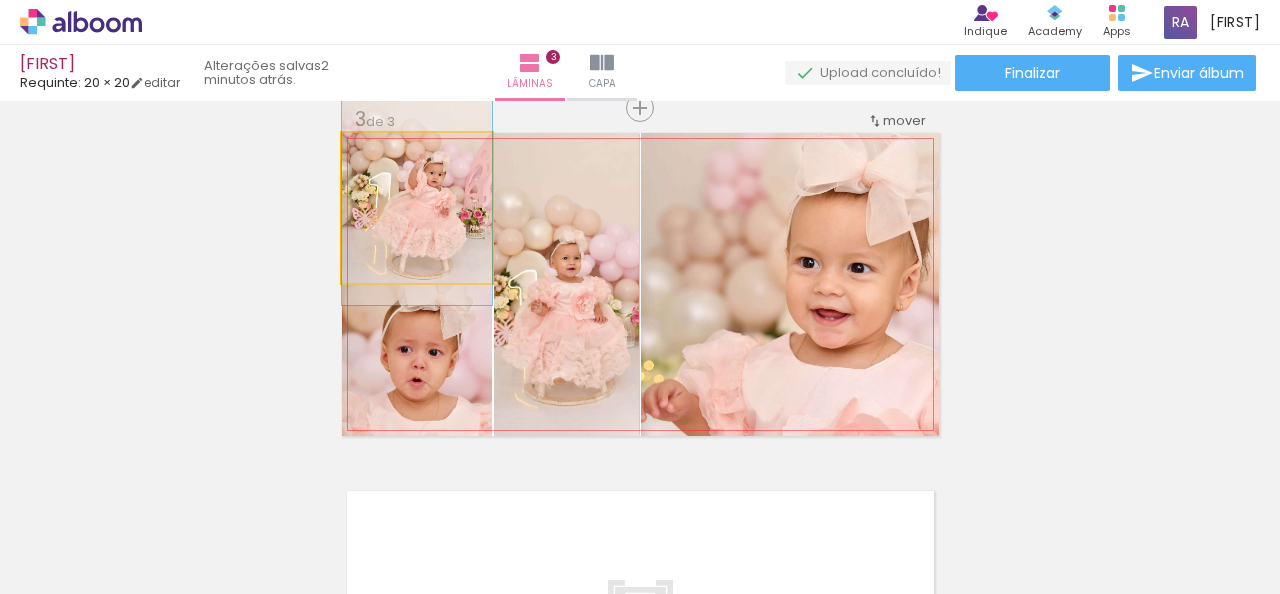 drag, startPoint x: 448, startPoint y: 240, endPoint x: 448, endPoint y: 225, distance: 15 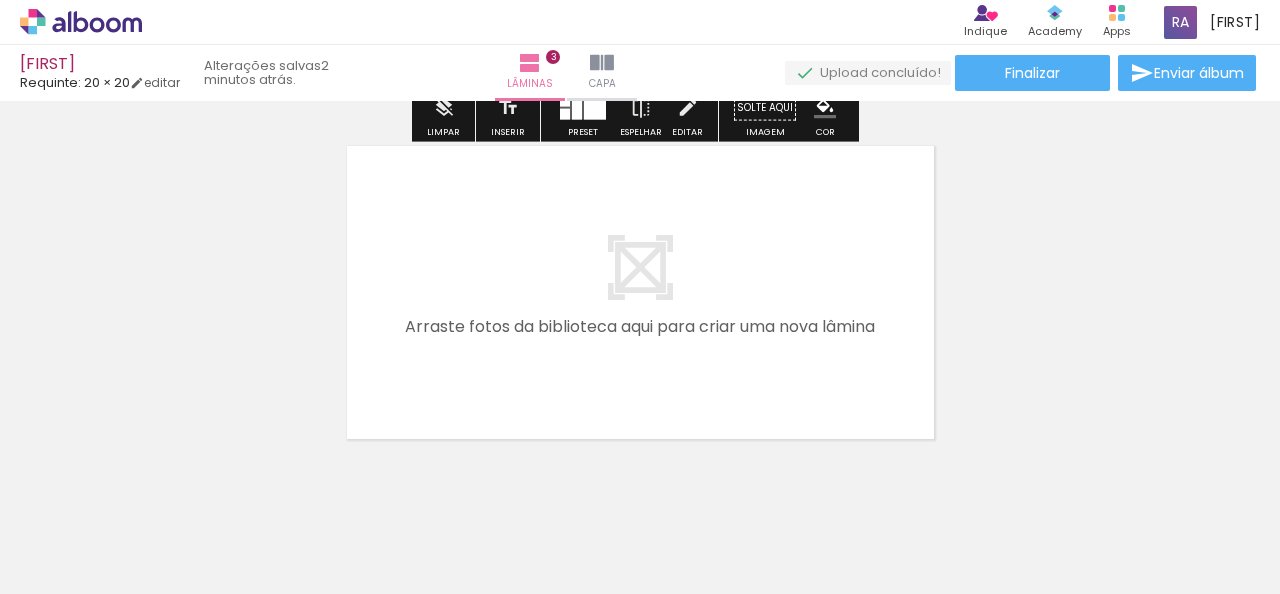 scroll, scrollTop: 1122, scrollLeft: 0, axis: vertical 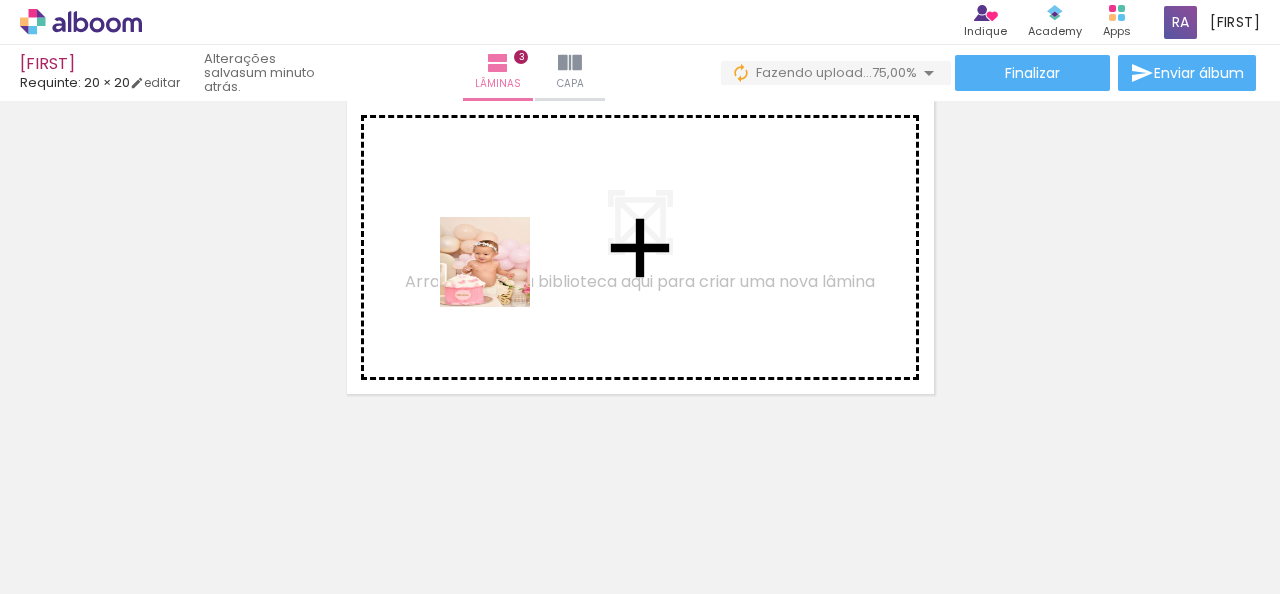 drag, startPoint x: 200, startPoint y: 531, endPoint x: 504, endPoint y: 274, distance: 398.07663 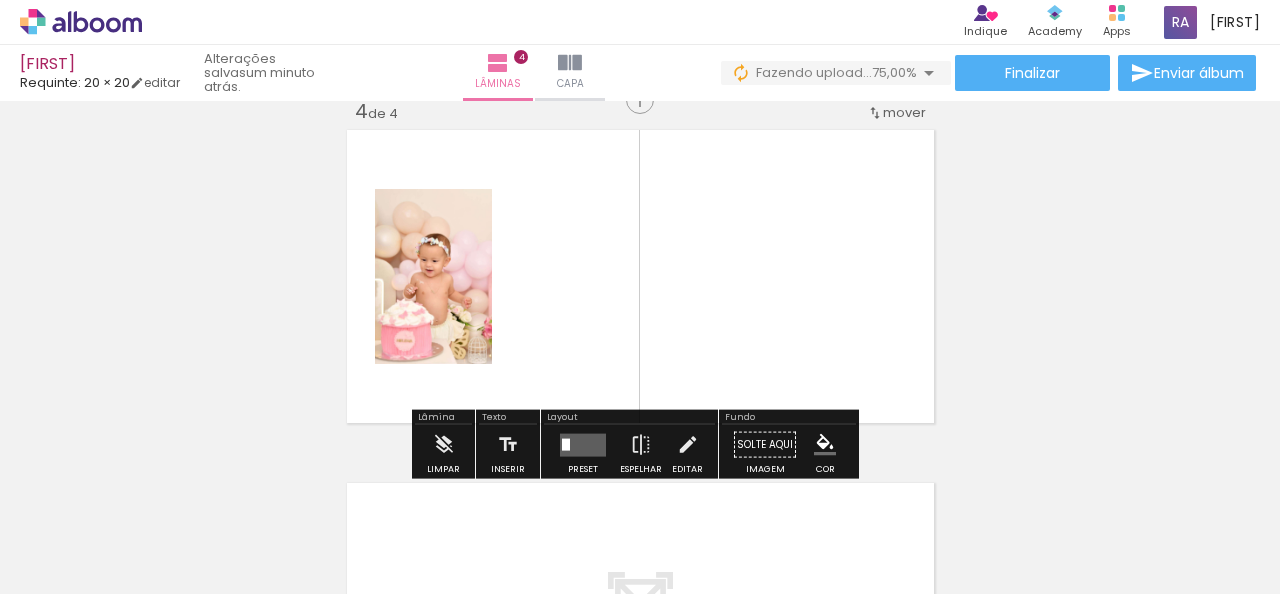 scroll, scrollTop: 1084, scrollLeft: 0, axis: vertical 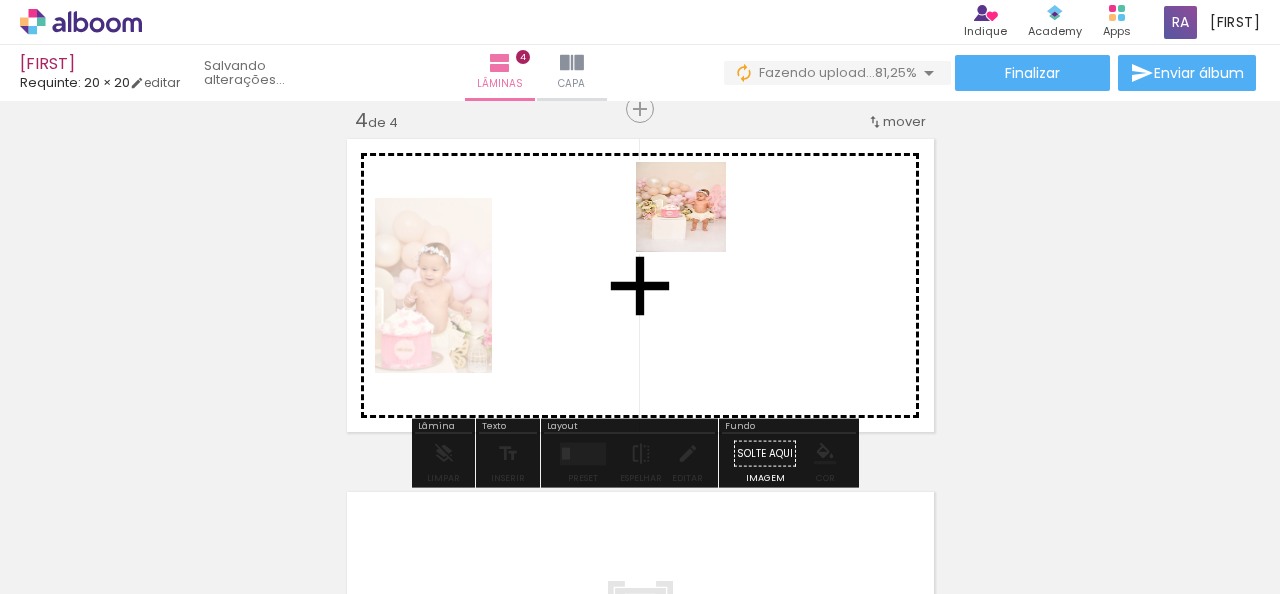 drag, startPoint x: 228, startPoint y: 542, endPoint x: 698, endPoint y: 221, distance: 569.15814 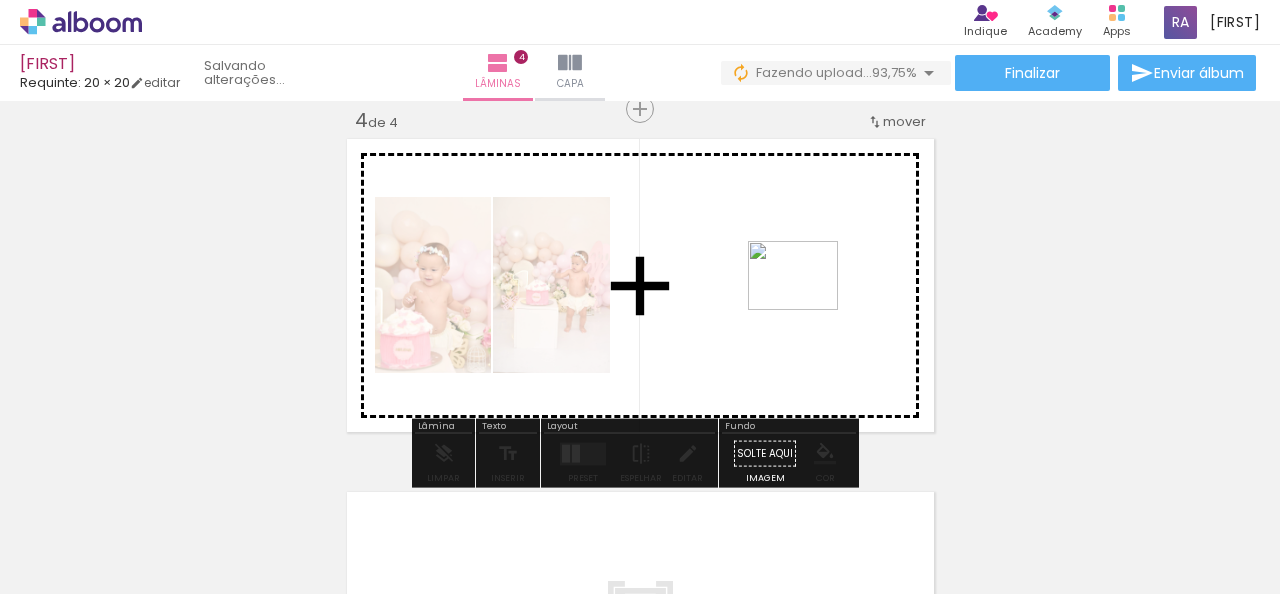 drag, startPoint x: 446, startPoint y: 551, endPoint x: 808, endPoint y: 301, distance: 439.93637 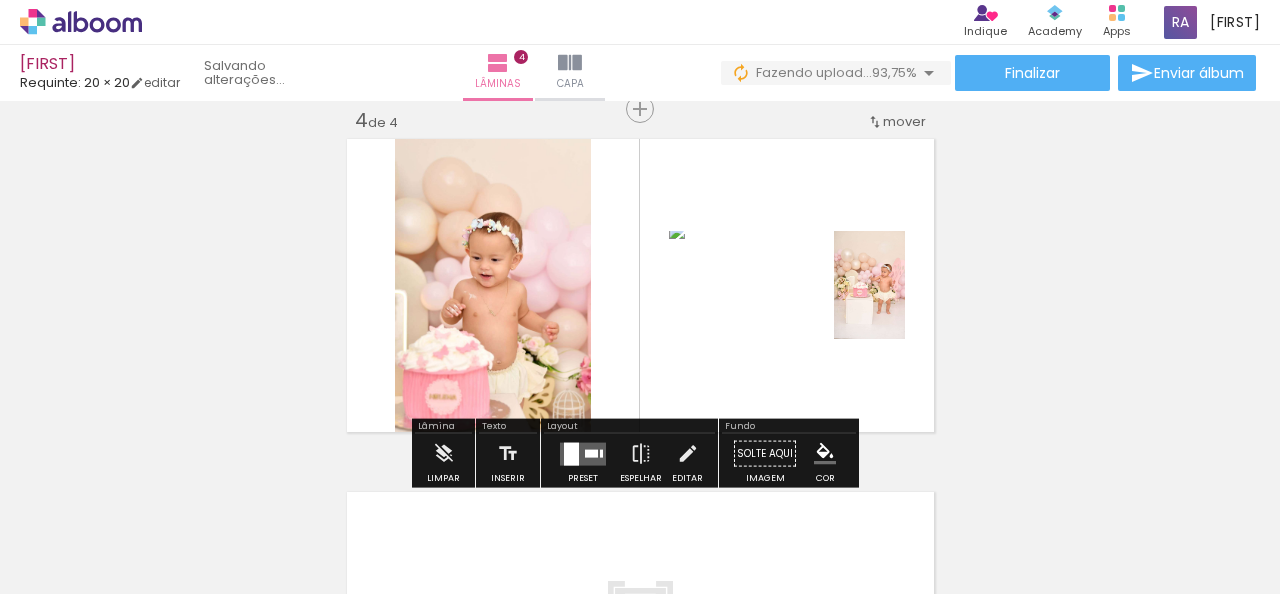 click at bounding box center [583, 453] 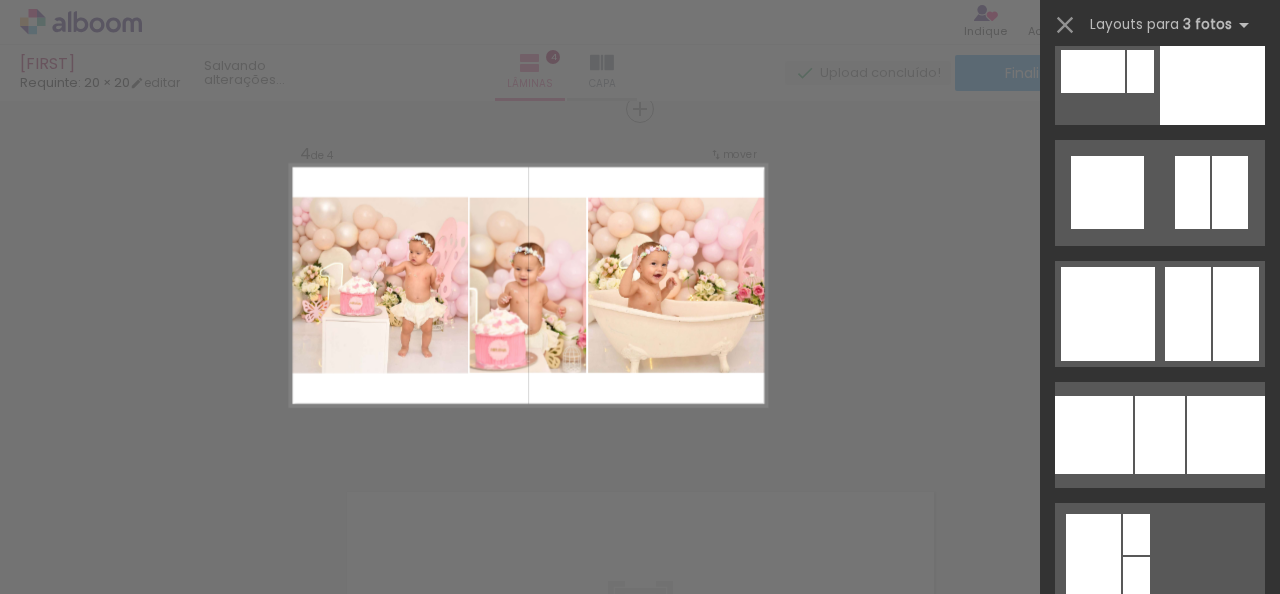 scroll, scrollTop: 5500, scrollLeft: 0, axis: vertical 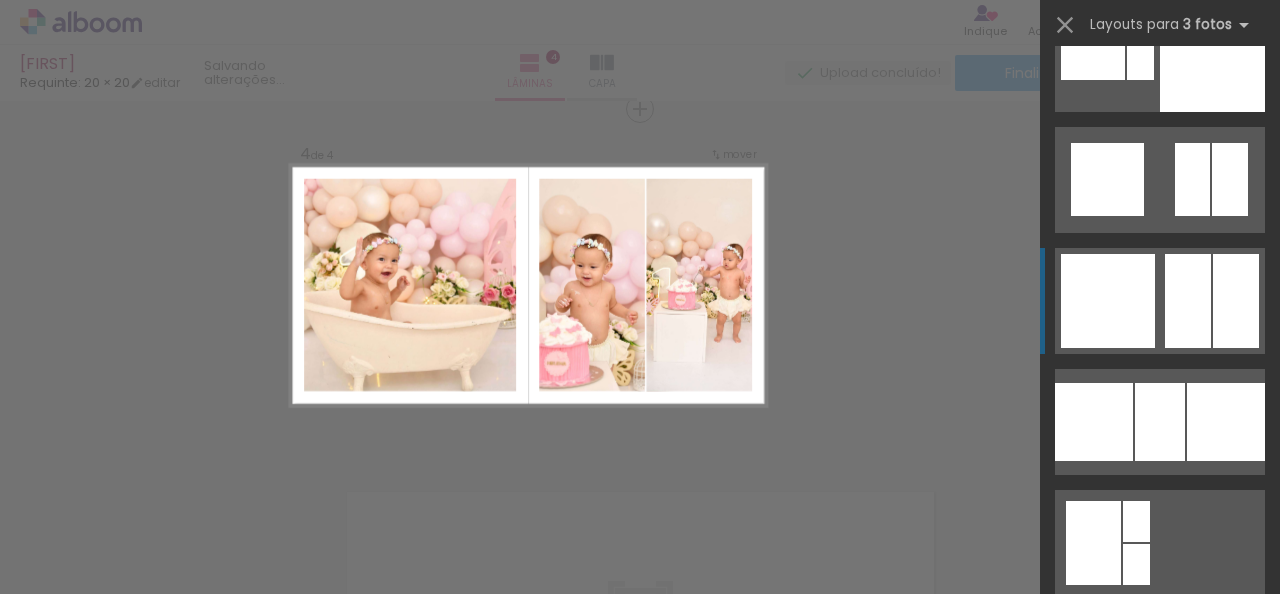 click at bounding box center (1136, 564) 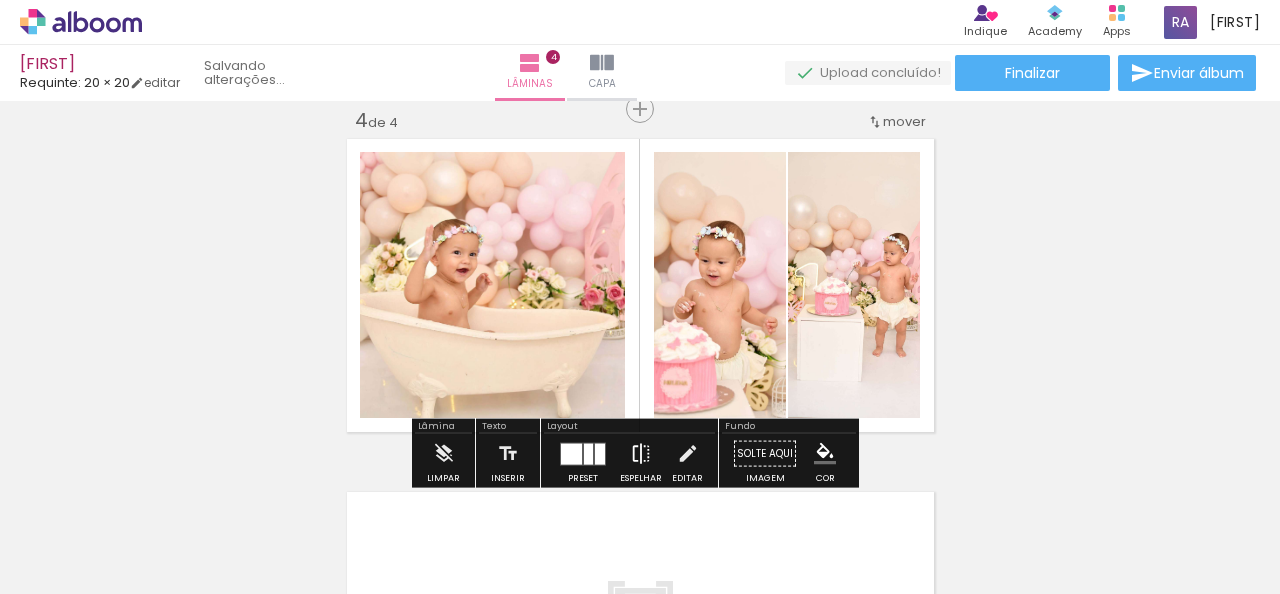 click at bounding box center (641, 454) 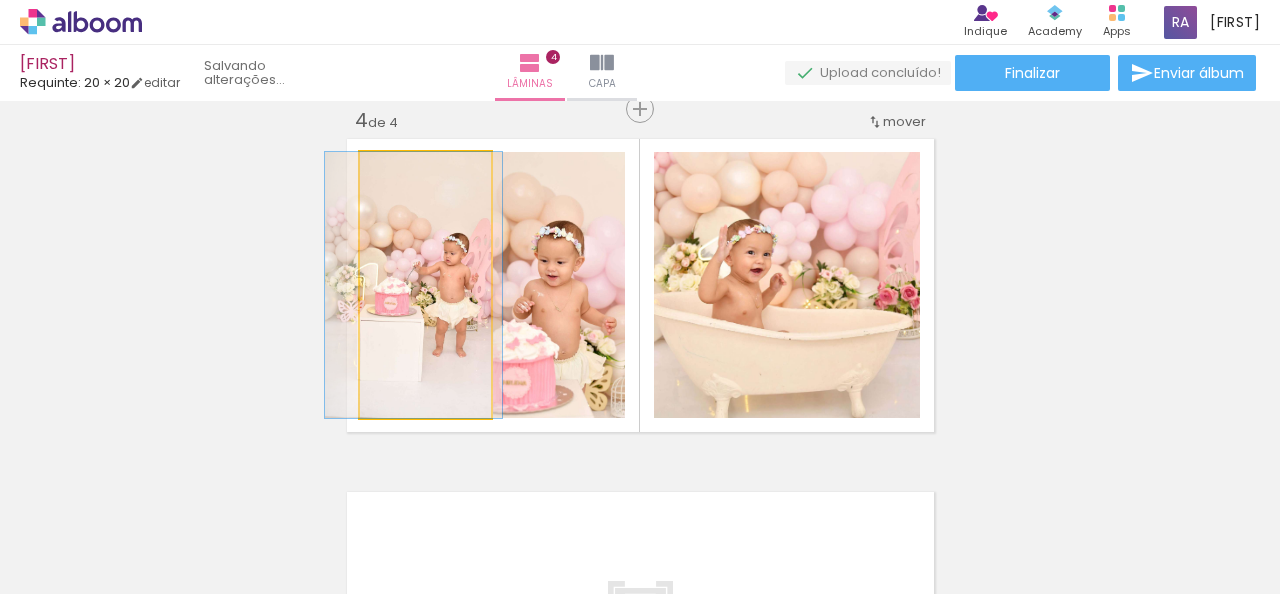 drag, startPoint x: 428, startPoint y: 335, endPoint x: 416, endPoint y: 335, distance: 12 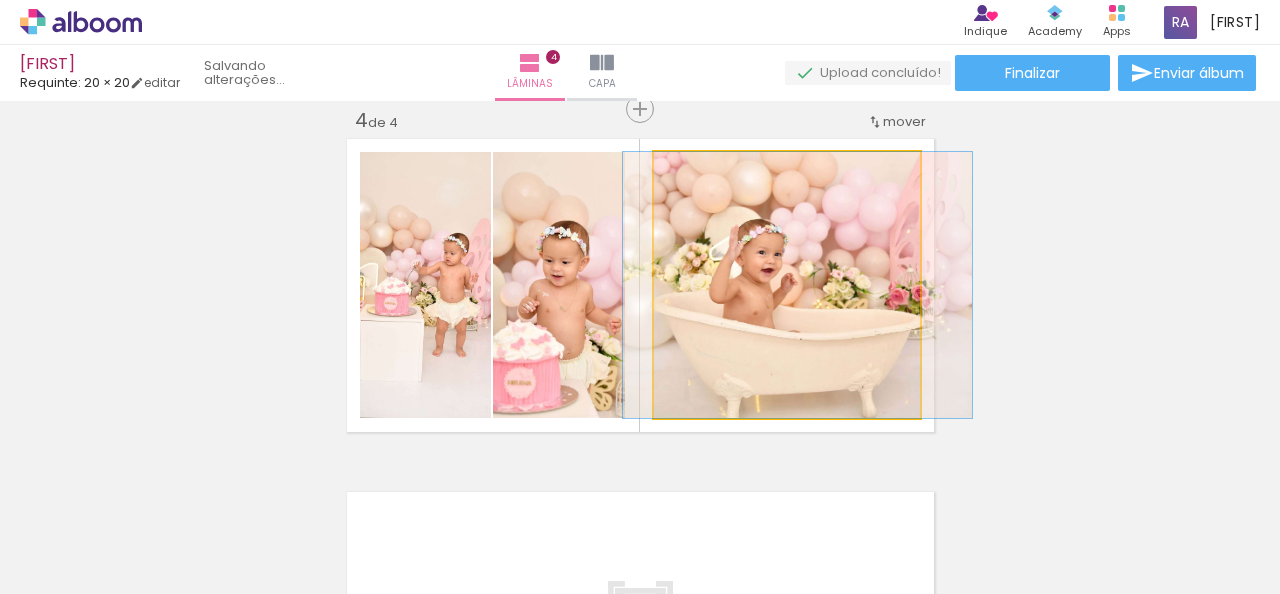 drag, startPoint x: 752, startPoint y: 346, endPoint x: 763, endPoint y: 345, distance: 11.045361 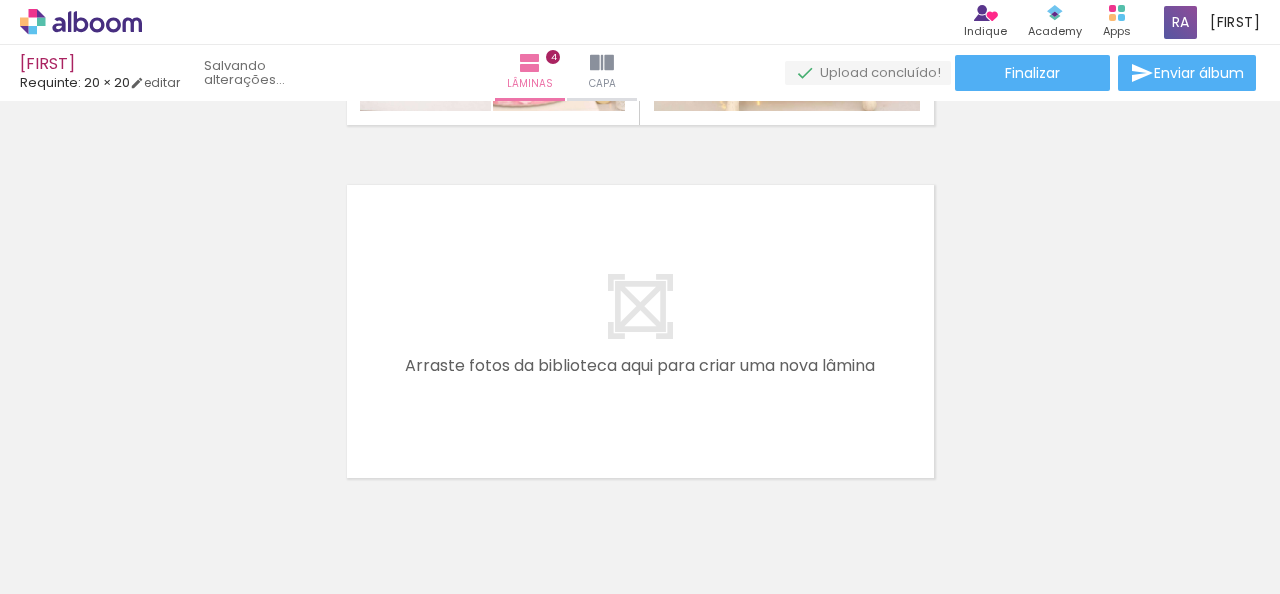 scroll, scrollTop: 1475, scrollLeft: 0, axis: vertical 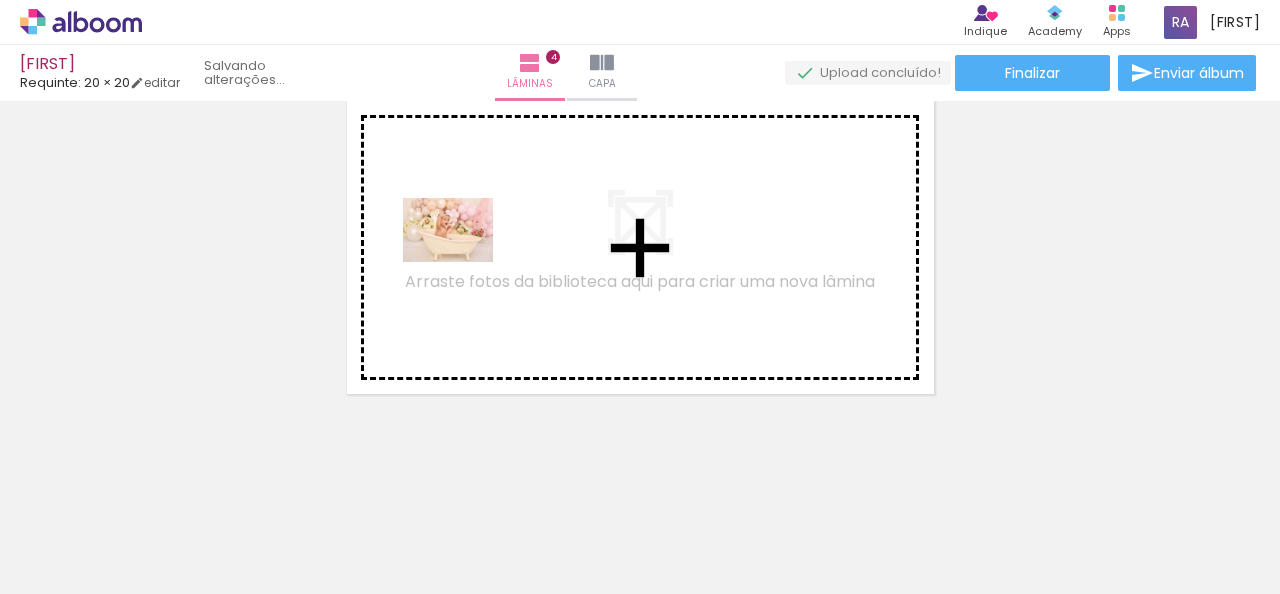 drag, startPoint x: 329, startPoint y: 546, endPoint x: 463, endPoint y: 258, distance: 317.6476 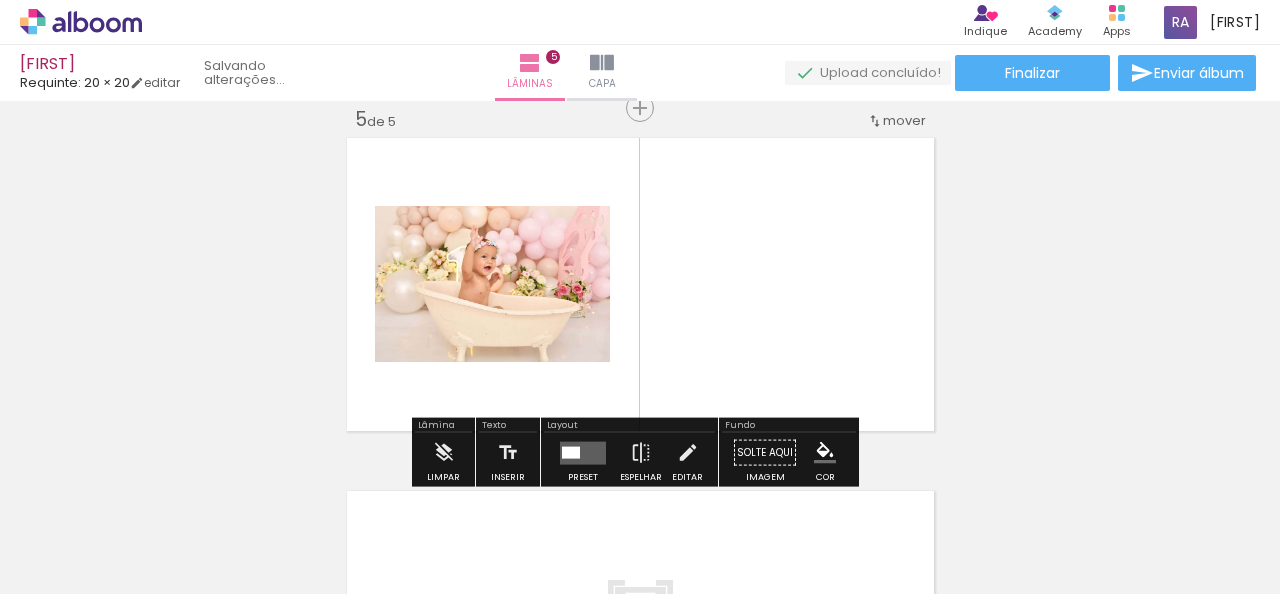 scroll, scrollTop: 1437, scrollLeft: 0, axis: vertical 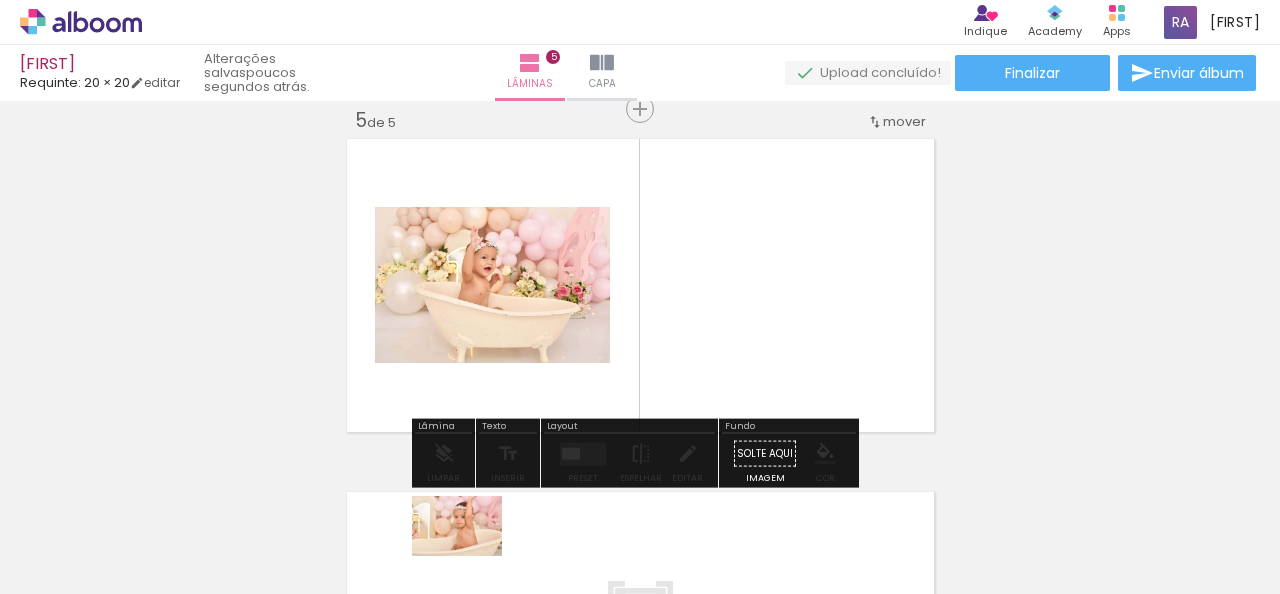 drag, startPoint x: 434, startPoint y: 538, endPoint x: 472, endPoint y: 556, distance: 42.047592 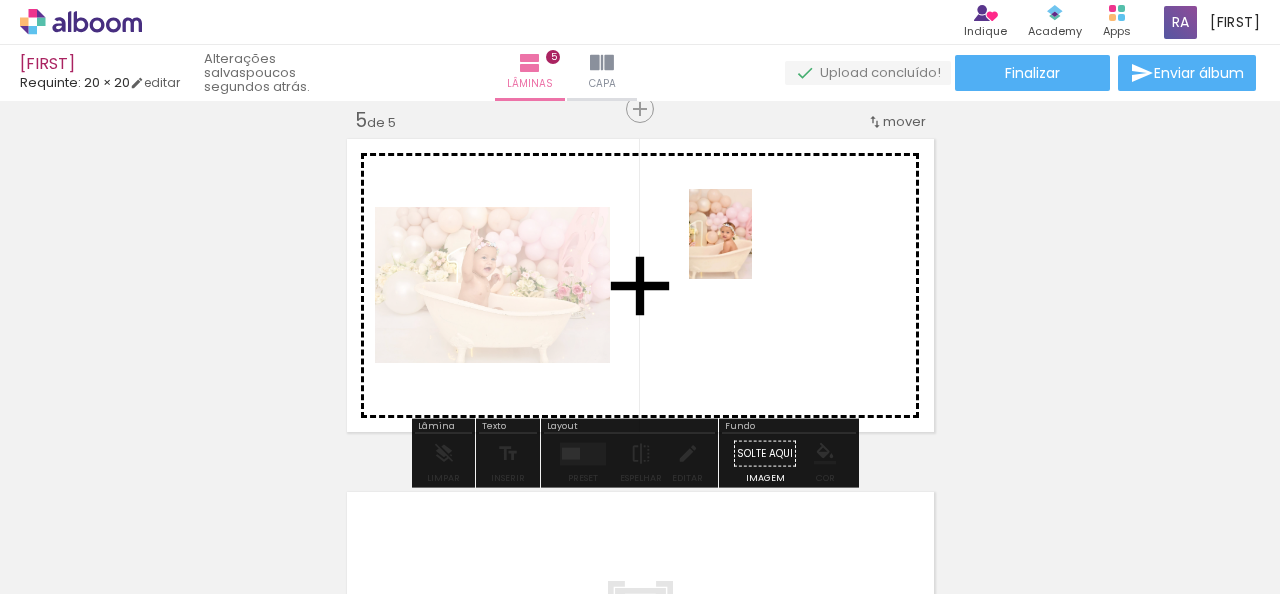 drag, startPoint x: 318, startPoint y: 552, endPoint x: 749, endPoint y: 249, distance: 526.8491 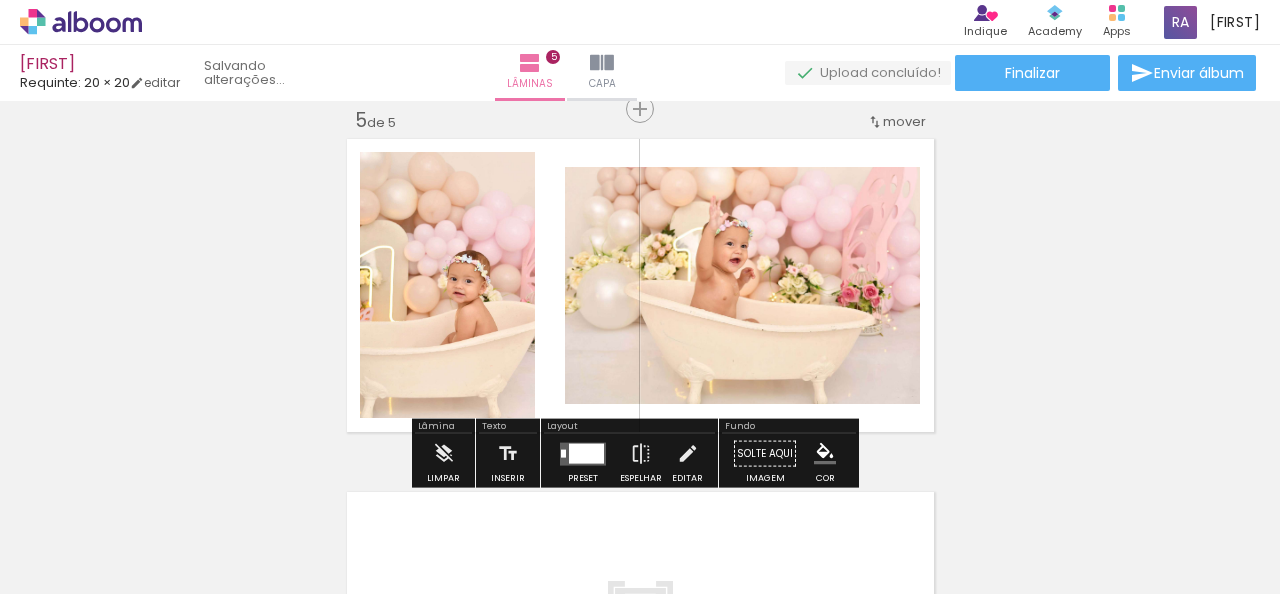 click at bounding box center (586, 453) 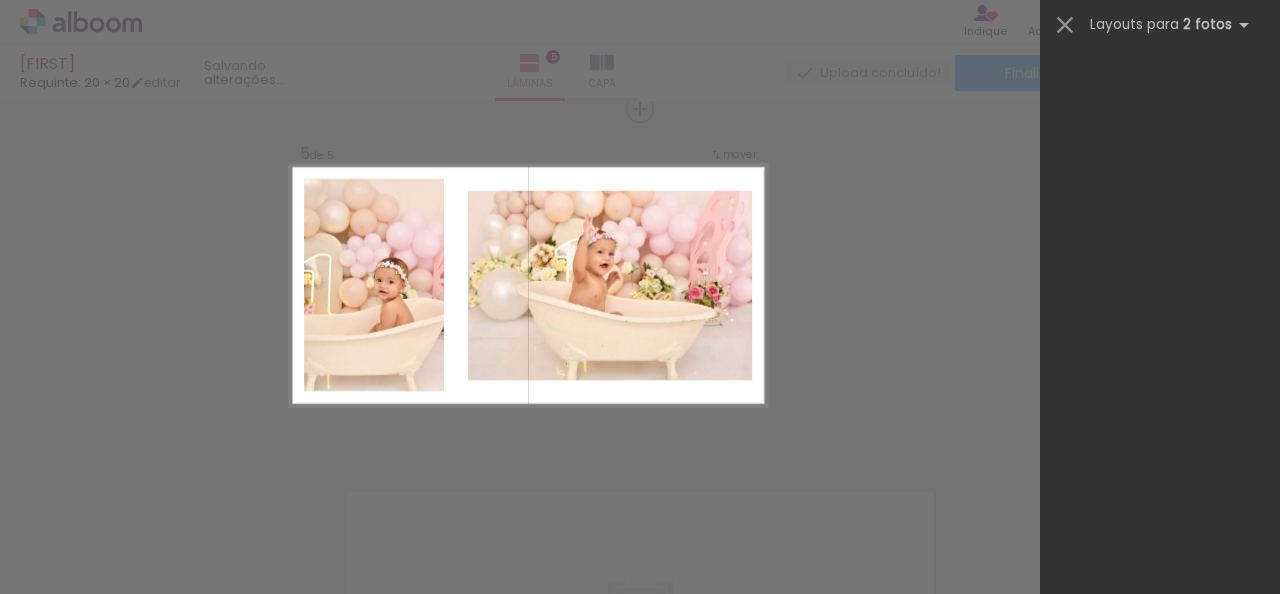 scroll, scrollTop: 0, scrollLeft: 0, axis: both 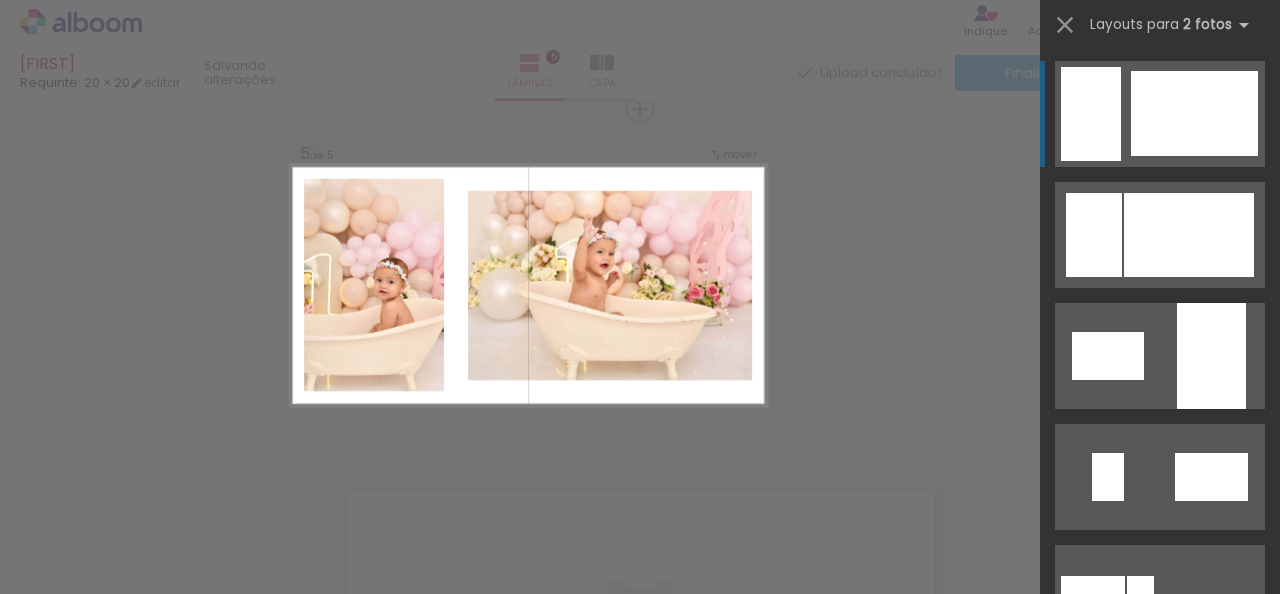 click at bounding box center (1189, 235) 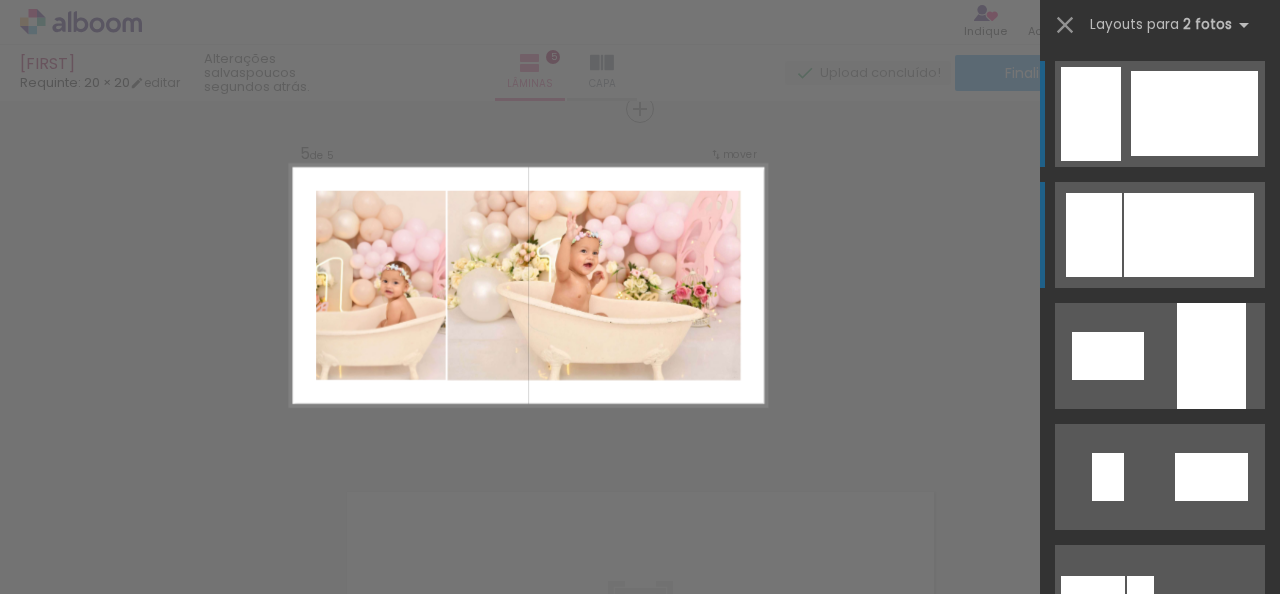 click at bounding box center (1094, 235) 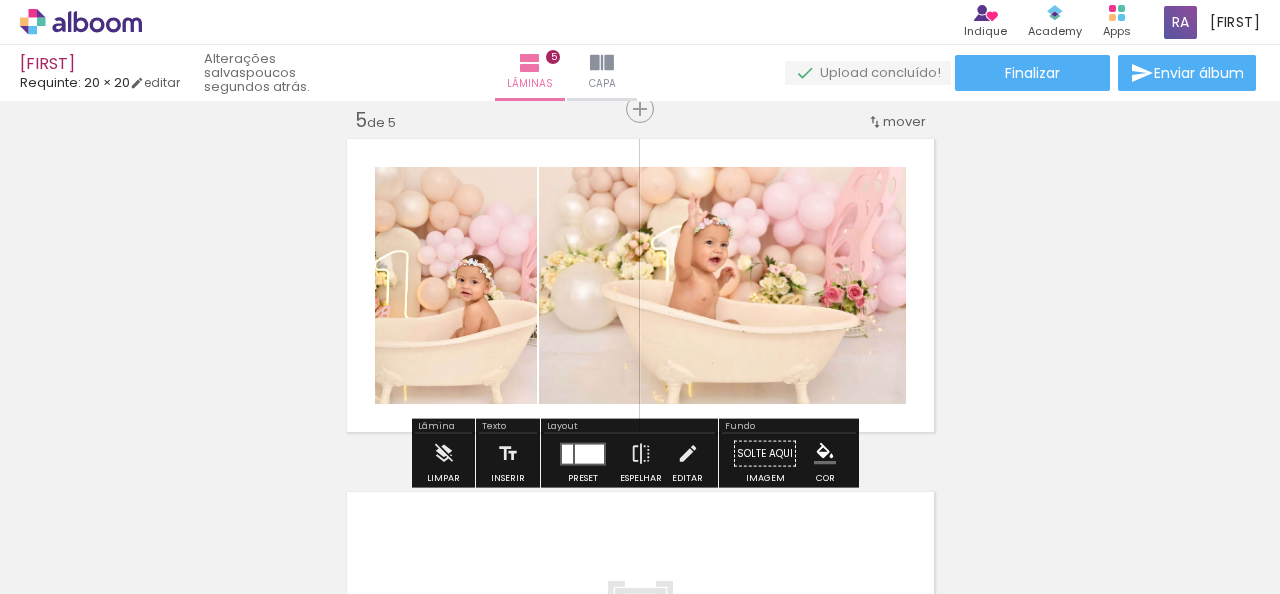 click at bounding box center [589, 453] 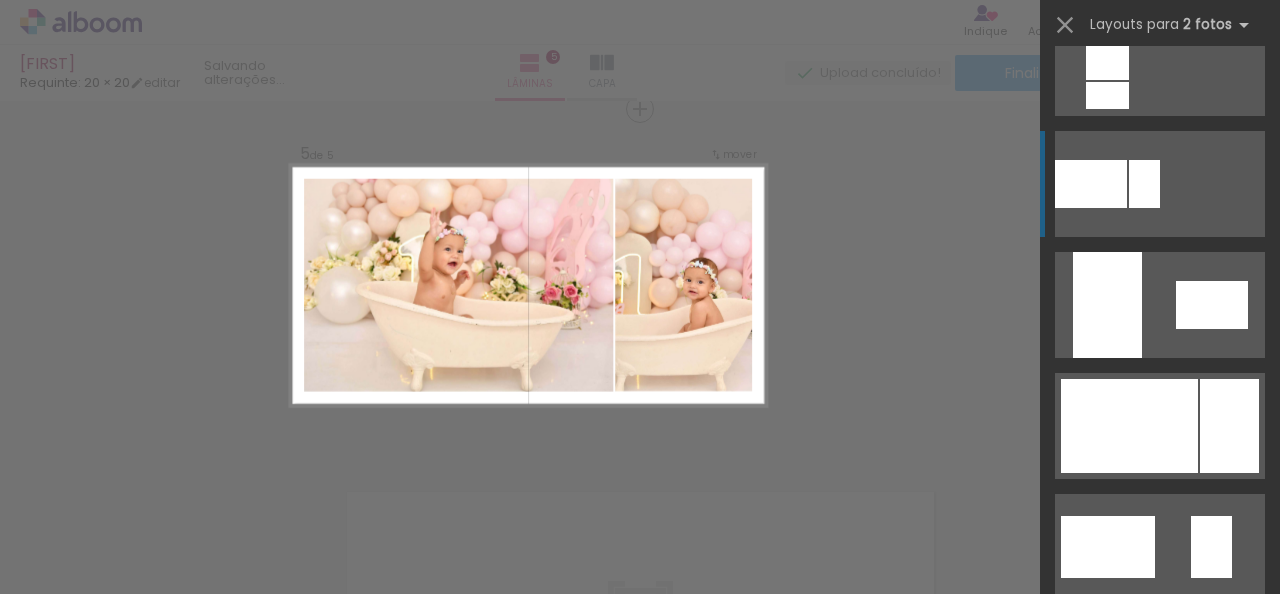 scroll, scrollTop: 920, scrollLeft: 0, axis: vertical 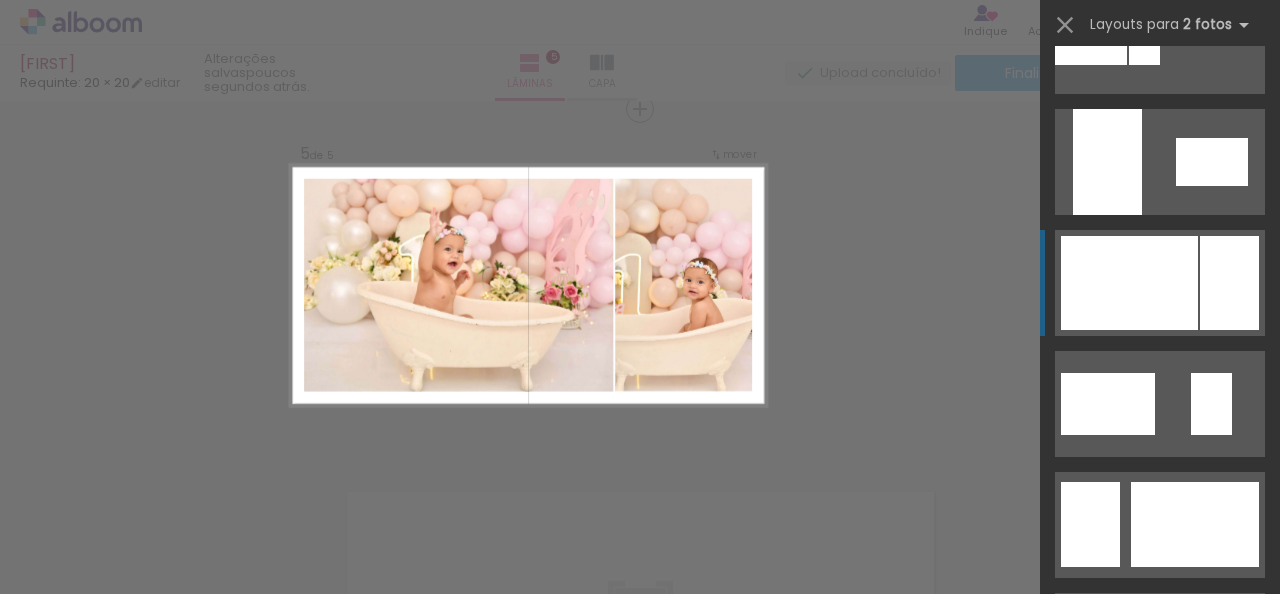 click at bounding box center (1091, 887) 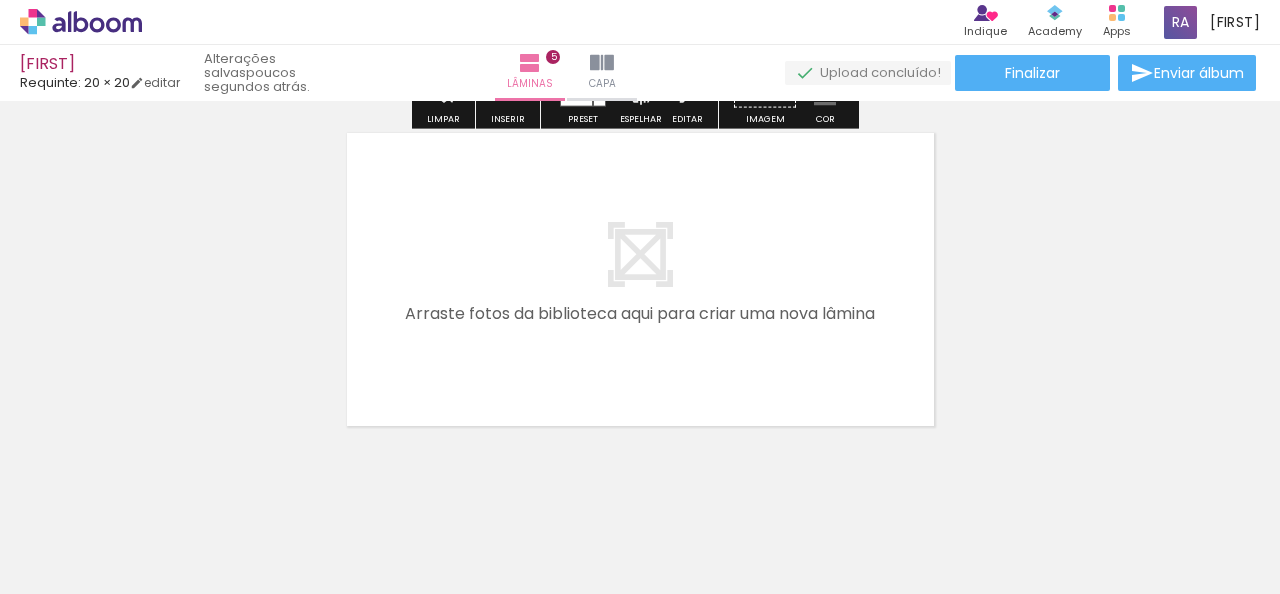 scroll, scrollTop: 1828, scrollLeft: 0, axis: vertical 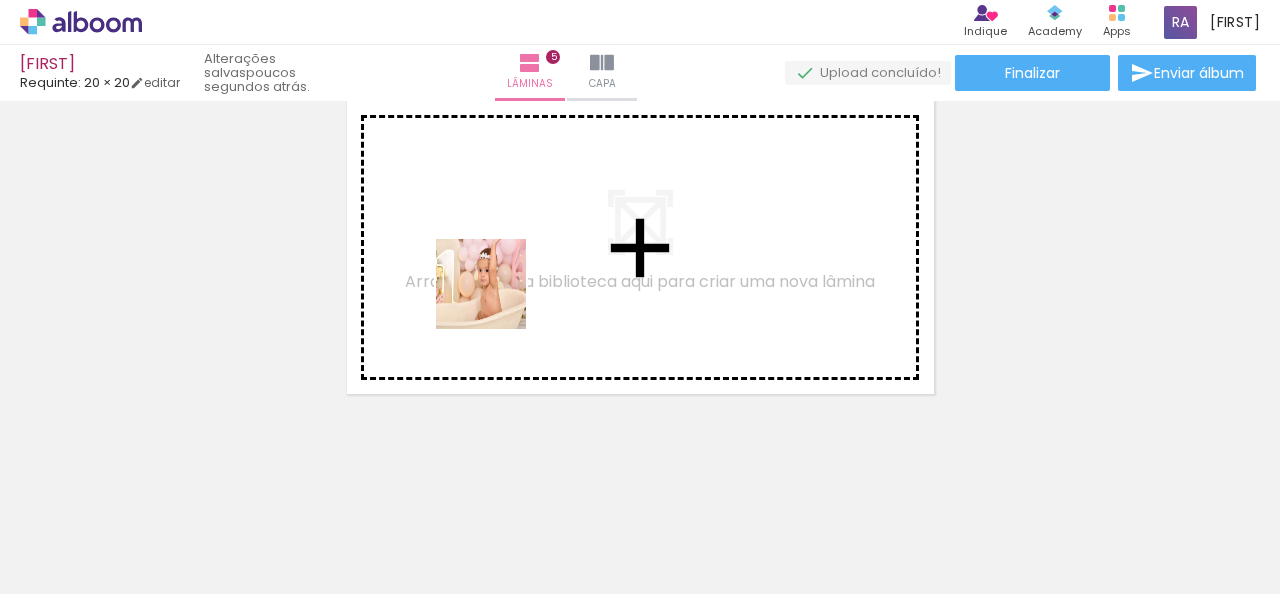 drag, startPoint x: 340, startPoint y: 538, endPoint x: 512, endPoint y: 285, distance: 305.92972 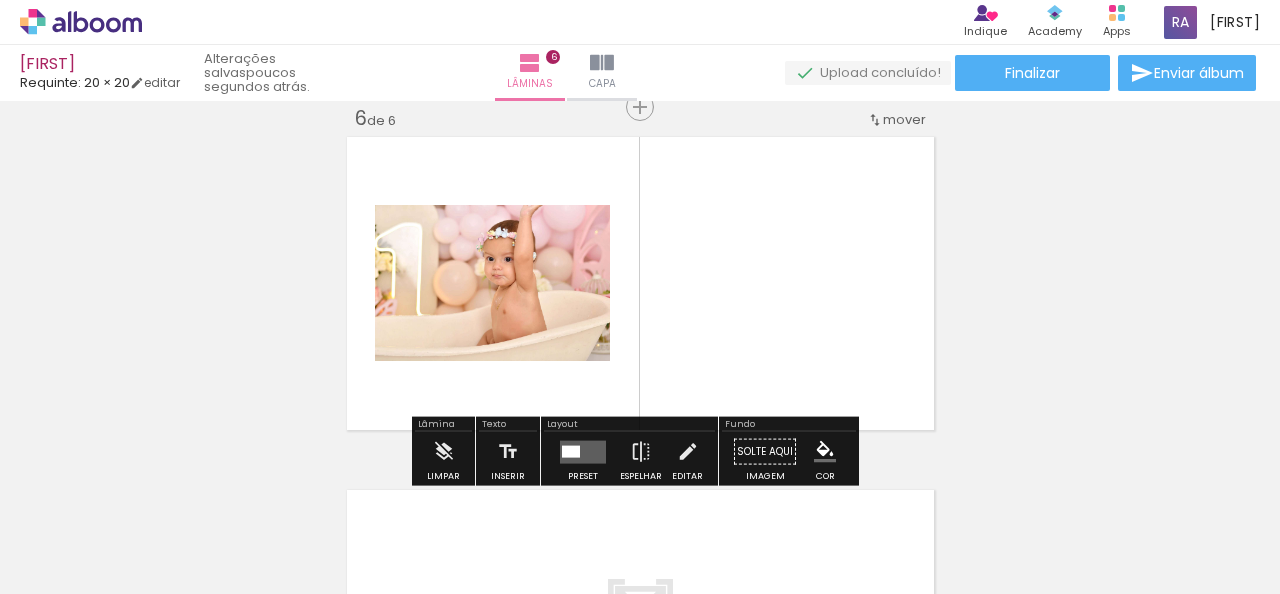 scroll, scrollTop: 1790, scrollLeft: 0, axis: vertical 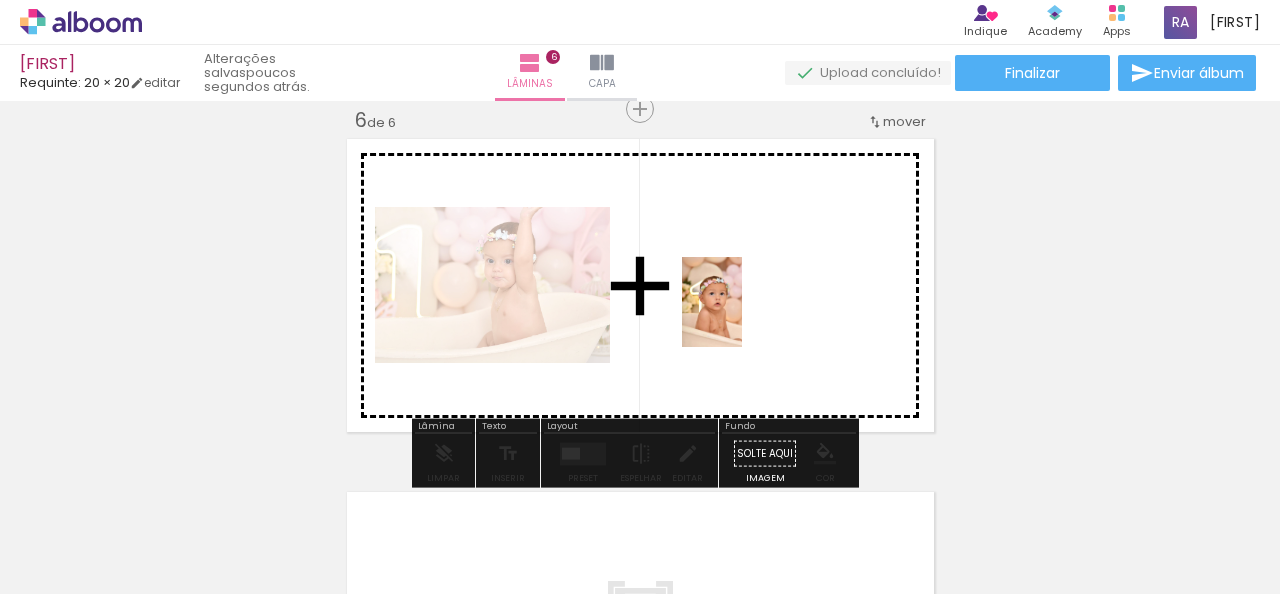 drag, startPoint x: 209, startPoint y: 549, endPoint x: 742, endPoint y: 317, distance: 581.30286 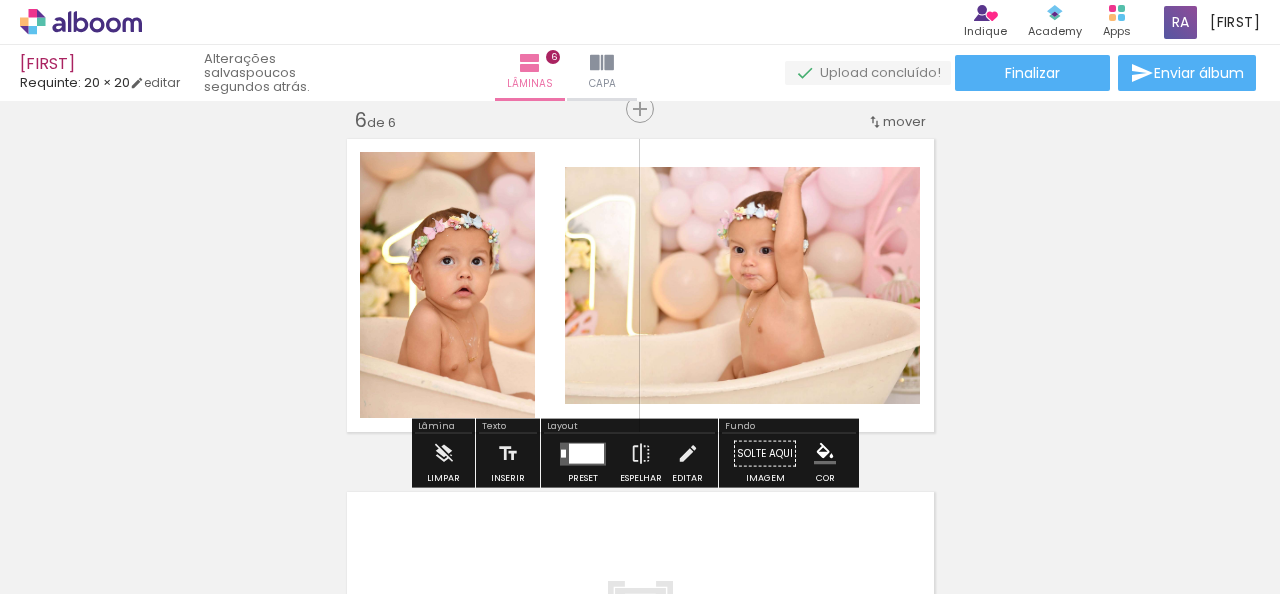 click at bounding box center (563, 453) 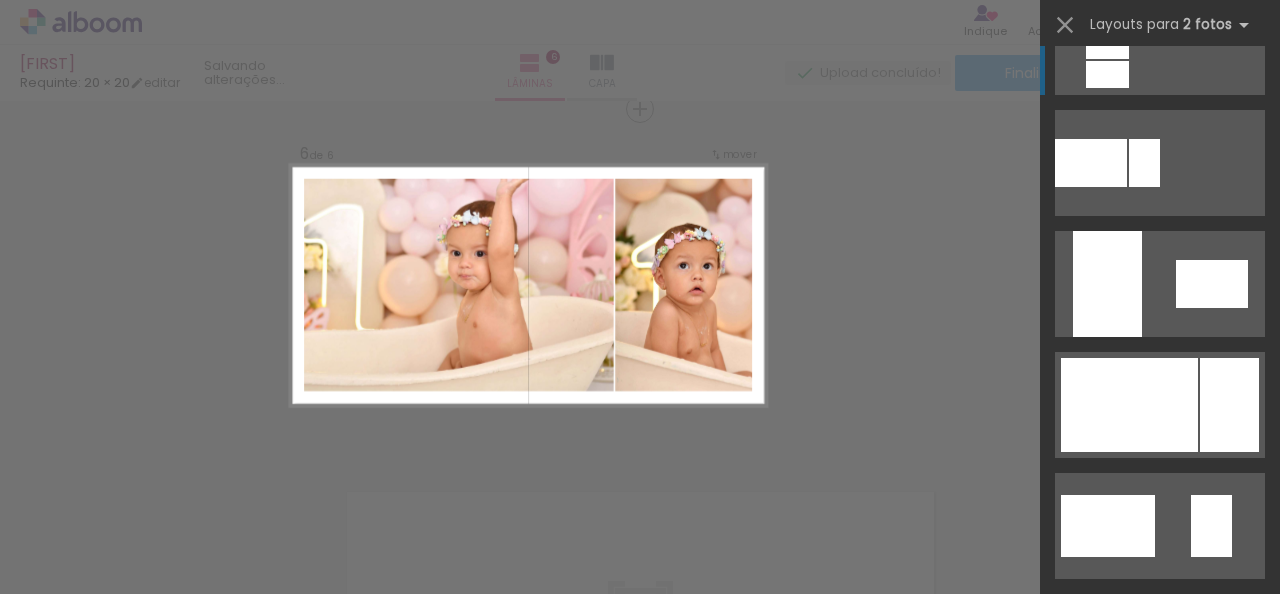 scroll, scrollTop: 800, scrollLeft: 0, axis: vertical 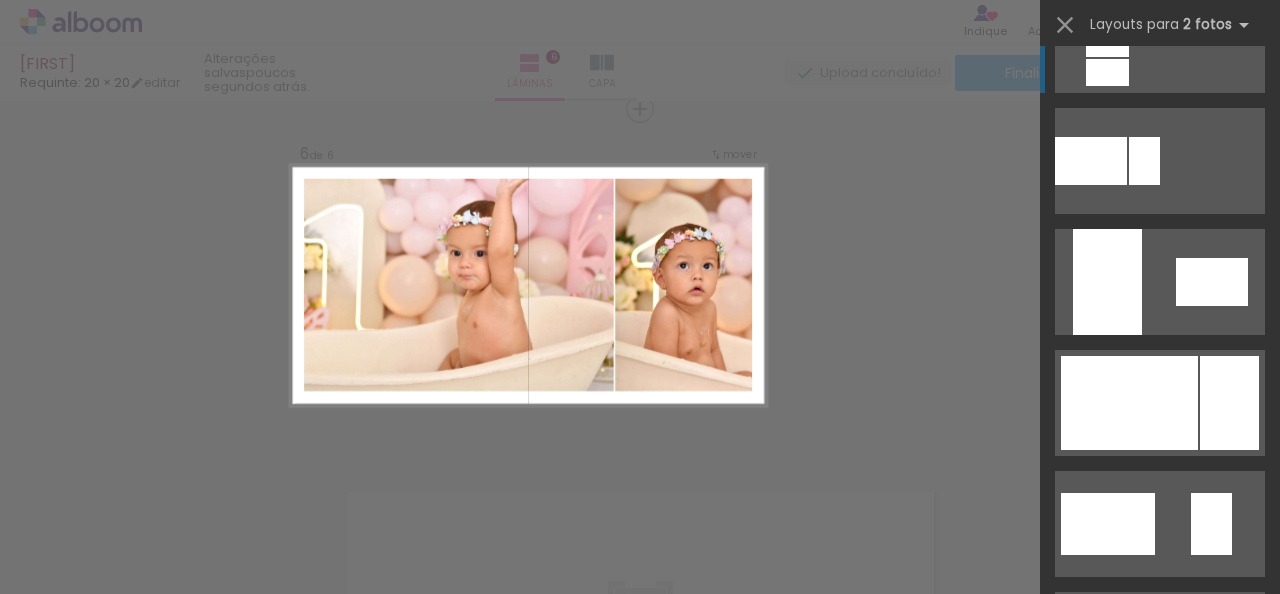 click at bounding box center [1129, 403] 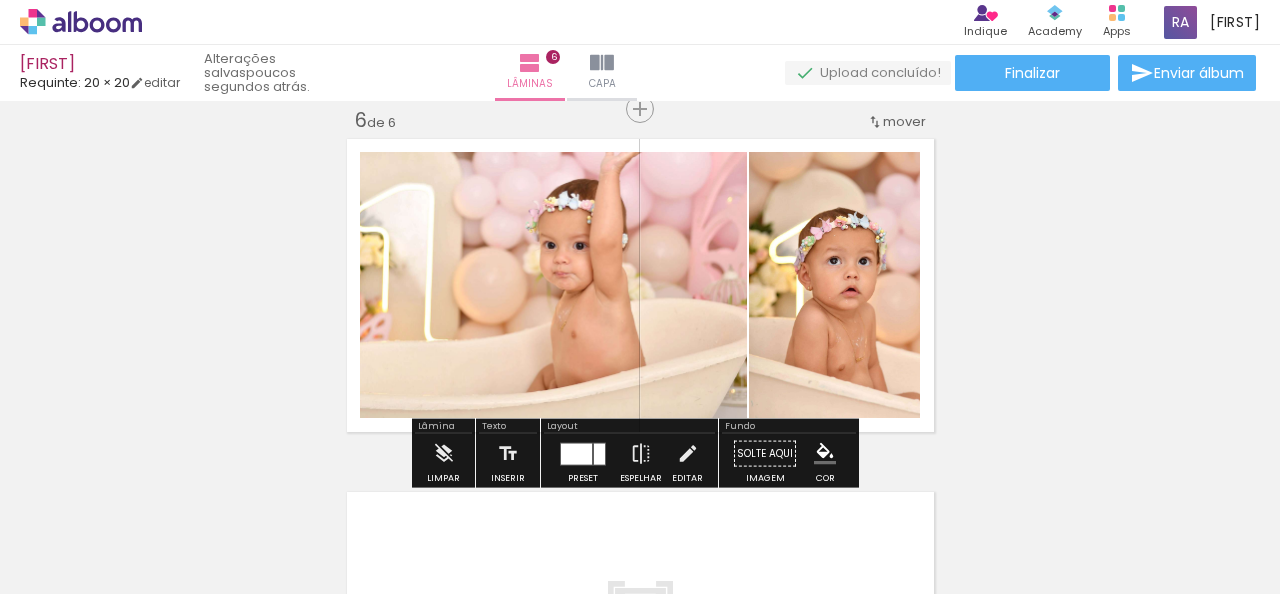 scroll, scrollTop: 1890, scrollLeft: 0, axis: vertical 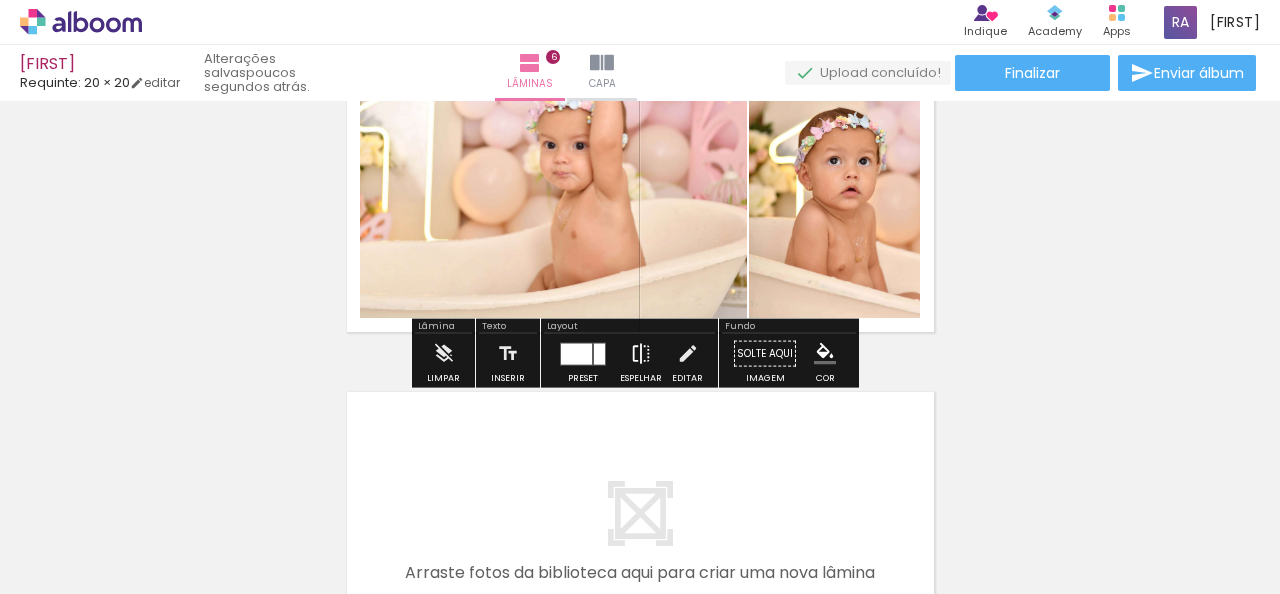 click at bounding box center (641, 354) 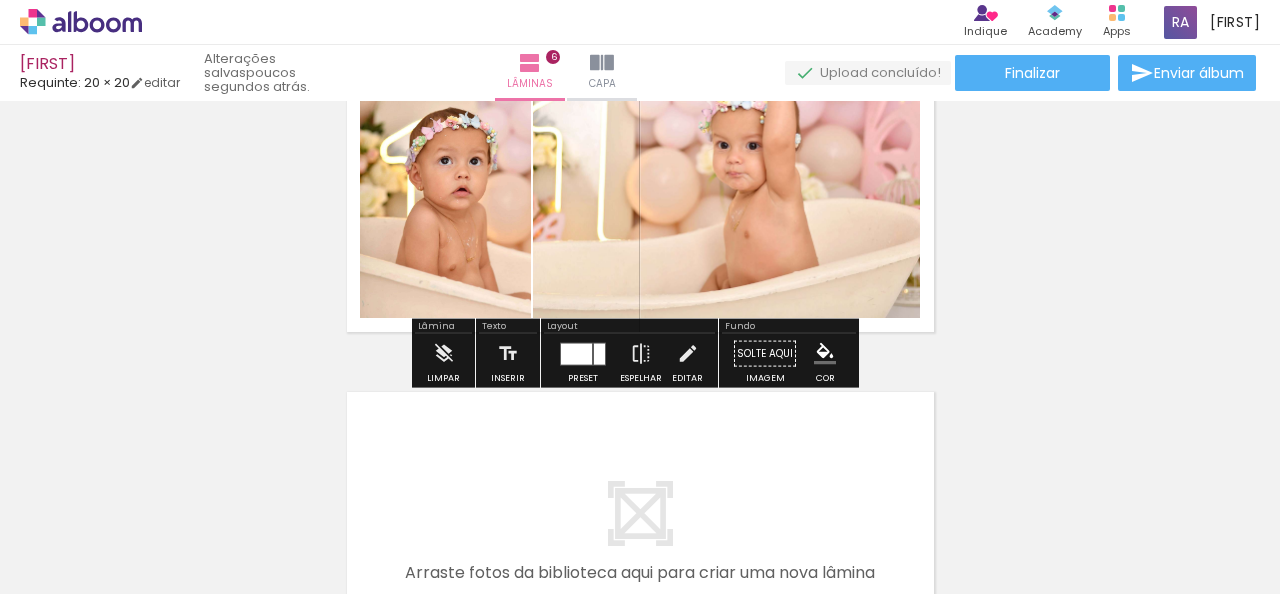 scroll, scrollTop: 1790, scrollLeft: 0, axis: vertical 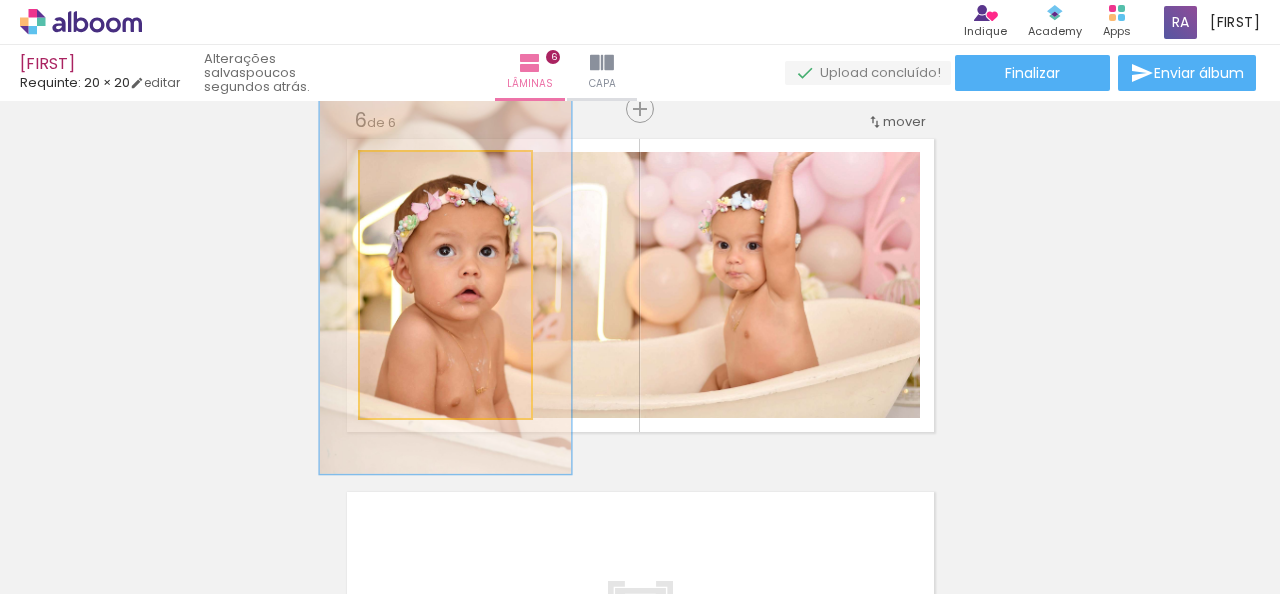 drag, startPoint x: 399, startPoint y: 169, endPoint x: 428, endPoint y: 169, distance: 29 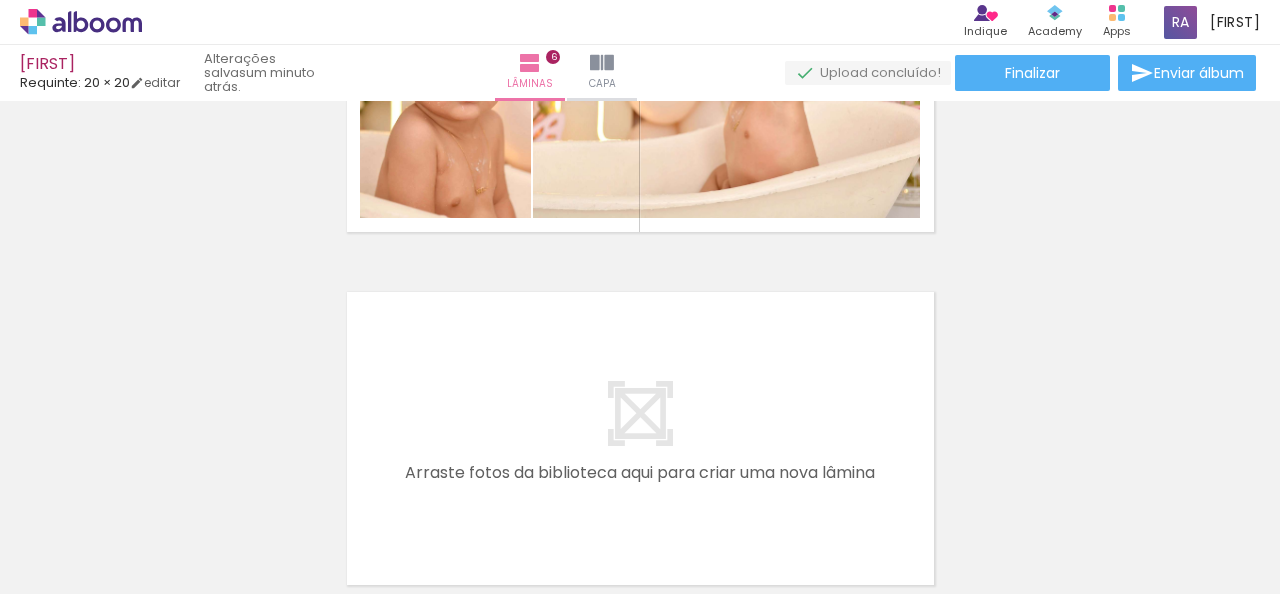 scroll, scrollTop: 2181, scrollLeft: 0, axis: vertical 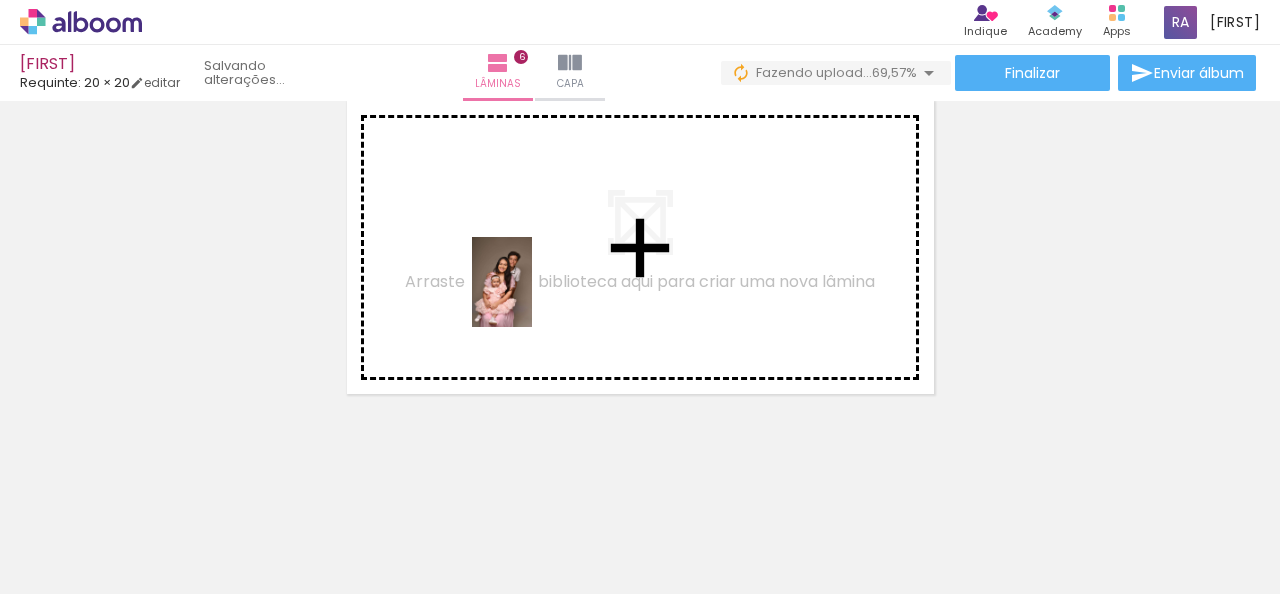 drag, startPoint x: 217, startPoint y: 553, endPoint x: 532, endPoint y: 297, distance: 405.90762 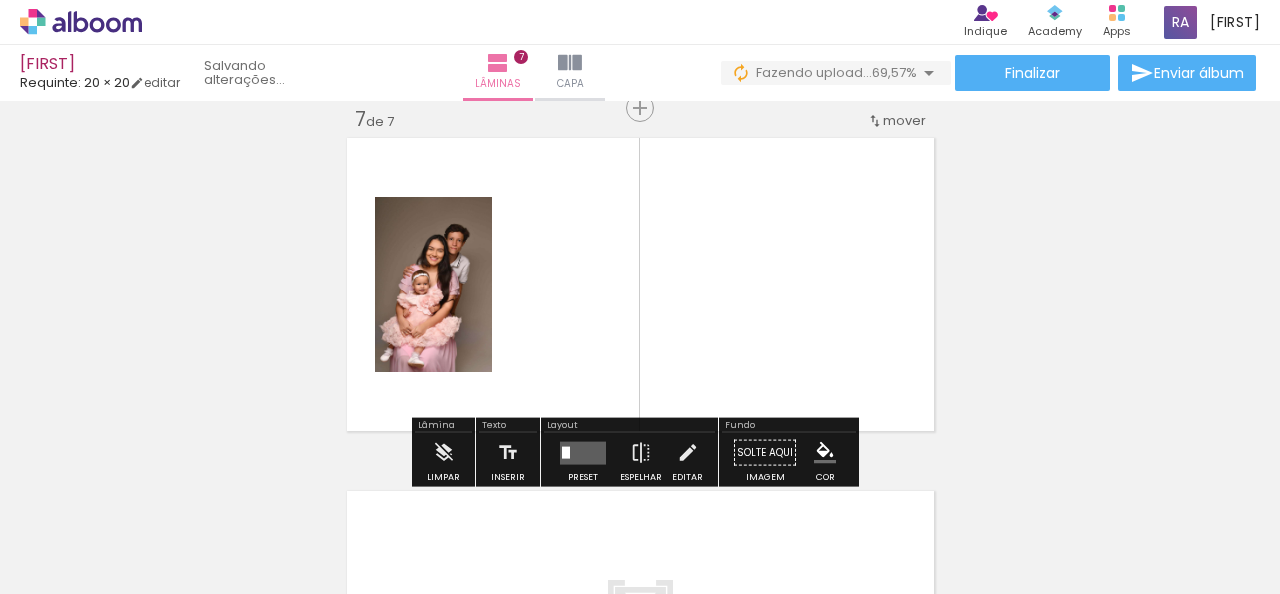 scroll, scrollTop: 2144, scrollLeft: 0, axis: vertical 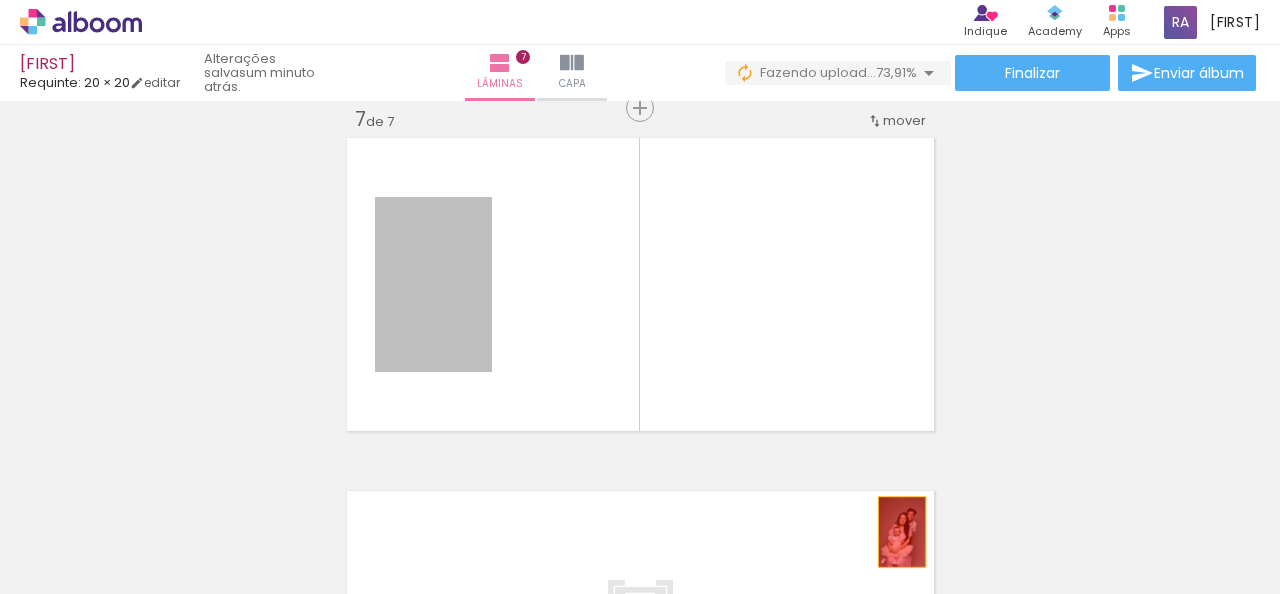 drag, startPoint x: 459, startPoint y: 286, endPoint x: 894, endPoint y: 532, distance: 499.74094 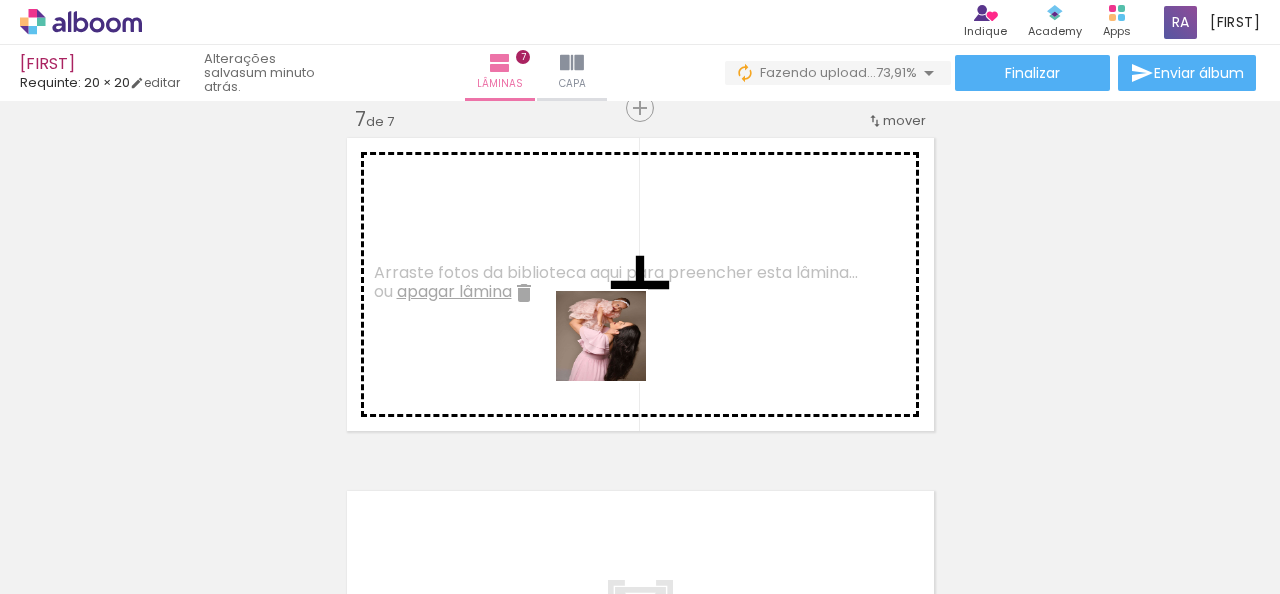 drag, startPoint x: 645, startPoint y: 517, endPoint x: 616, endPoint y: 328, distance: 191.21193 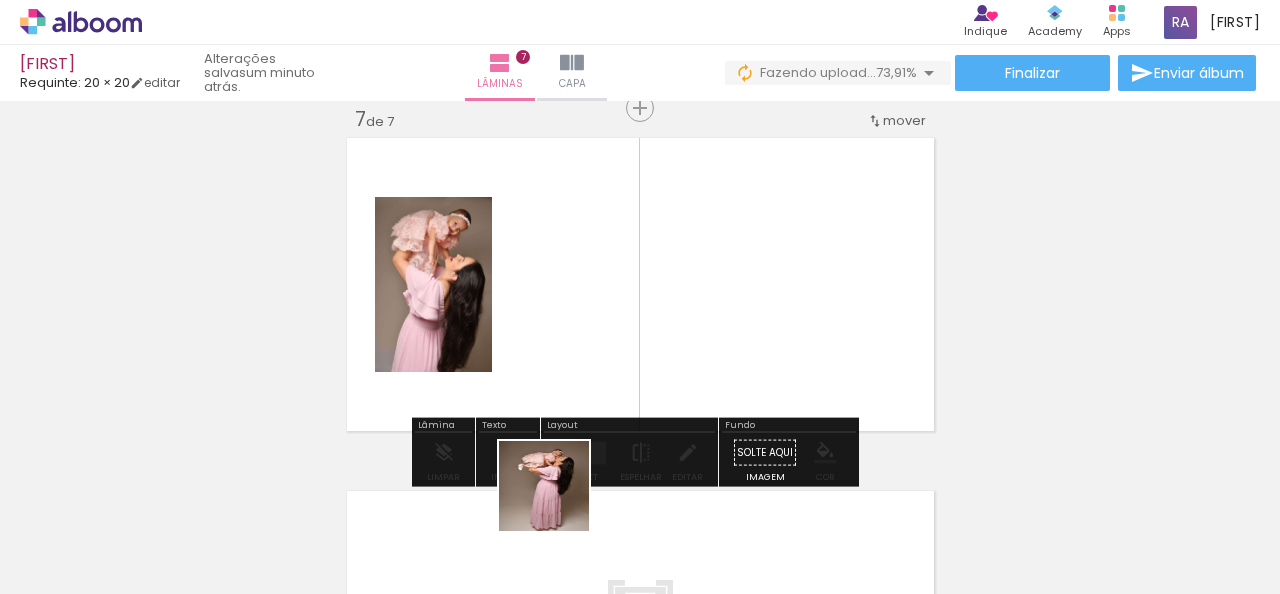 drag, startPoint x: 540, startPoint y: 536, endPoint x: 626, endPoint y: 353, distance: 202.2004 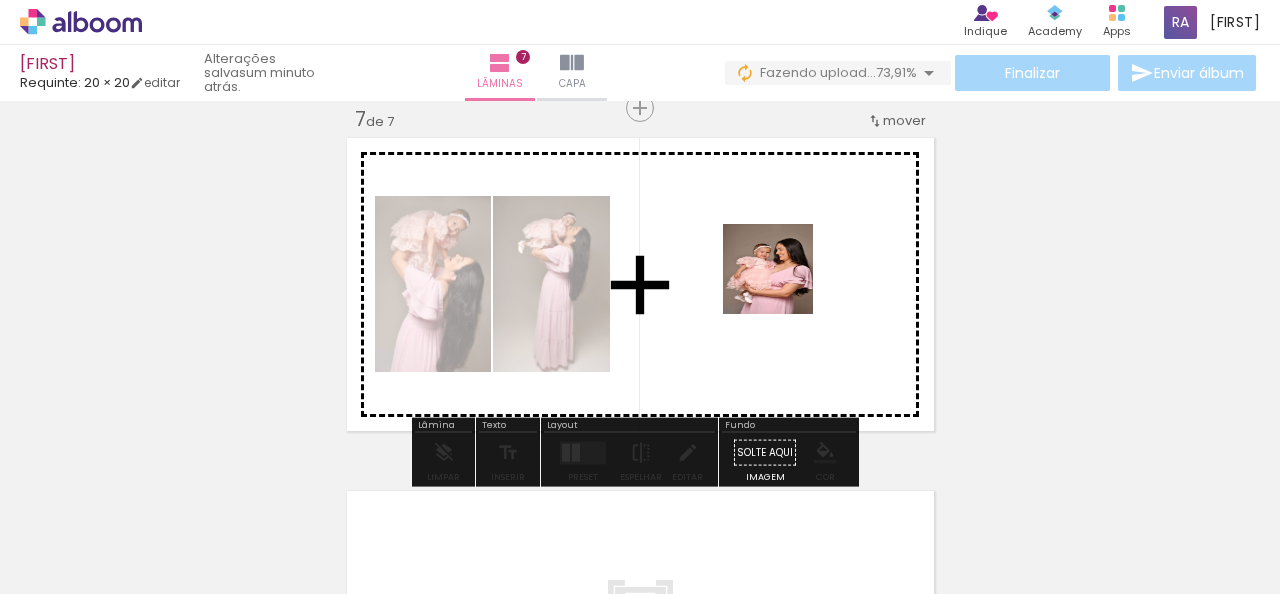 drag, startPoint x: 431, startPoint y: 553, endPoint x: 783, endPoint y: 284, distance: 443.01807 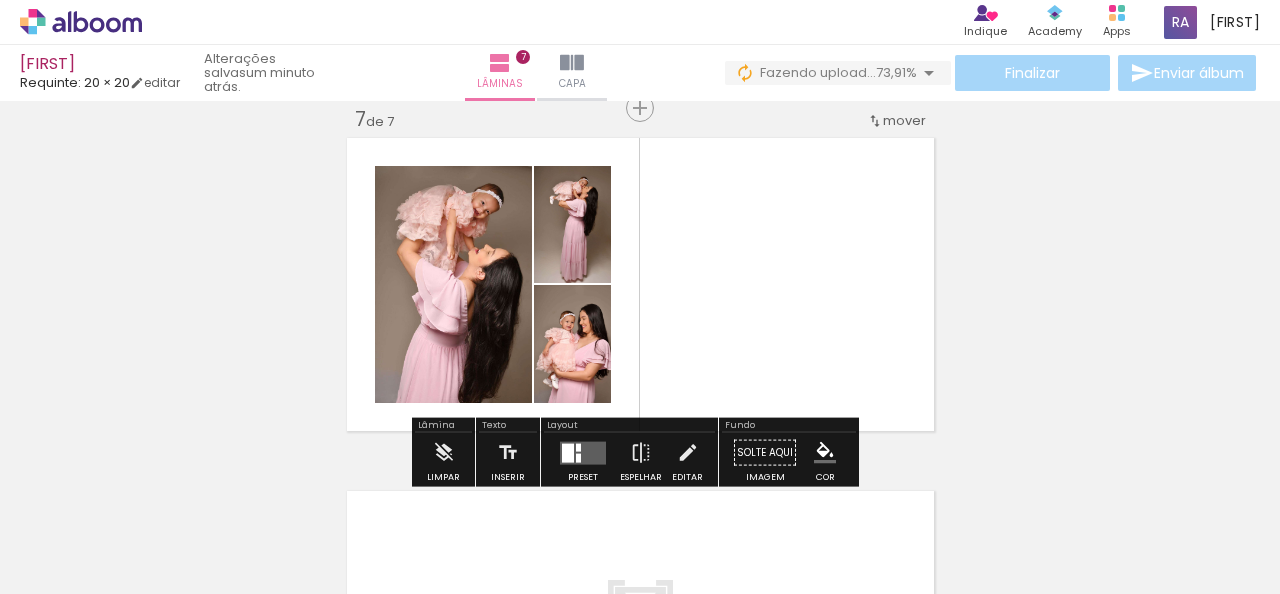 click at bounding box center [583, 452] 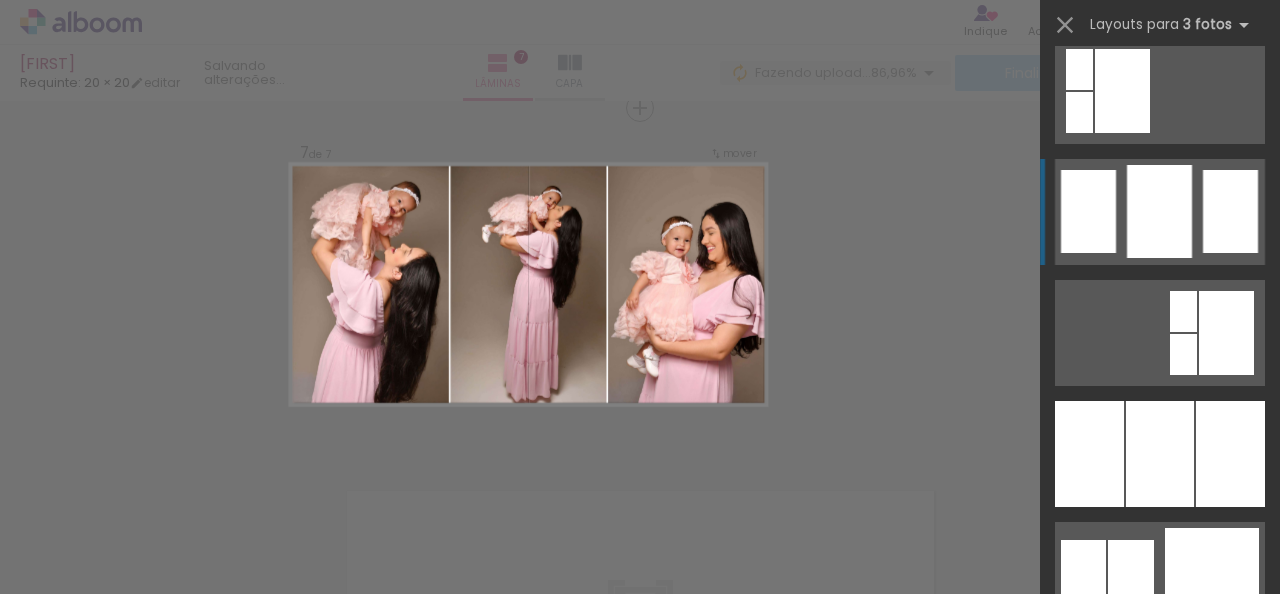 scroll, scrollTop: 1700, scrollLeft: 0, axis: vertical 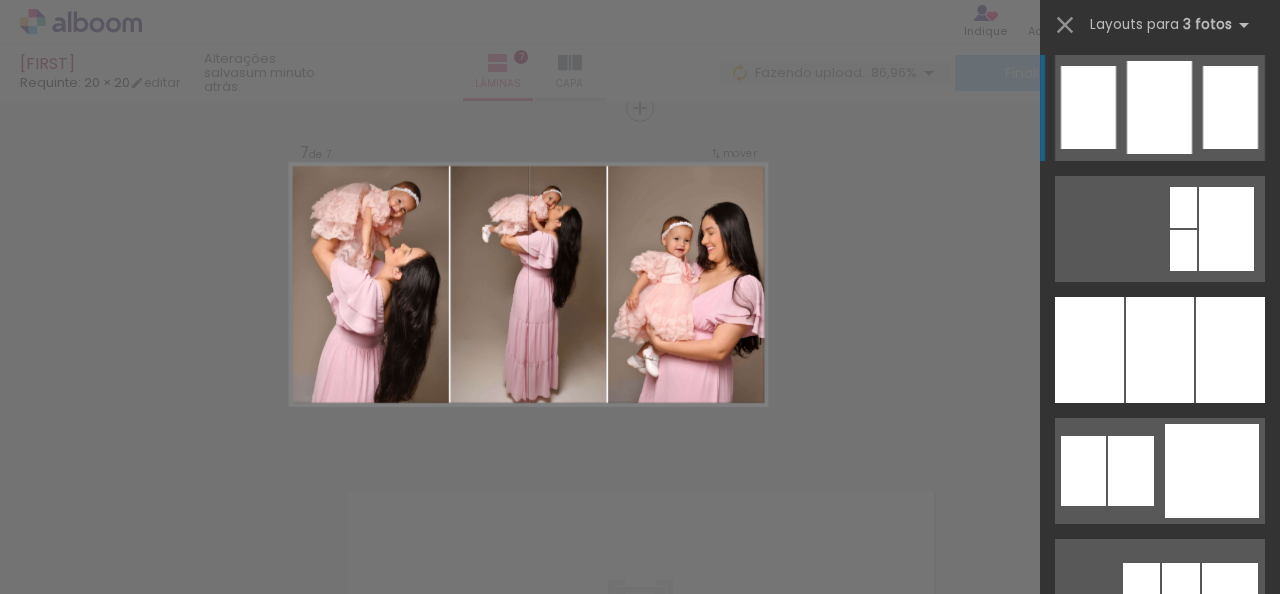 click at bounding box center [1160, 350] 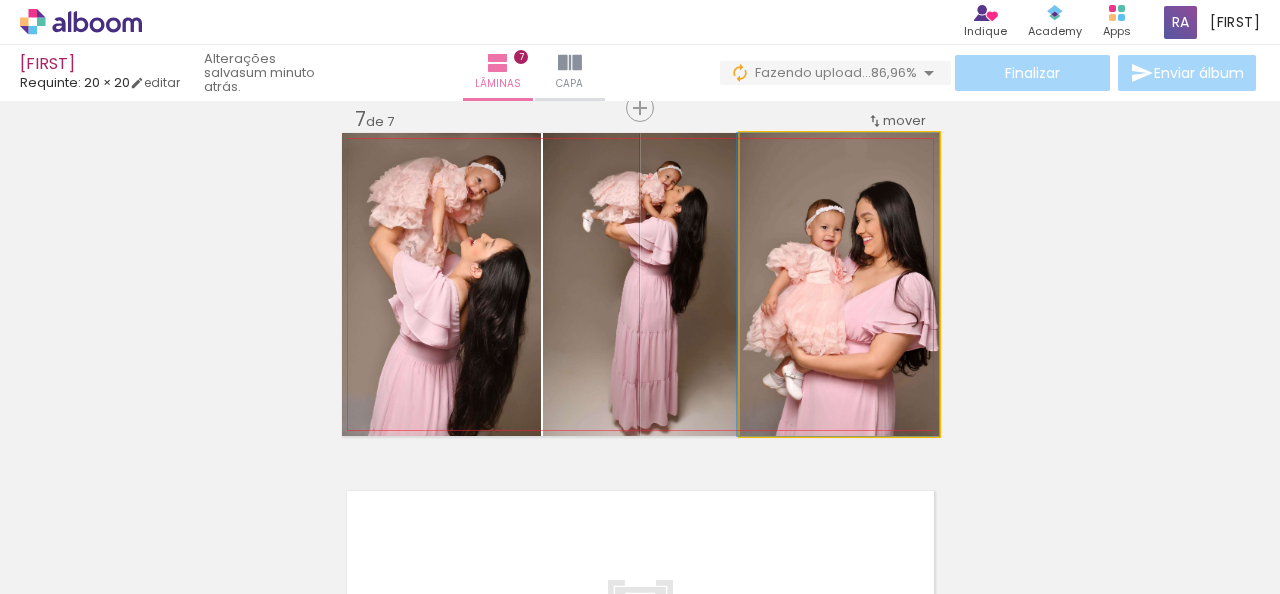 drag, startPoint x: 890, startPoint y: 336, endPoint x: 857, endPoint y: 336, distance: 33 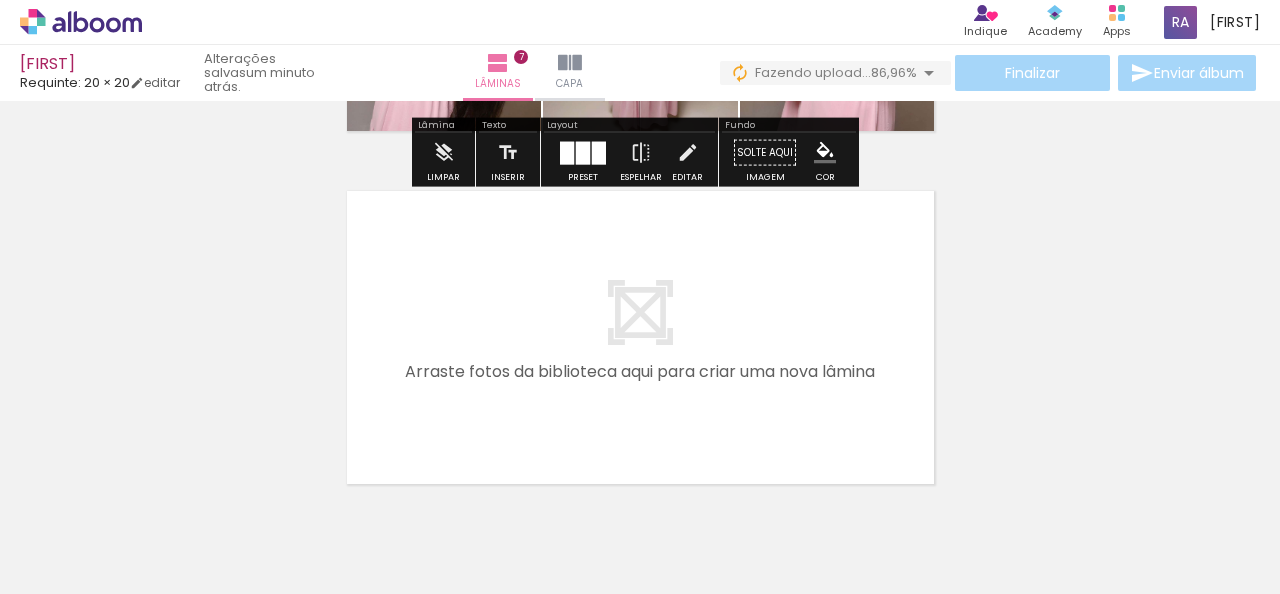 scroll, scrollTop: 2534, scrollLeft: 0, axis: vertical 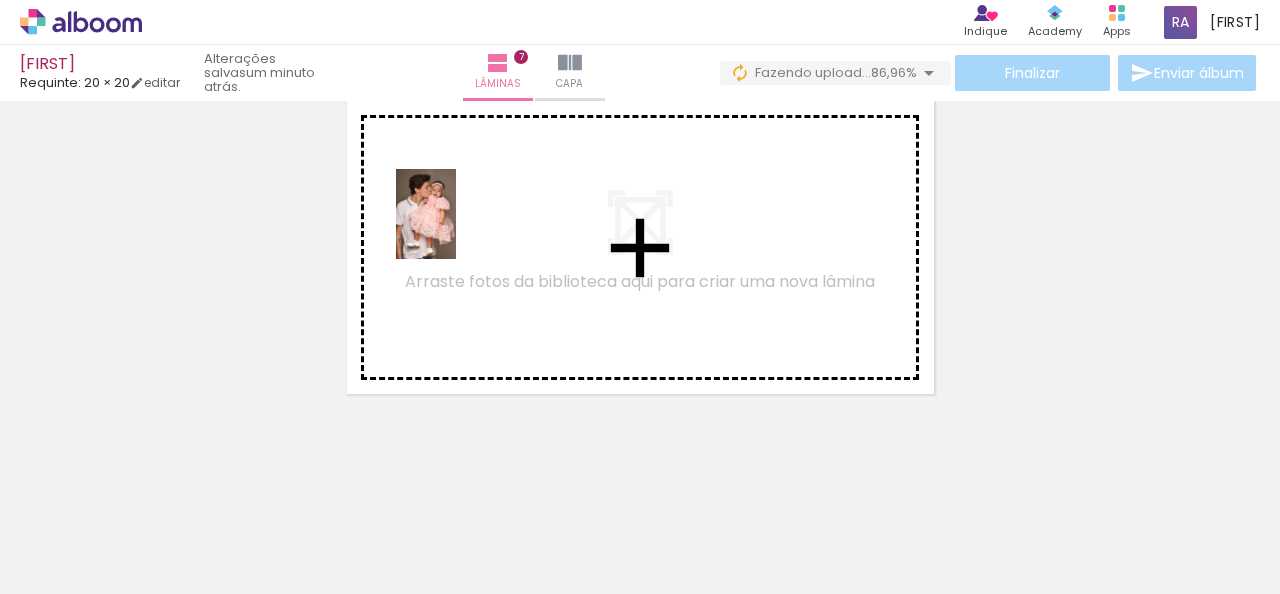 drag, startPoint x: 443, startPoint y: 519, endPoint x: 456, endPoint y: 229, distance: 290.29123 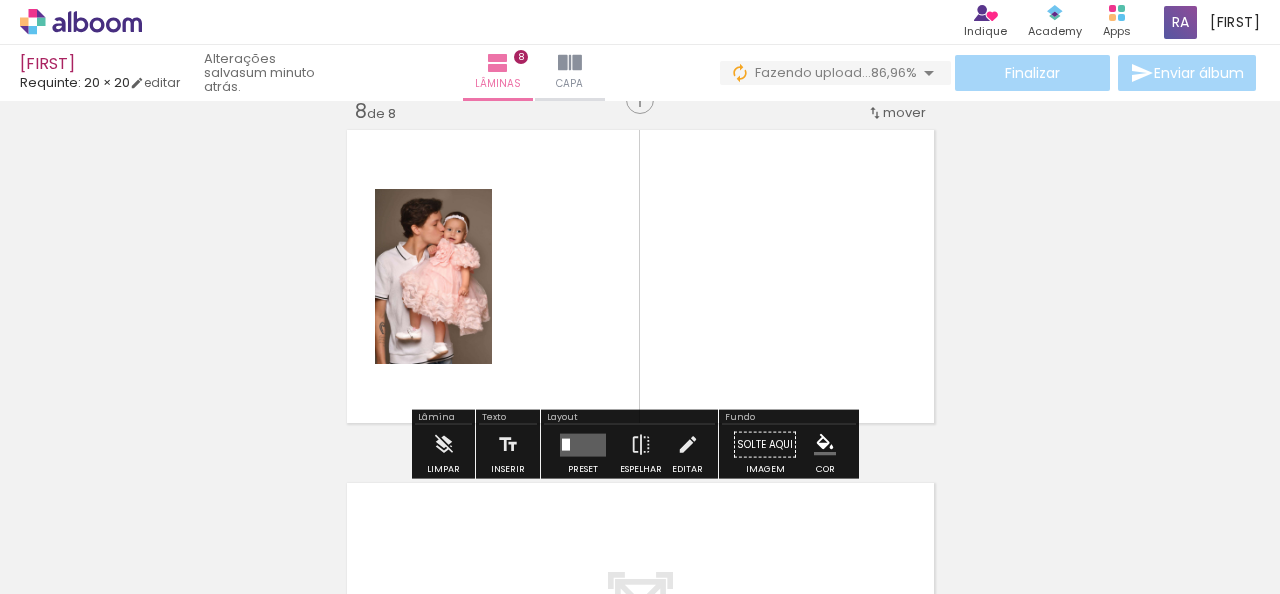 scroll, scrollTop: 2496, scrollLeft: 0, axis: vertical 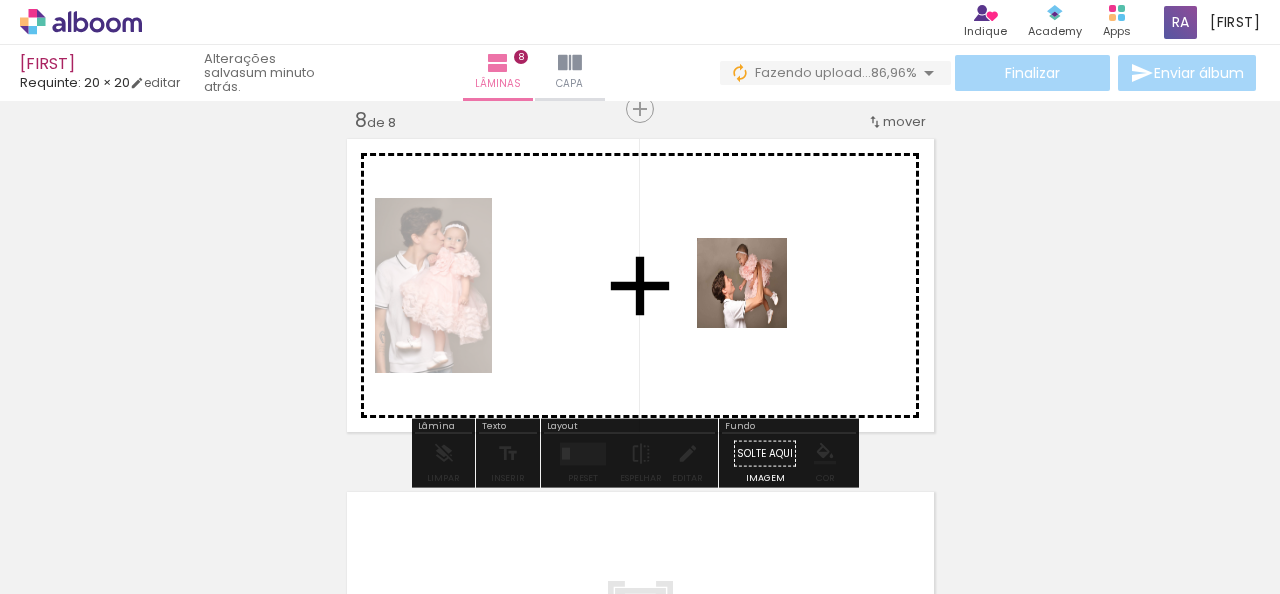 drag, startPoint x: 450, startPoint y: 542, endPoint x: 757, endPoint y: 298, distance: 392.1543 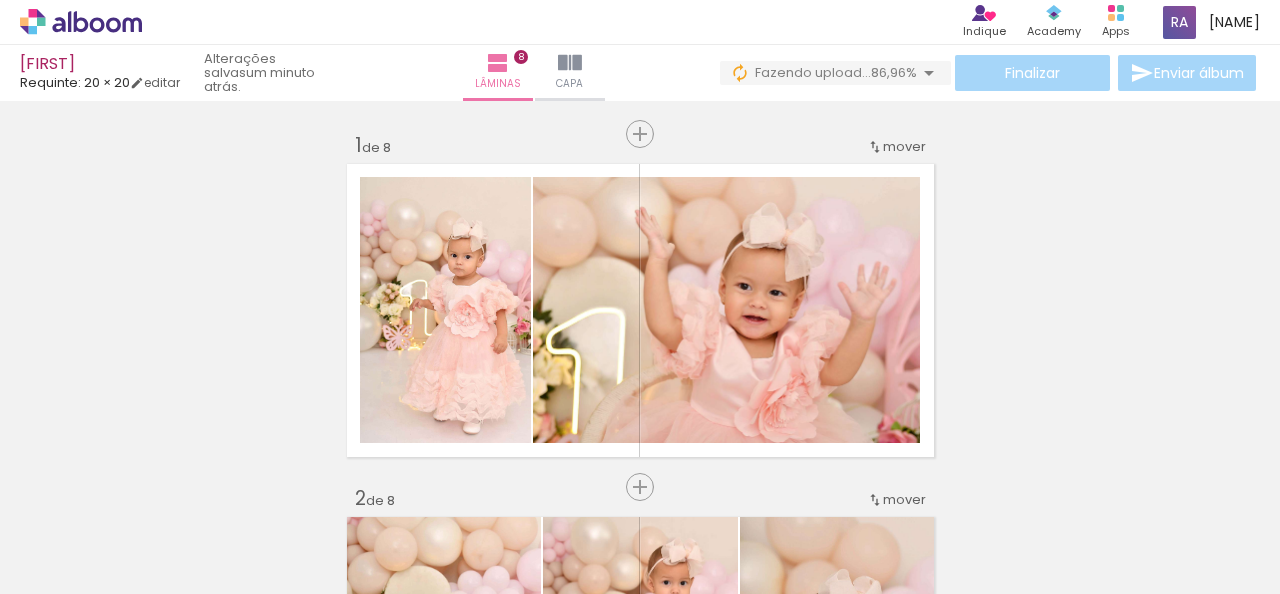 scroll, scrollTop: 0, scrollLeft: 0, axis: both 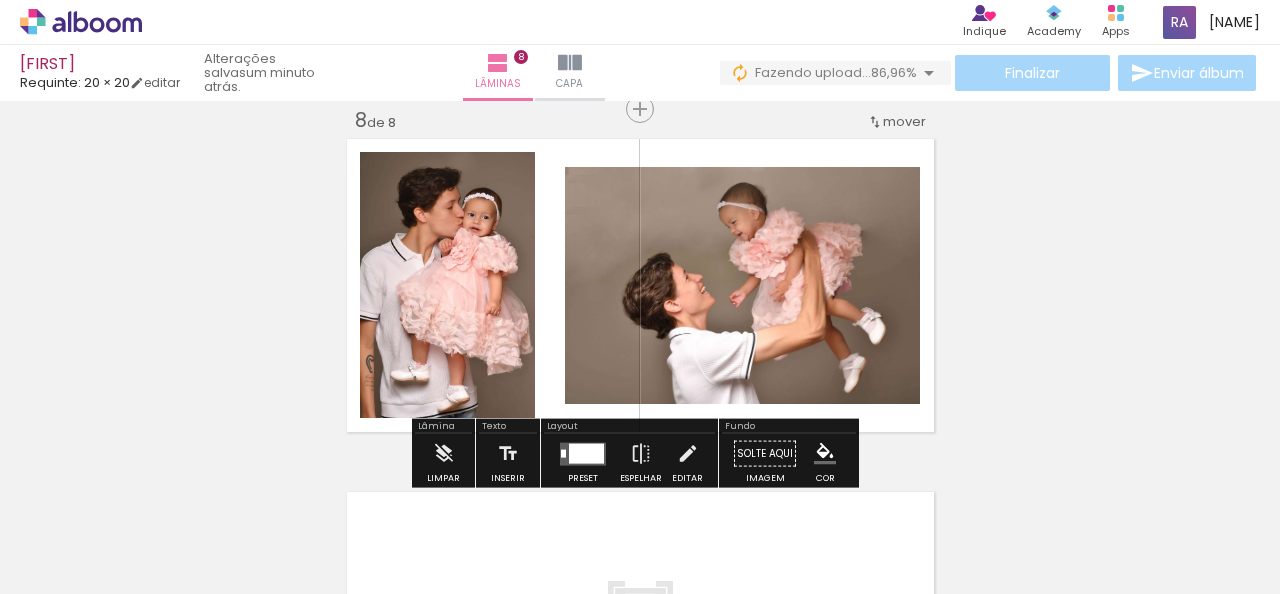 click at bounding box center [586, 453] 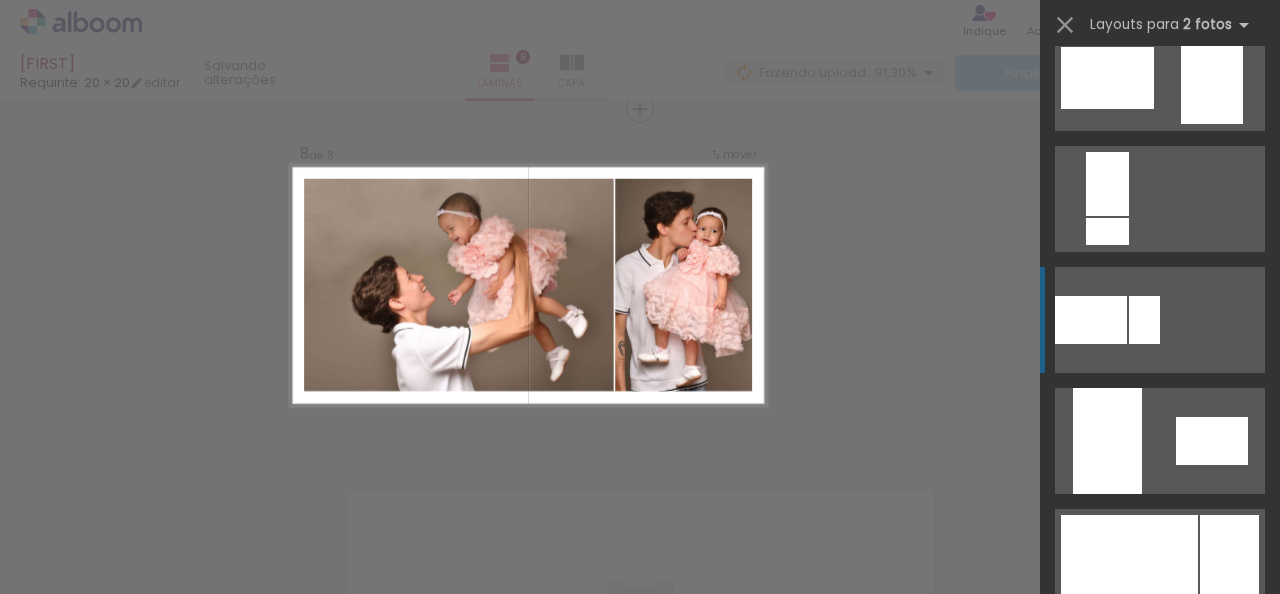 scroll, scrollTop: 700, scrollLeft: 0, axis: vertical 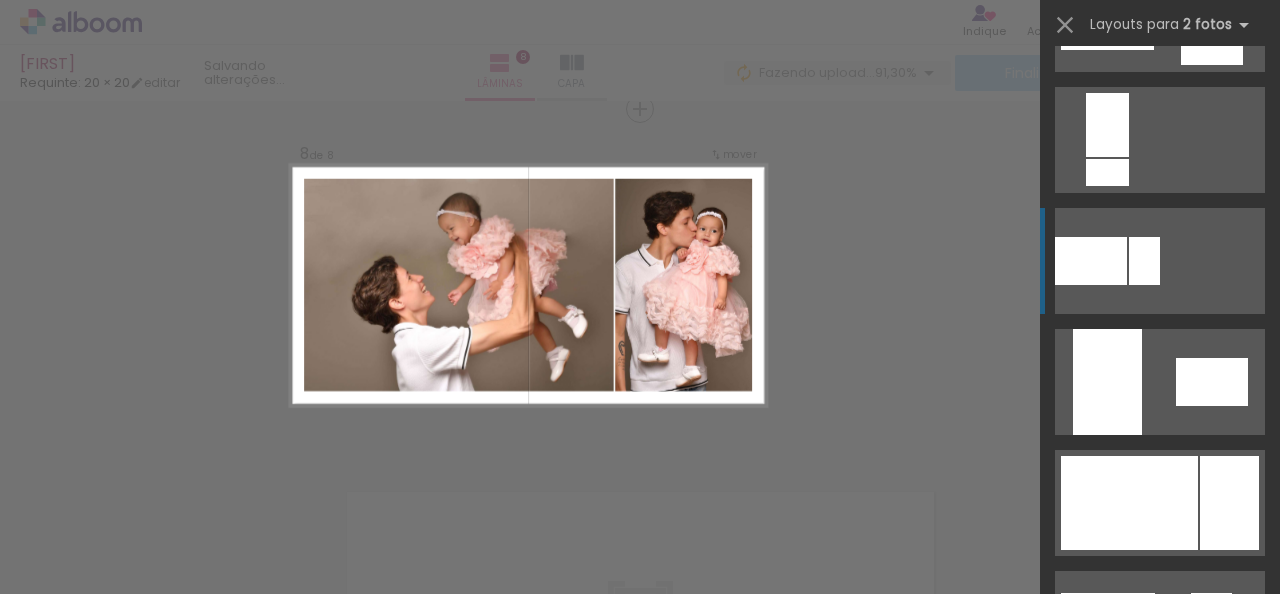click at bounding box center [1129, 503] 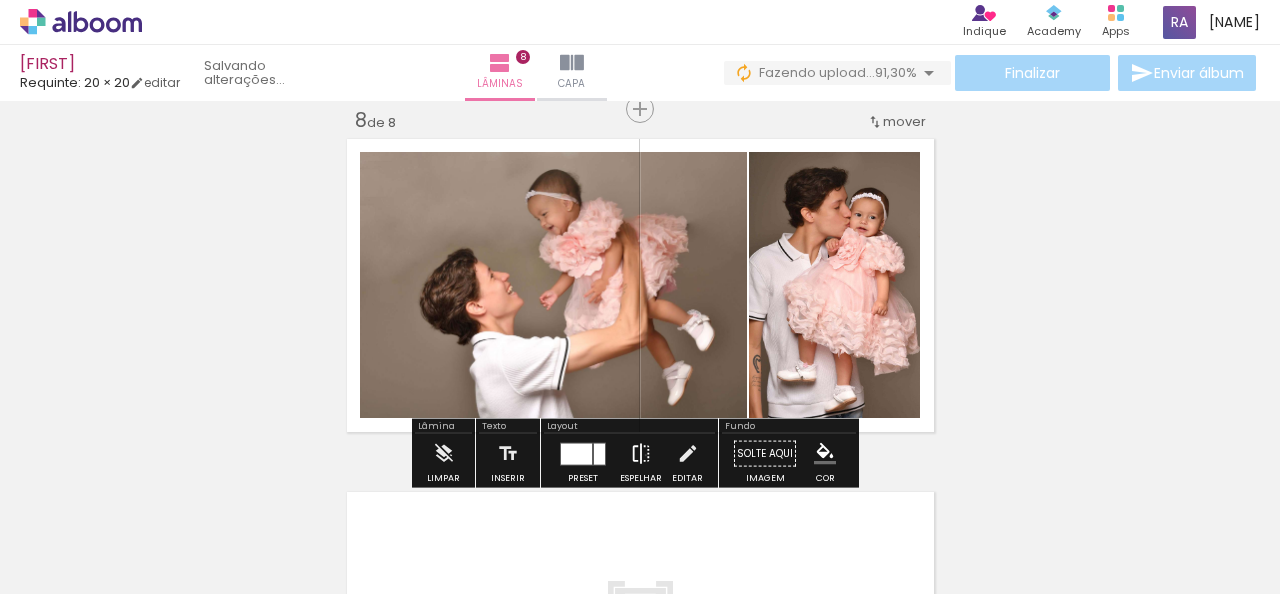 click at bounding box center [641, 454] 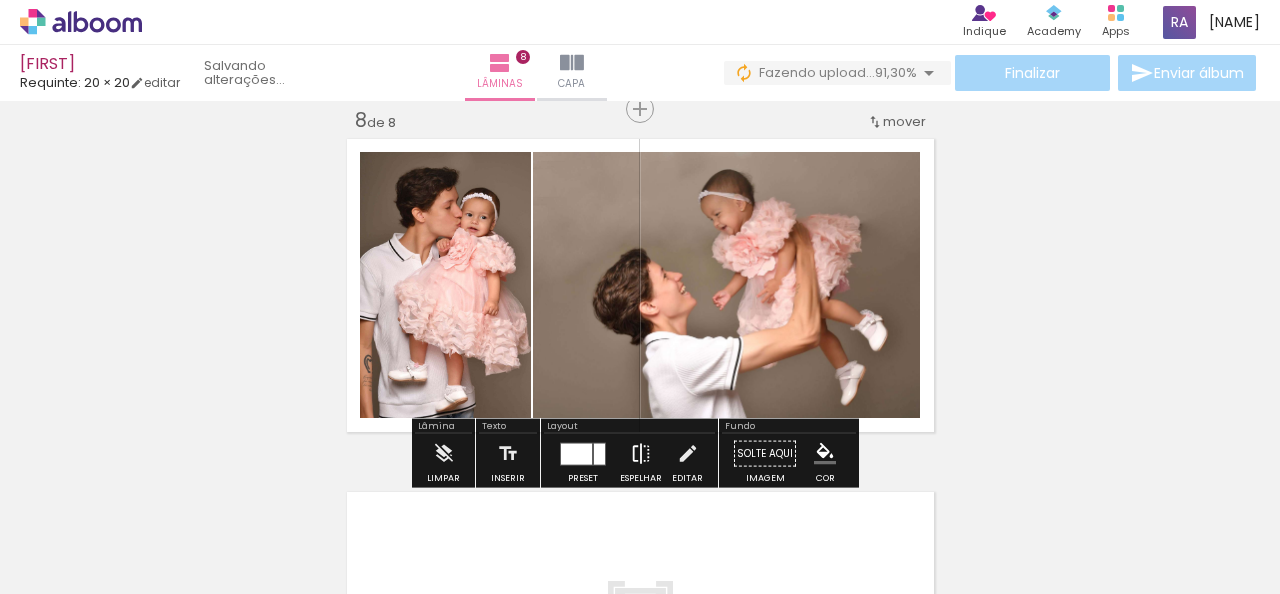 click at bounding box center (641, 454) 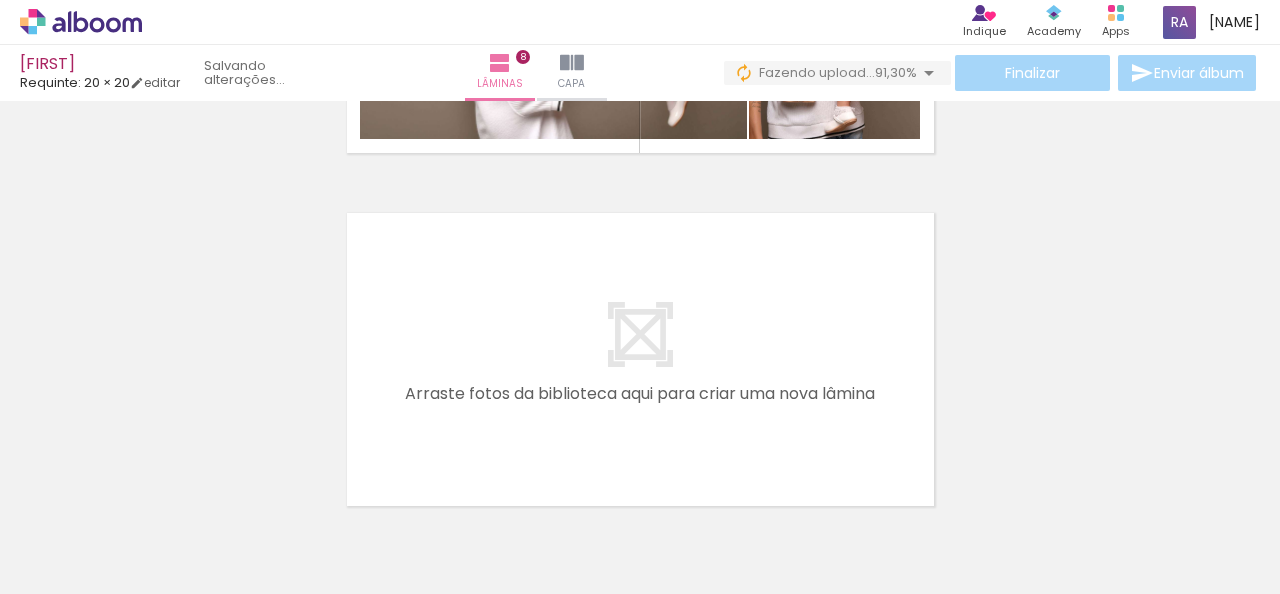 scroll, scrollTop: 2887, scrollLeft: 0, axis: vertical 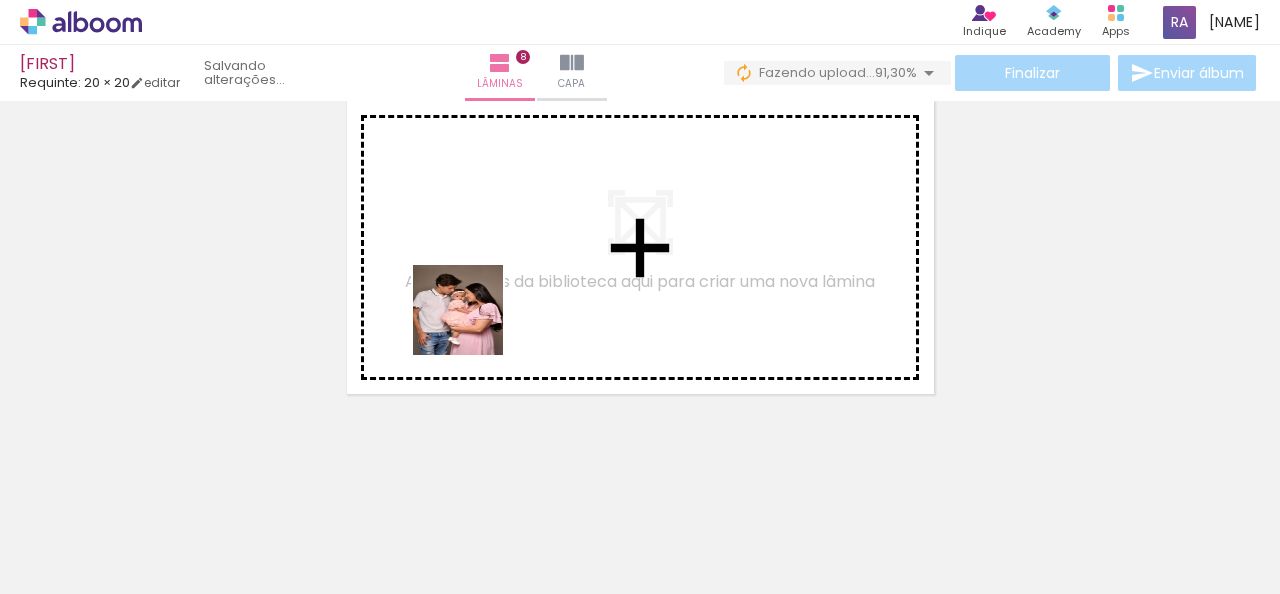 drag, startPoint x: 321, startPoint y: 549, endPoint x: 473, endPoint y: 325, distance: 270.7028 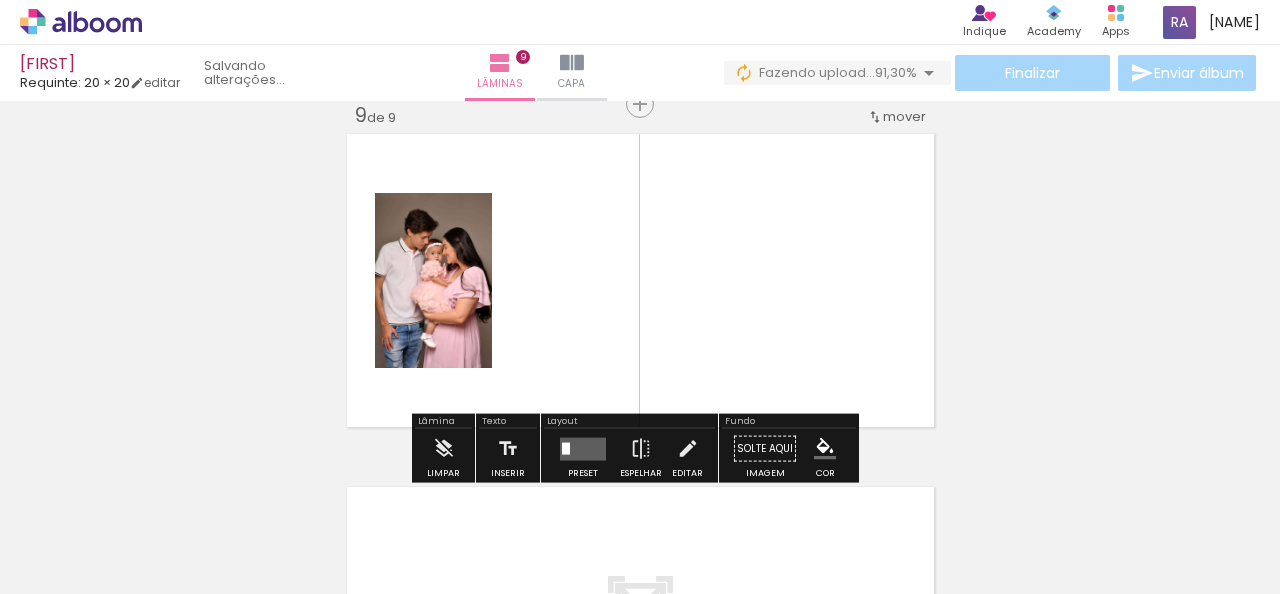 scroll, scrollTop: 2849, scrollLeft: 0, axis: vertical 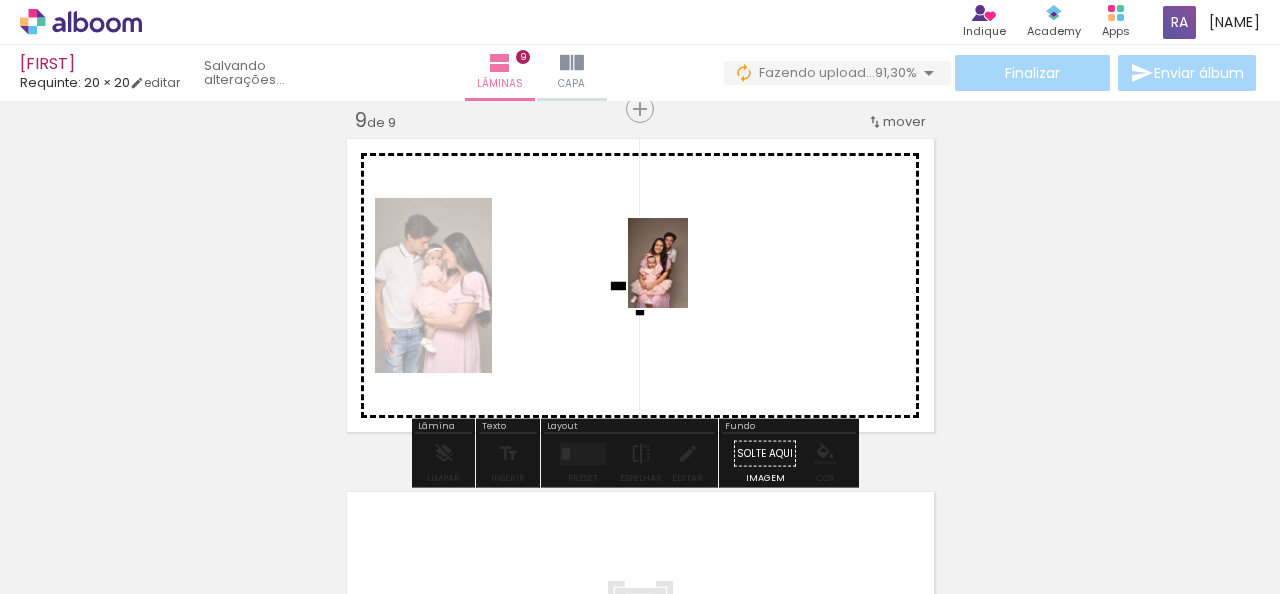 drag, startPoint x: 198, startPoint y: 525, endPoint x: 688, endPoint y: 278, distance: 548.734 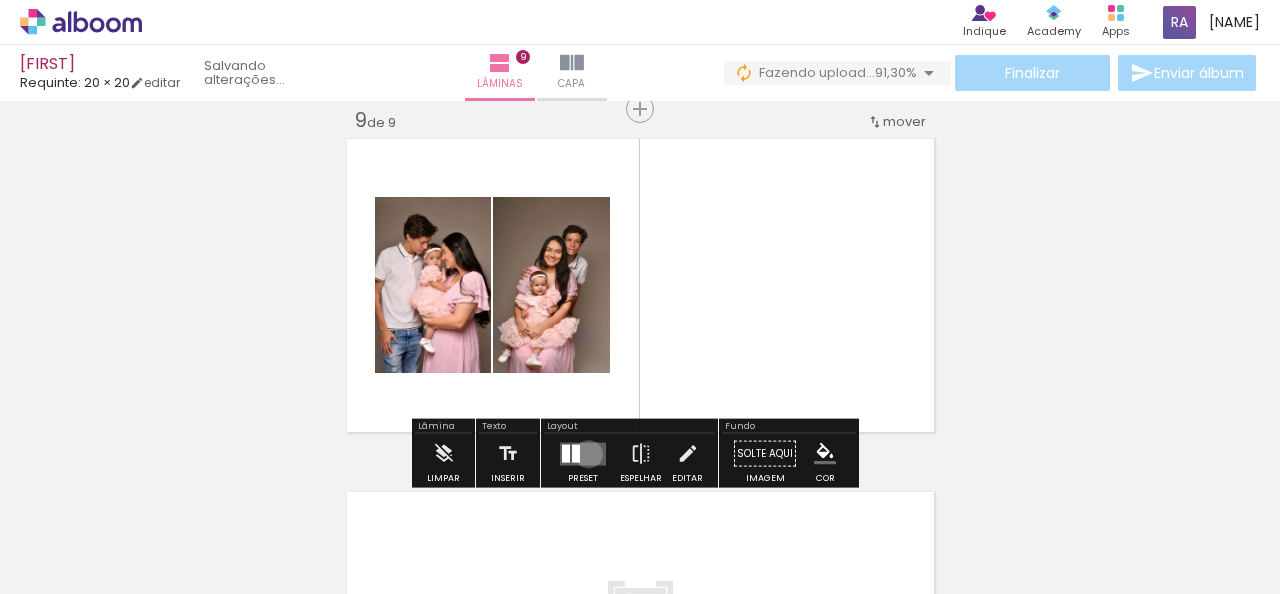 click at bounding box center [583, 453] 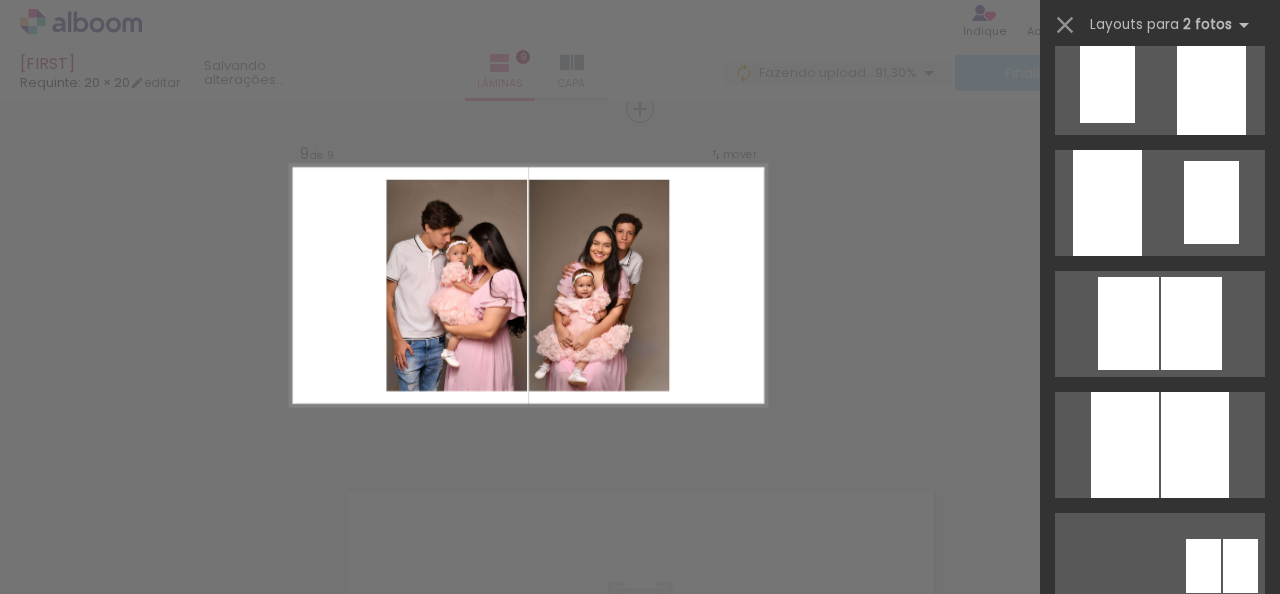 scroll, scrollTop: 1500, scrollLeft: 0, axis: vertical 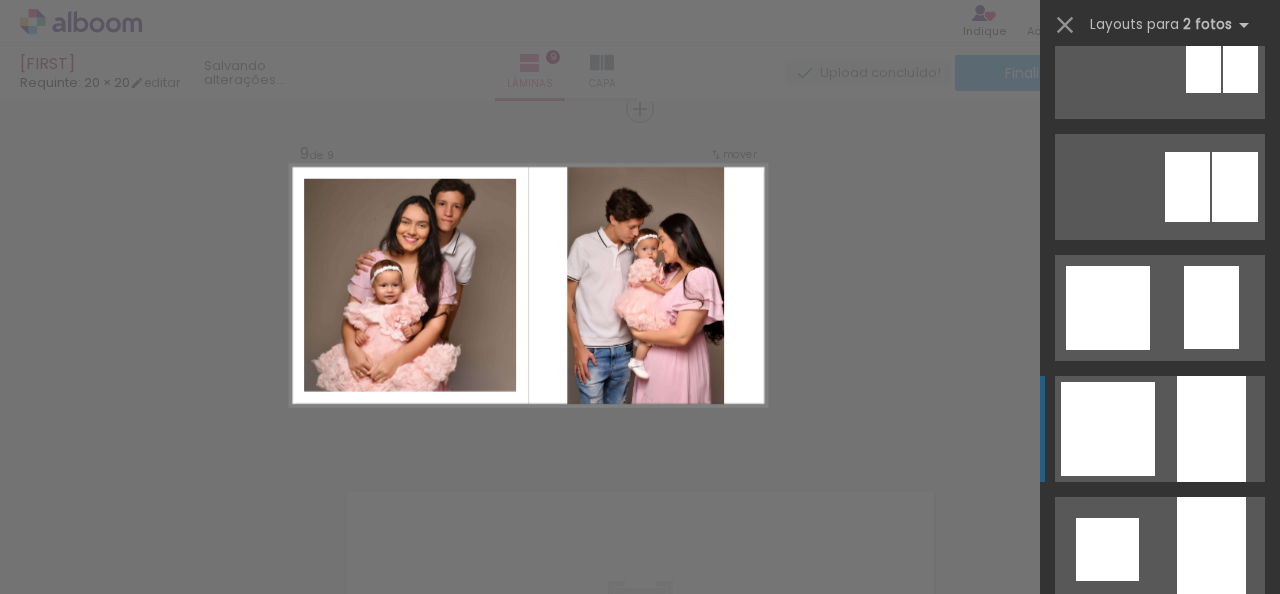 click at bounding box center [1108, 308] 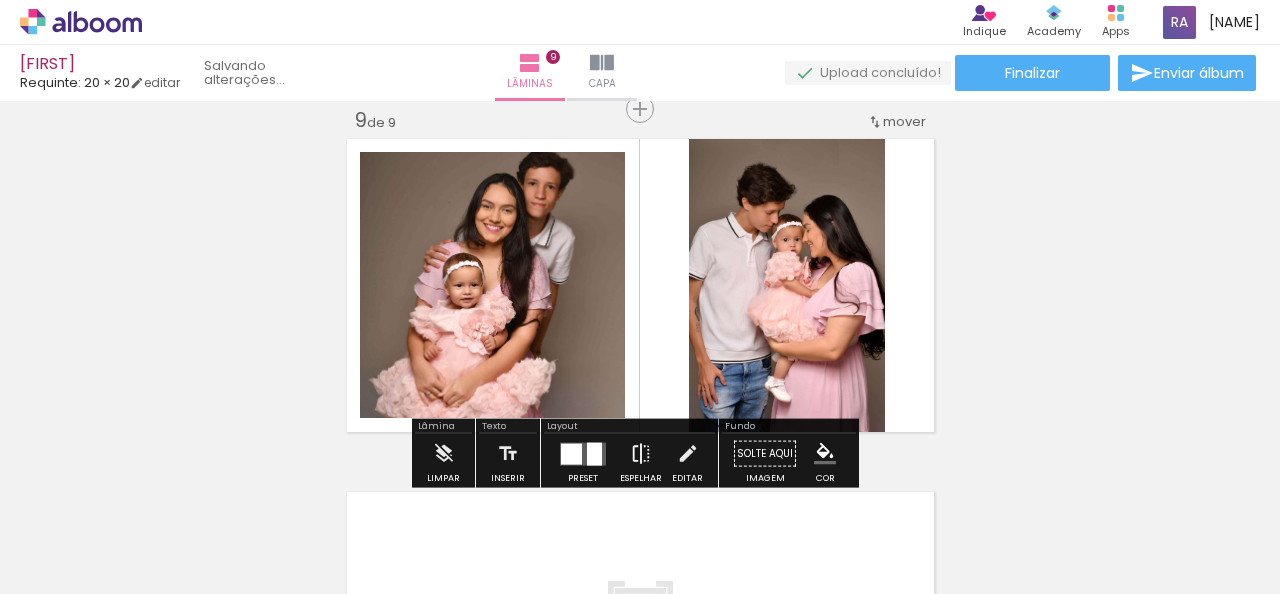 click at bounding box center (641, 454) 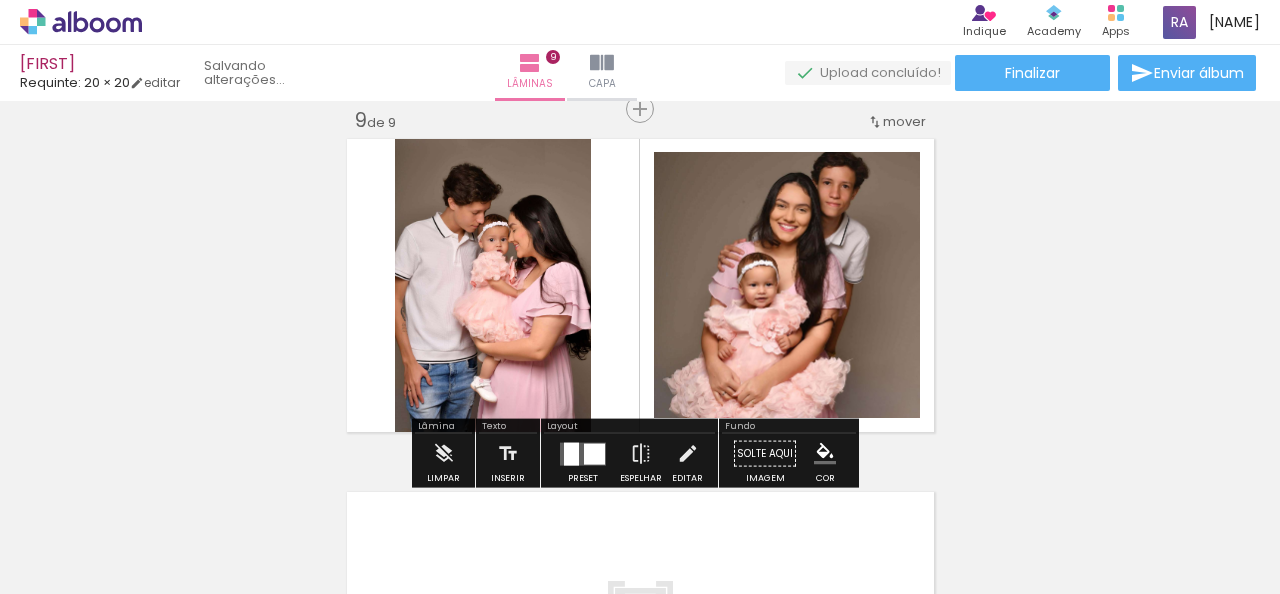 click 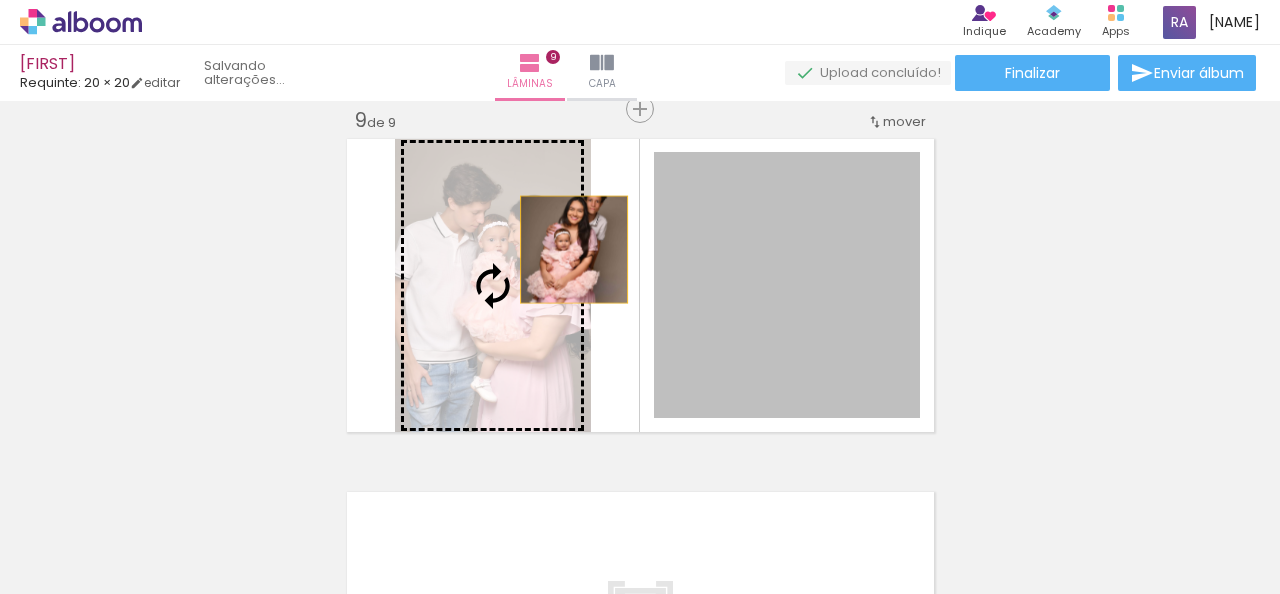 drag, startPoint x: 808, startPoint y: 286, endPoint x: 515, endPoint y: 255, distance: 294.63538 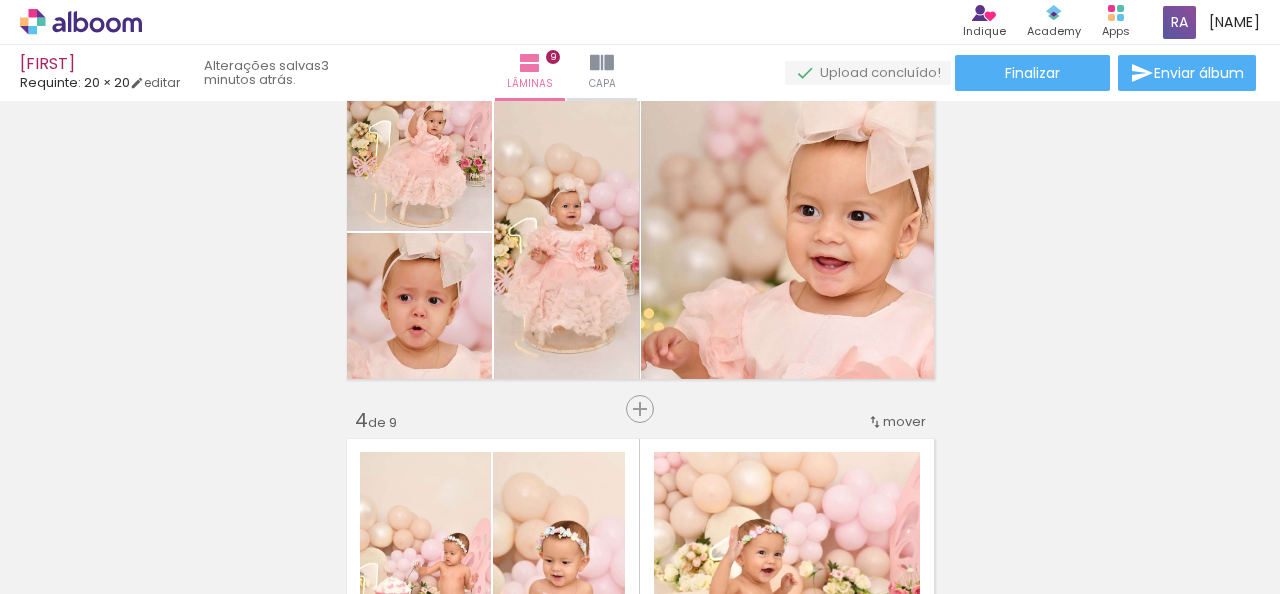scroll, scrollTop: 749, scrollLeft: 0, axis: vertical 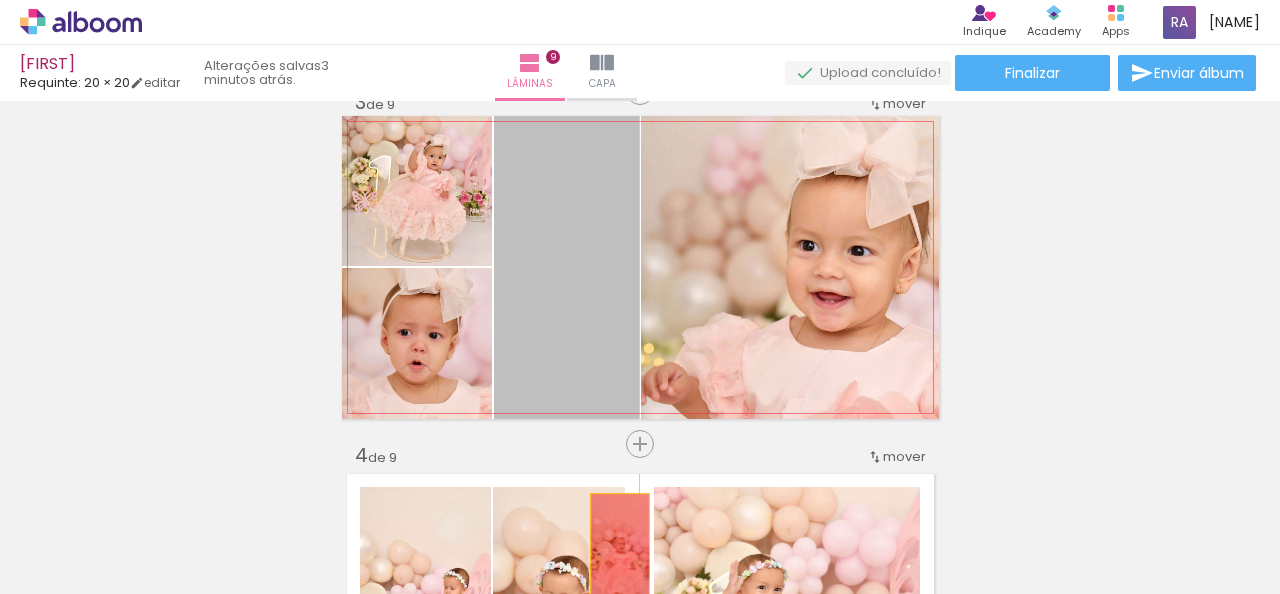 drag, startPoint x: 556, startPoint y: 269, endPoint x: 561, endPoint y: 486, distance: 217.0576 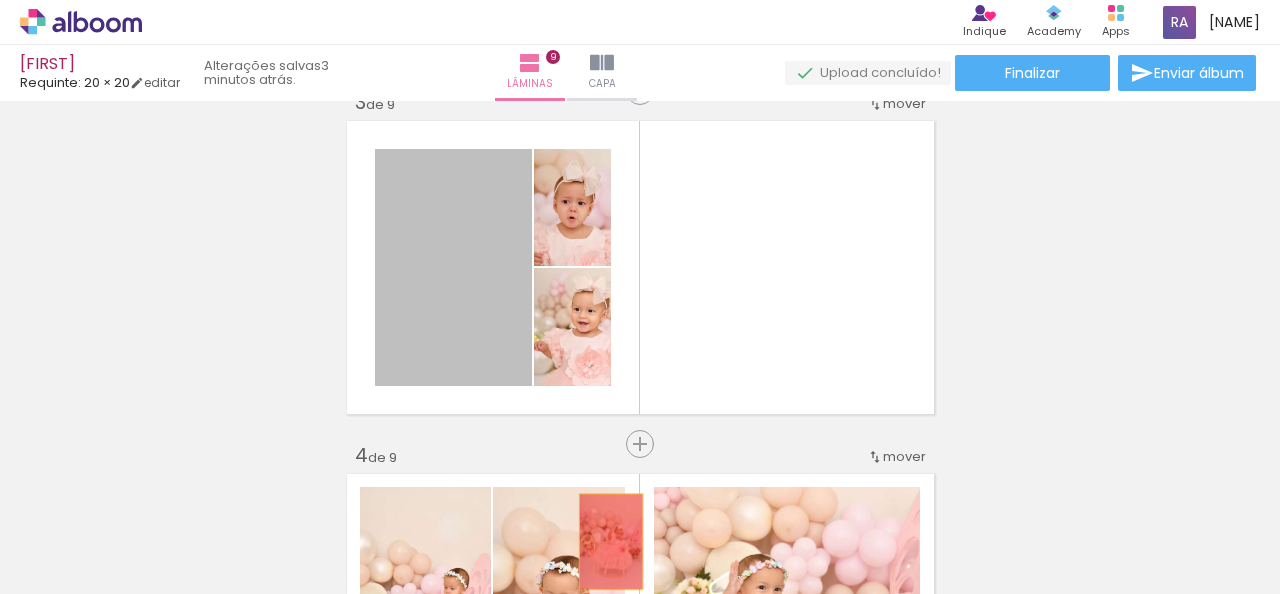 drag, startPoint x: 464, startPoint y: 269, endPoint x: 604, endPoint y: 545, distance: 309.477 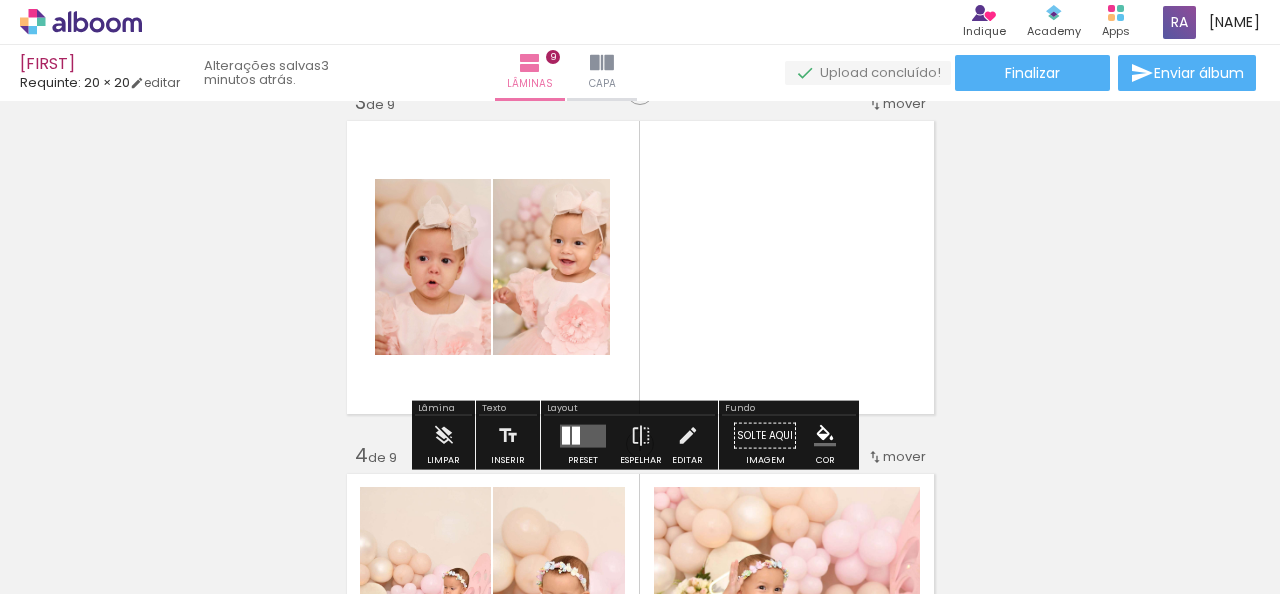 click at bounding box center (583, 435) 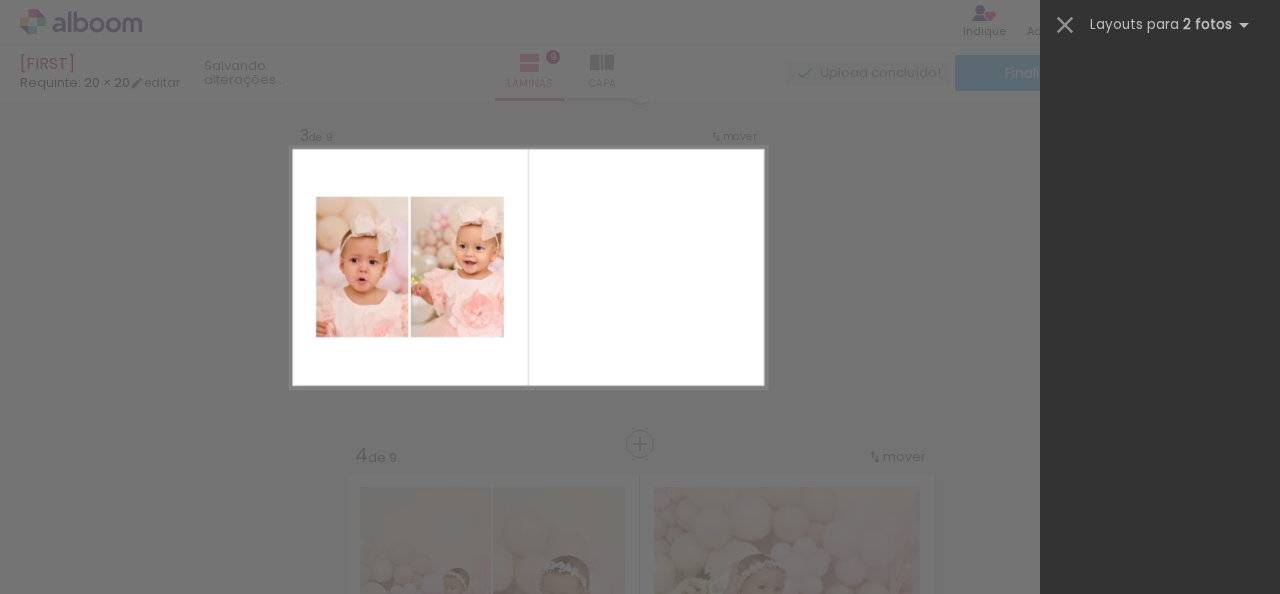 scroll, scrollTop: 0, scrollLeft: 0, axis: both 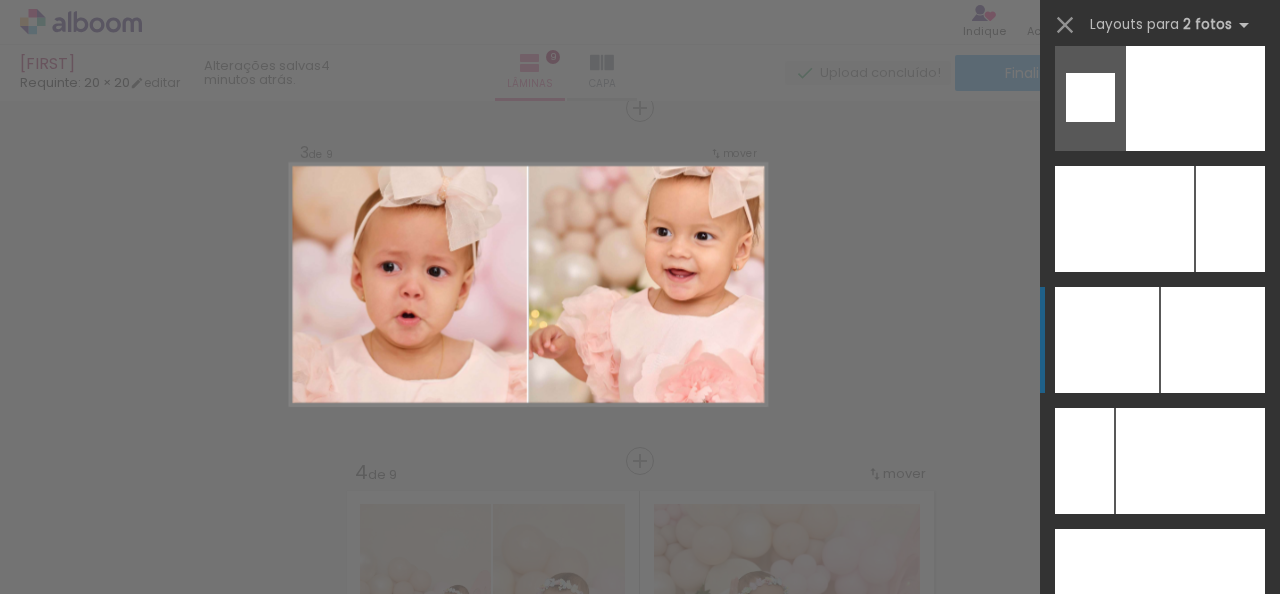 click at bounding box center (1194, 824) 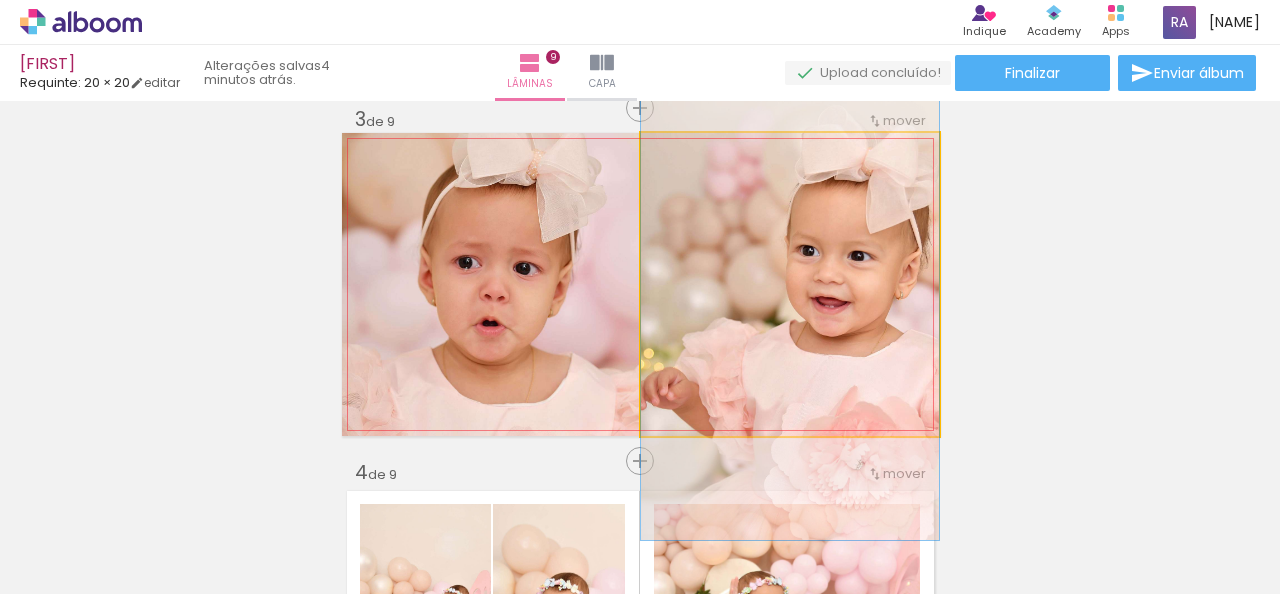 drag, startPoint x: 852, startPoint y: 305, endPoint x: 860, endPoint y: 337, distance: 32.984844 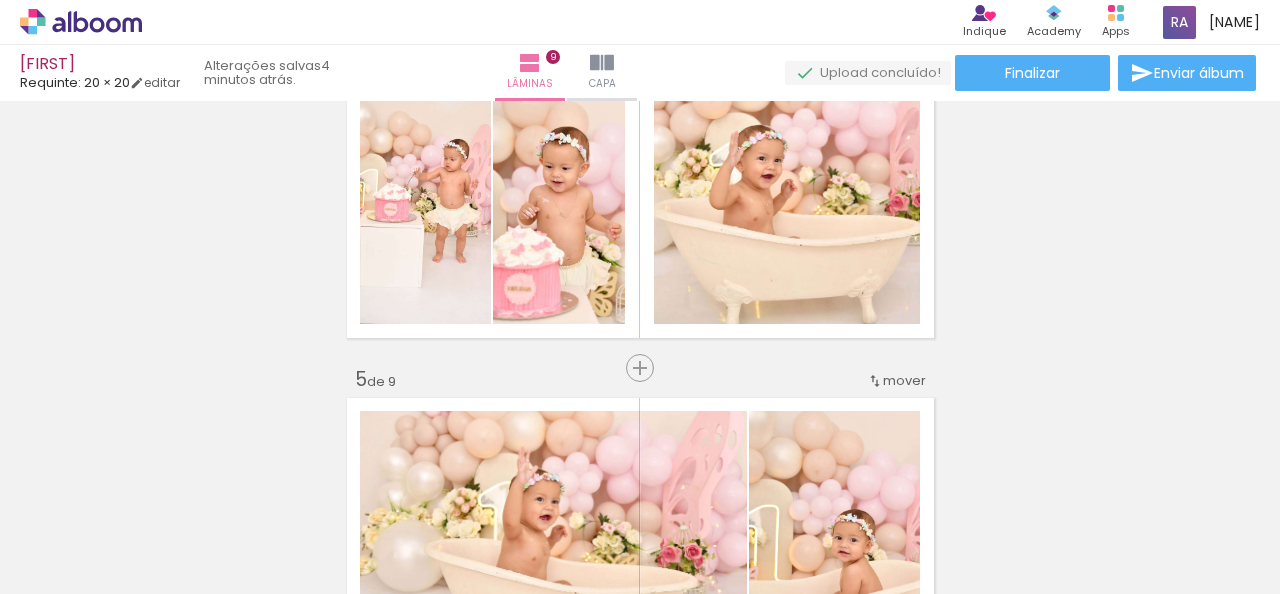 scroll, scrollTop: 1000, scrollLeft: 0, axis: vertical 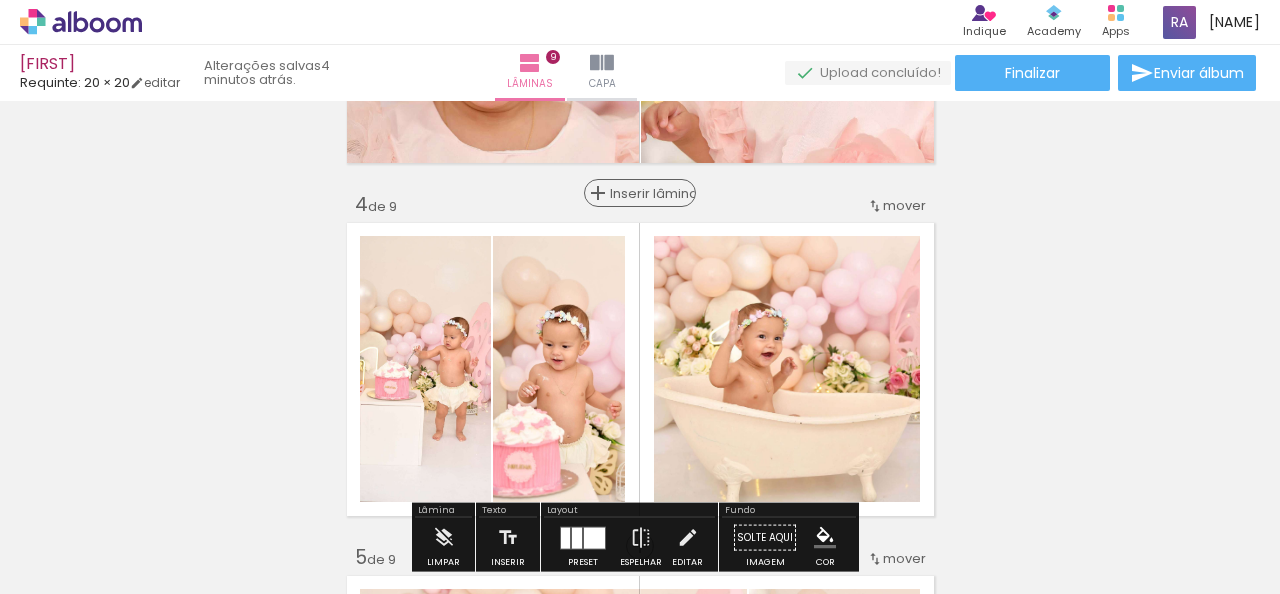 click on "Inserir lâmina" at bounding box center [649, 193] 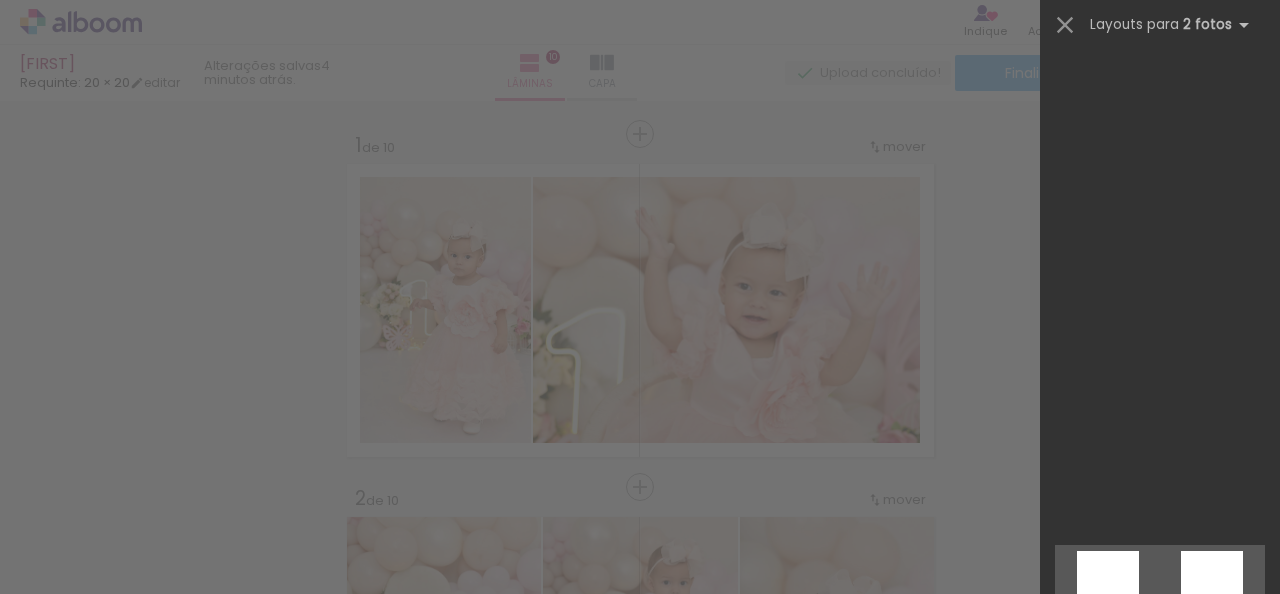 scroll, scrollTop: 0, scrollLeft: 0, axis: both 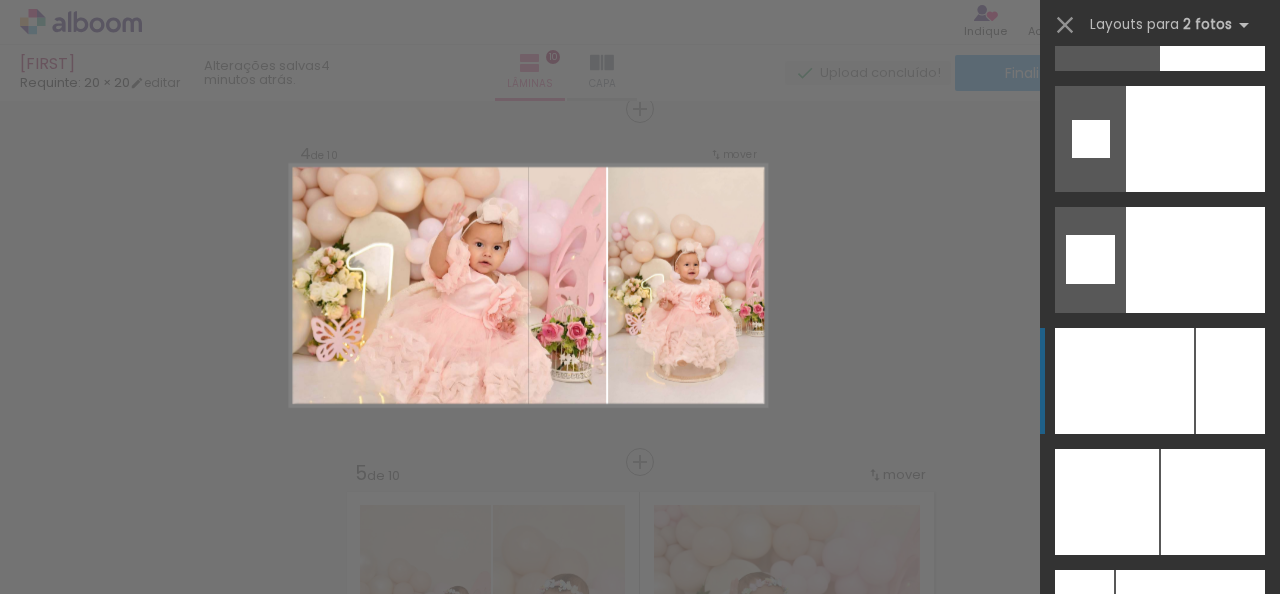 click at bounding box center [1124, 381] 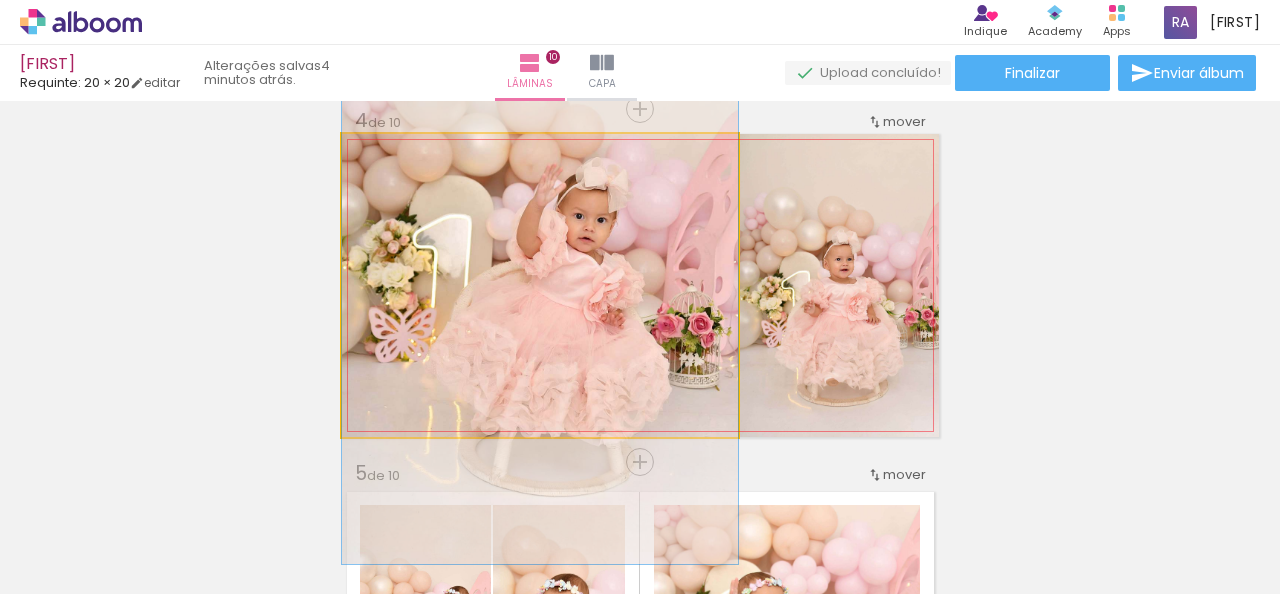 drag, startPoint x: 655, startPoint y: 339, endPoint x: 642, endPoint y: 329, distance: 16.40122 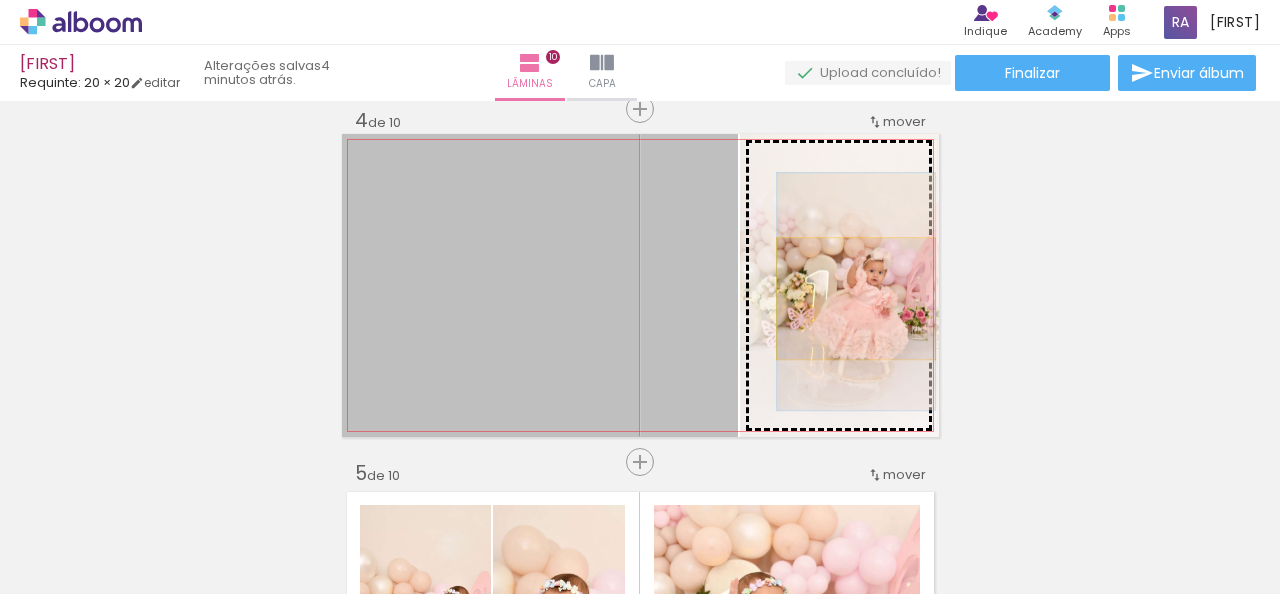drag, startPoint x: 532, startPoint y: 299, endPoint x: 848, endPoint y: 298, distance: 316.0016 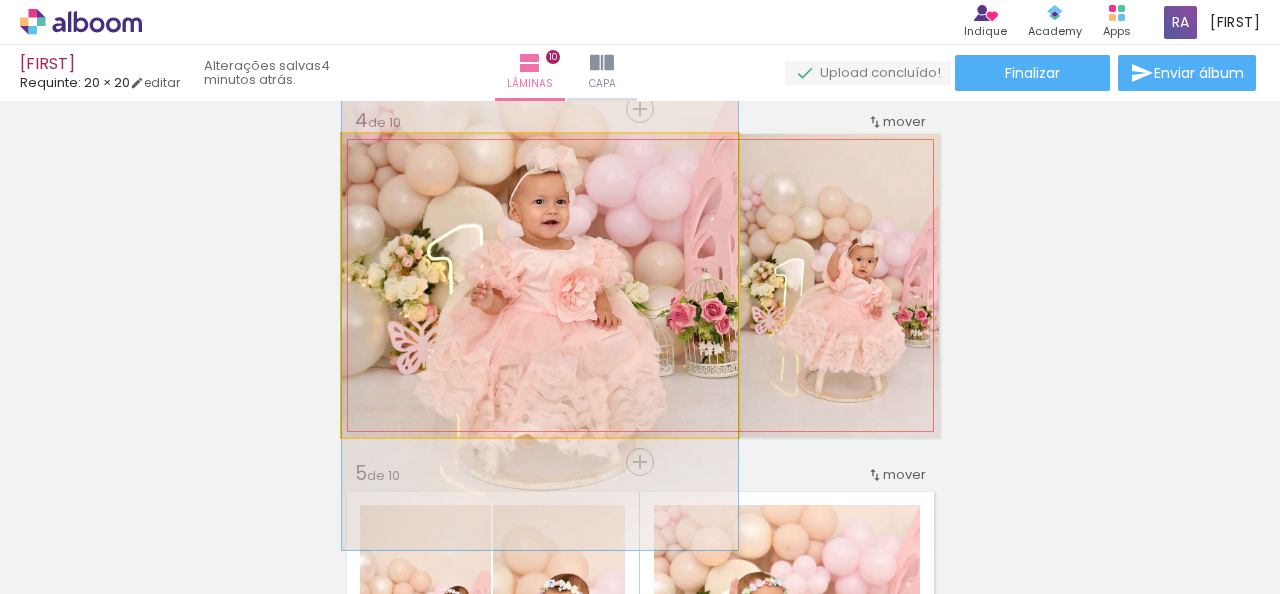 drag, startPoint x: 595, startPoint y: 344, endPoint x: 600, endPoint y: 312, distance: 32.38827 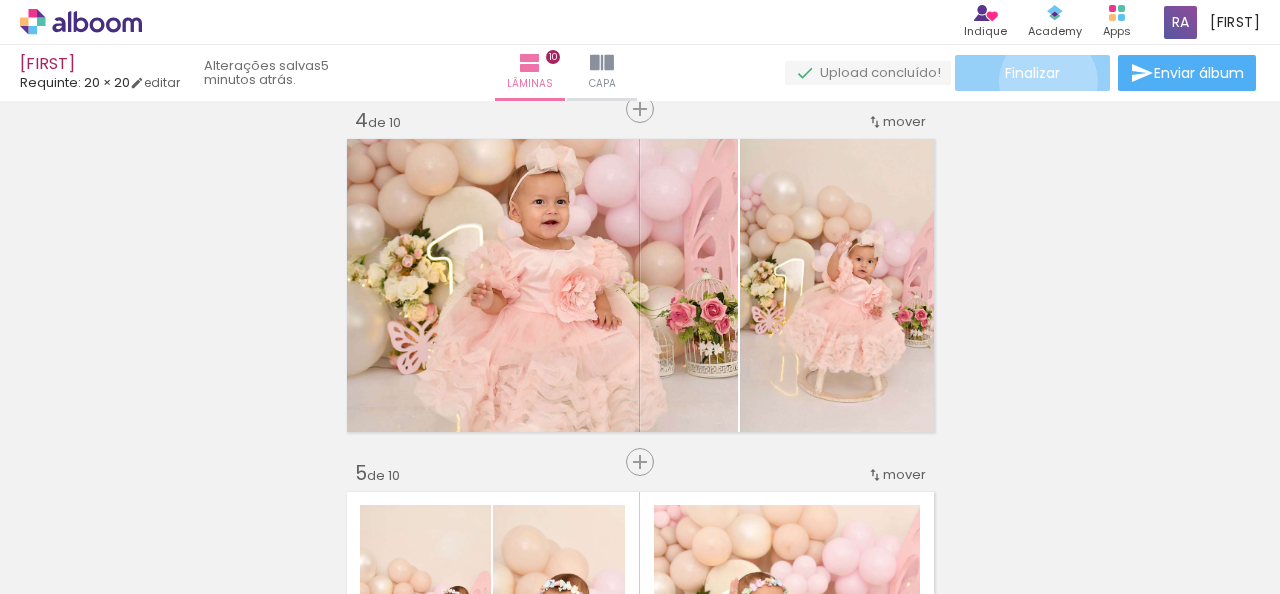 click on "Finalizar" 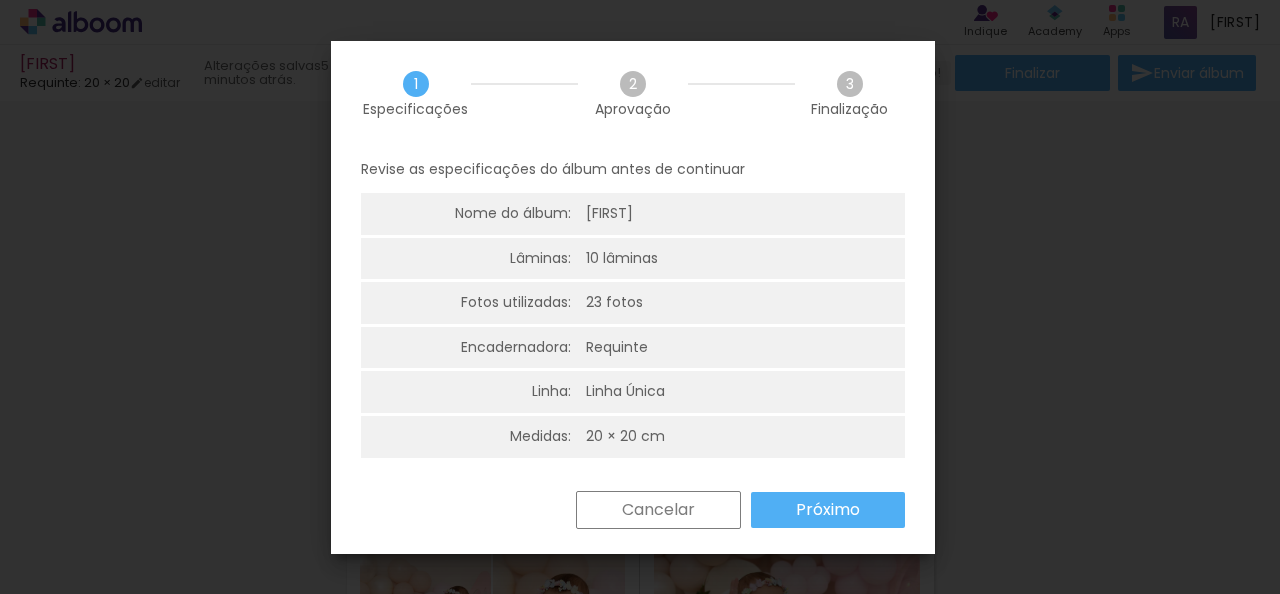 click on "Próximo" at bounding box center [0, 0] 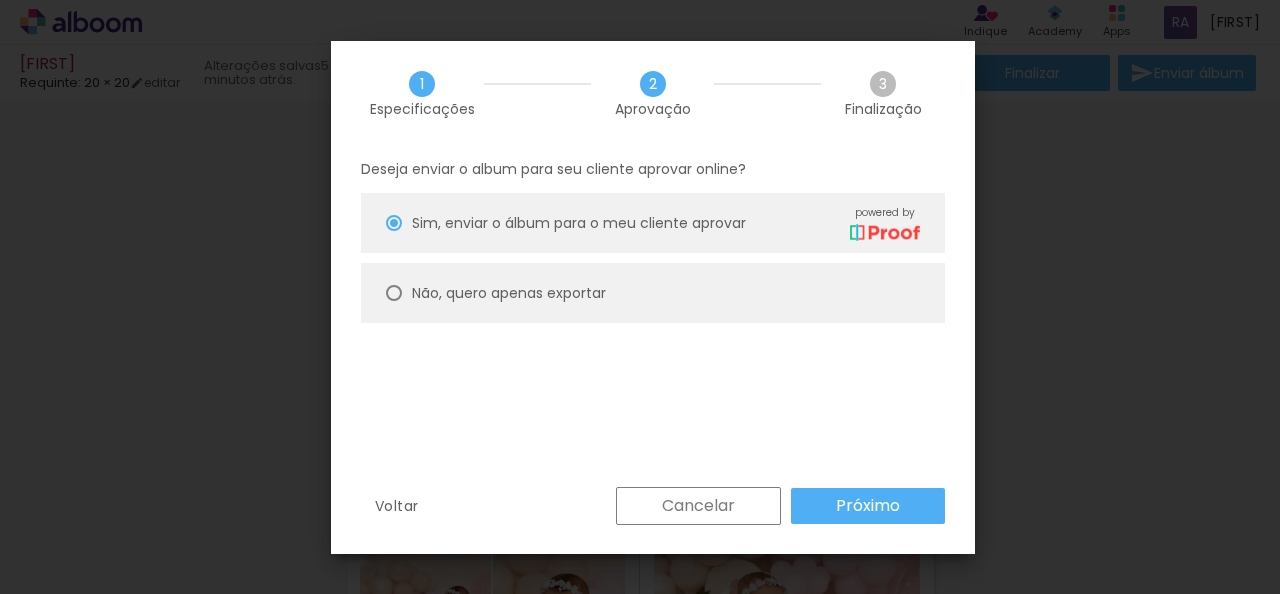 click at bounding box center [394, 223] 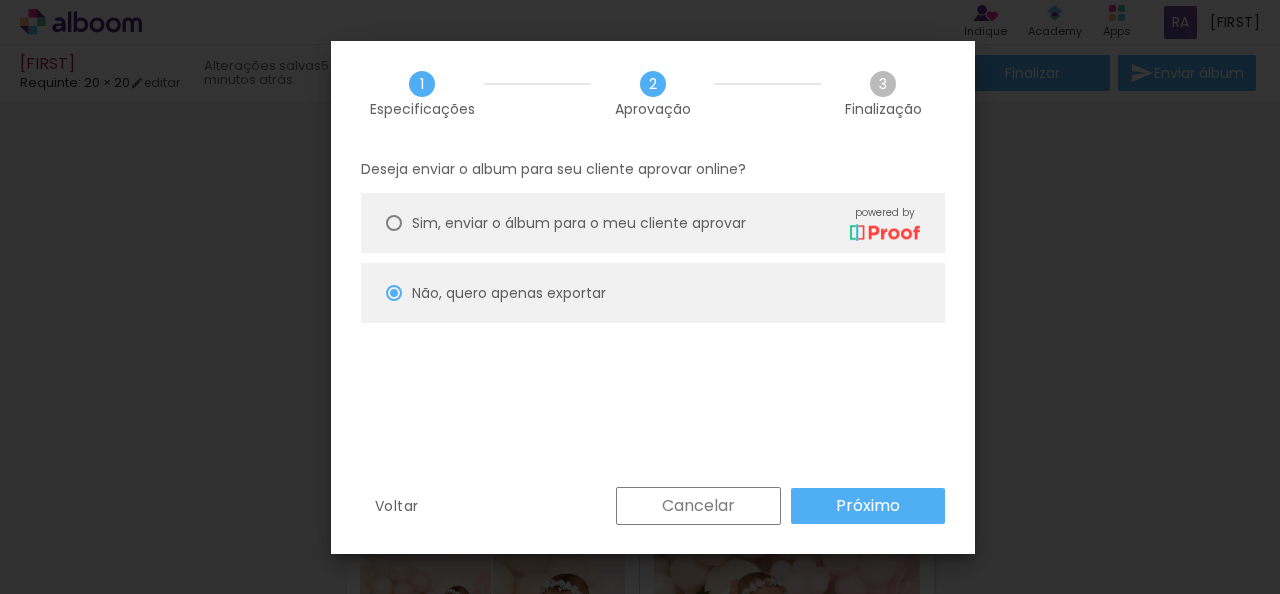 click on "Próximo" at bounding box center [868, 506] 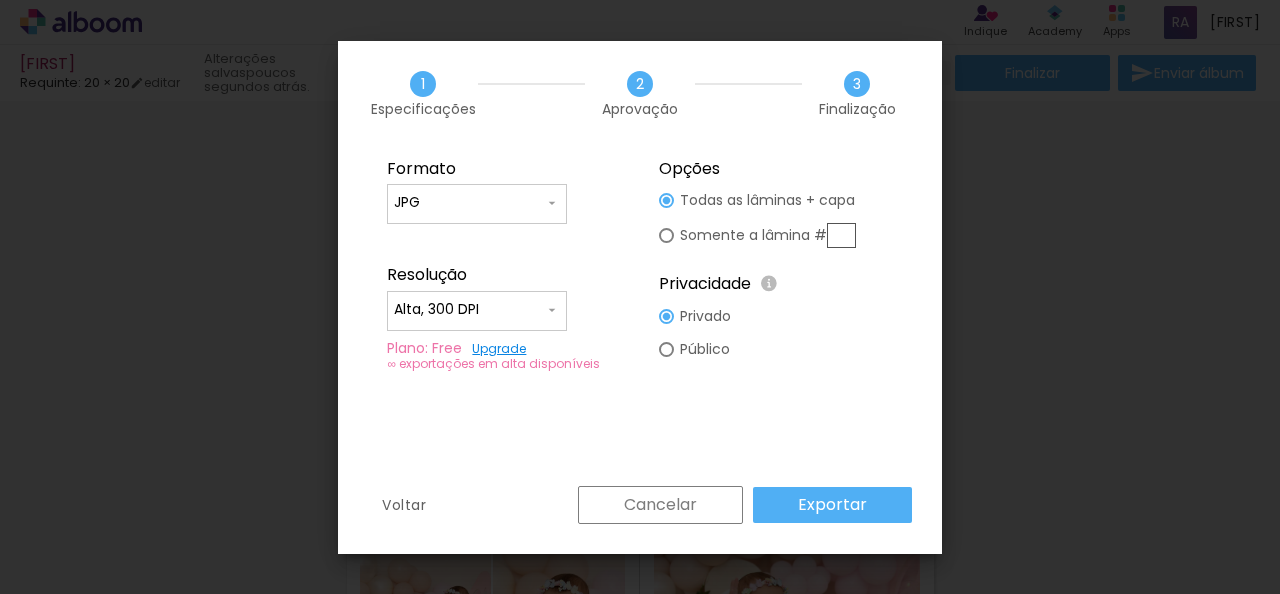 click on "Exportar" at bounding box center (0, 0) 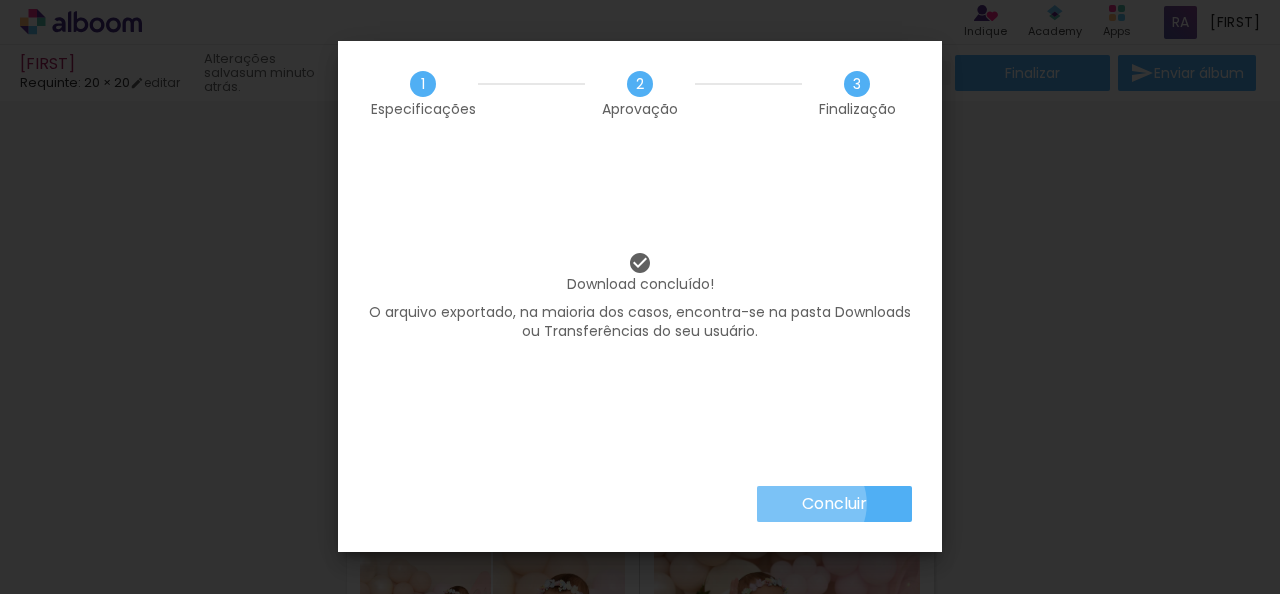 click on "Concluir" at bounding box center [0, 0] 